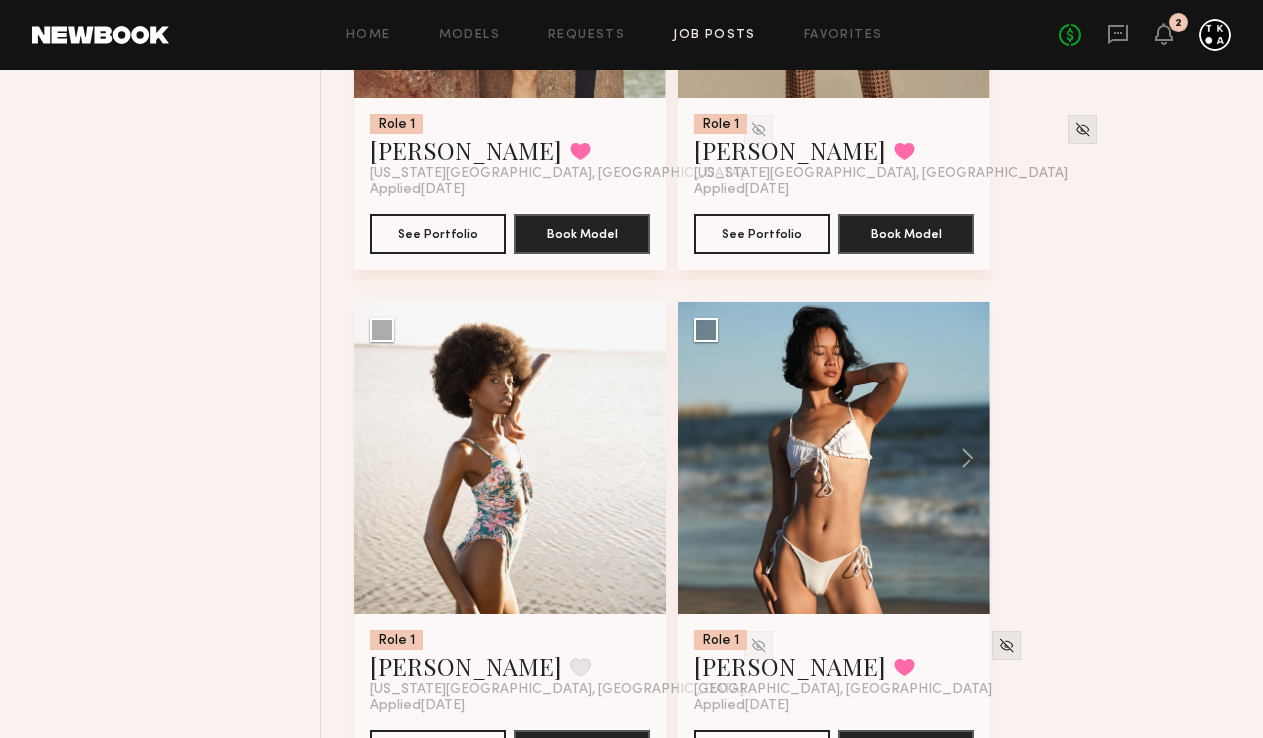 scroll, scrollTop: 1173, scrollLeft: 0, axis: vertical 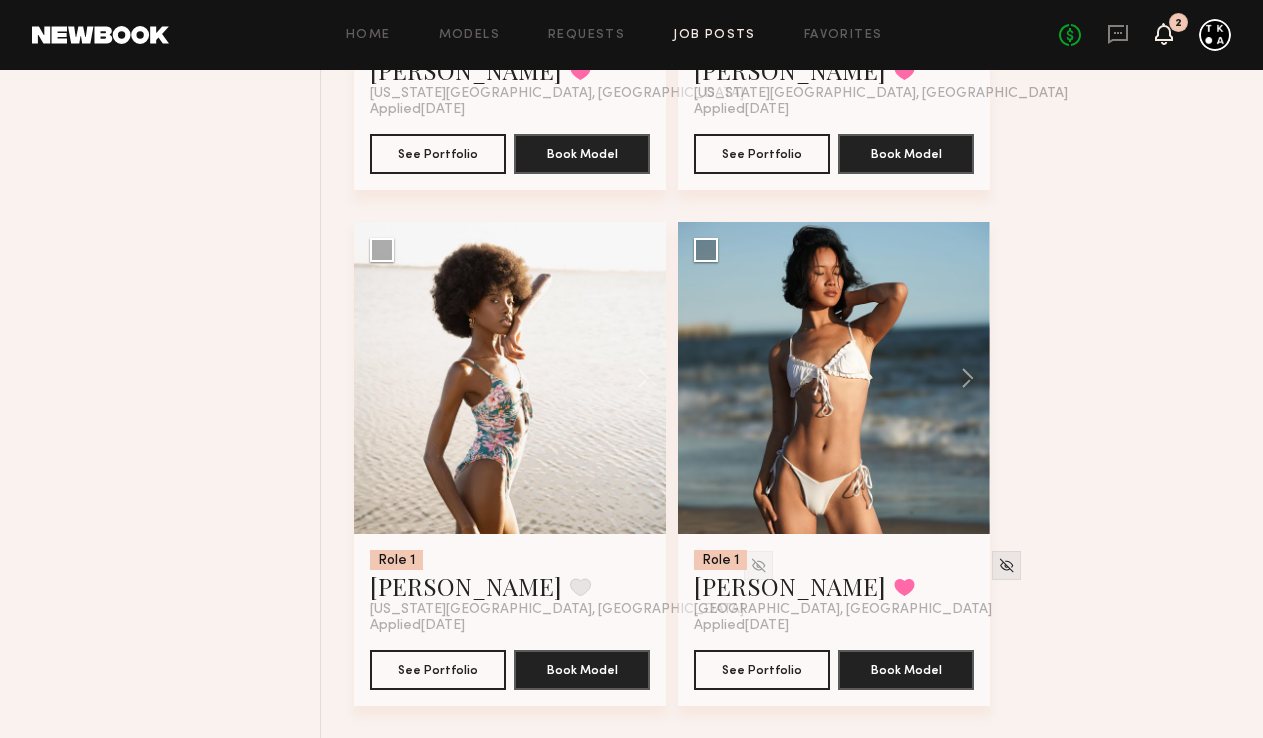 click 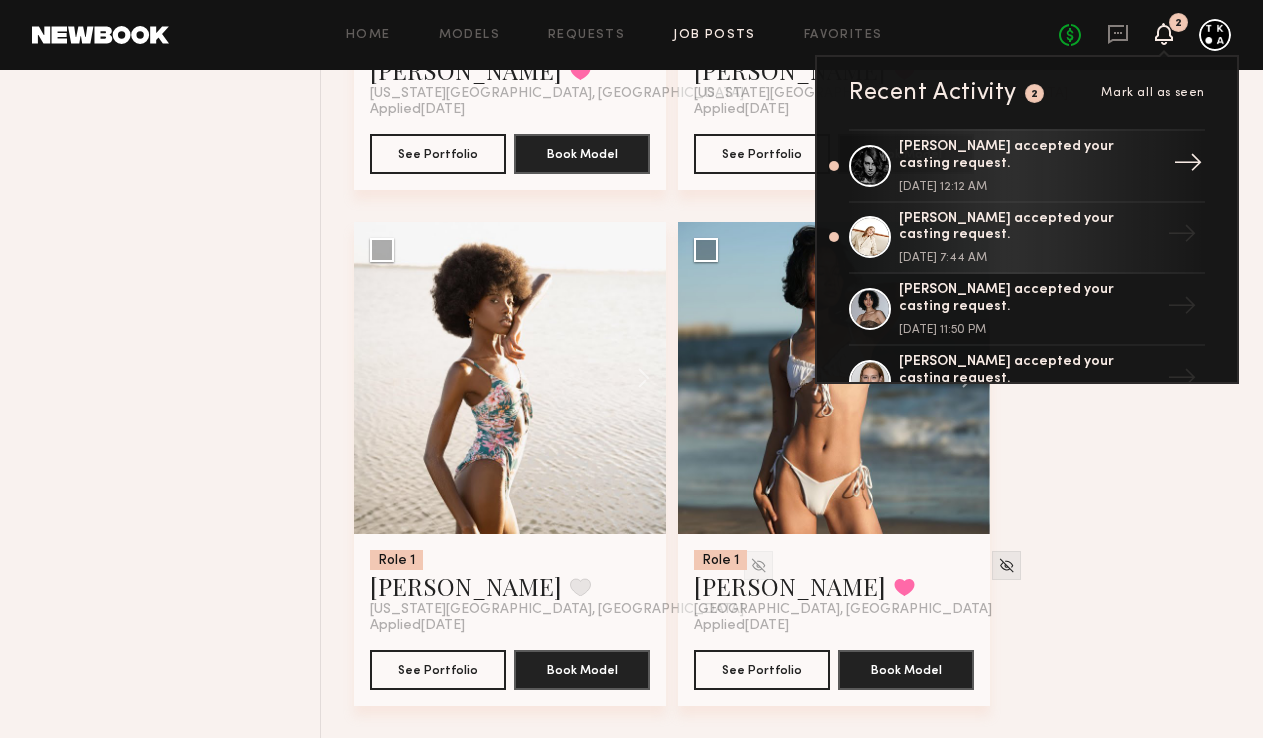 click on "Morgan F. accepted your casting request." 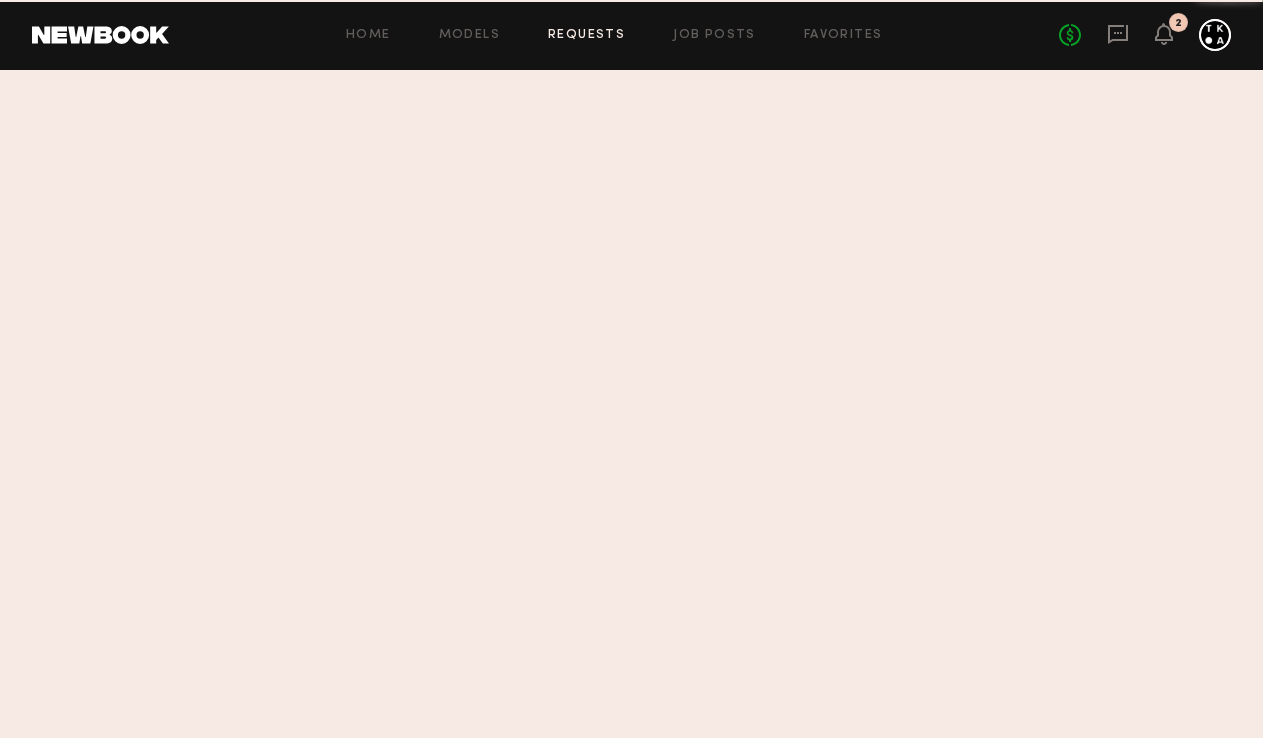 scroll, scrollTop: 0, scrollLeft: 0, axis: both 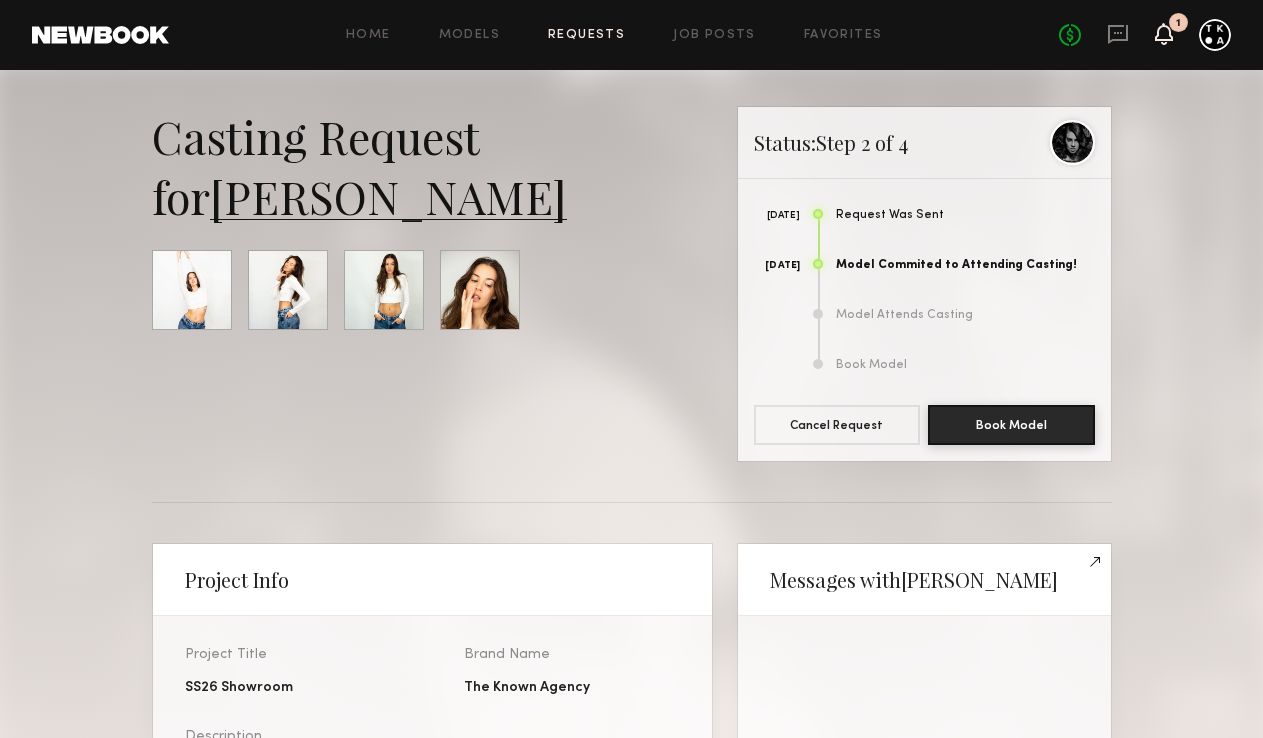 click 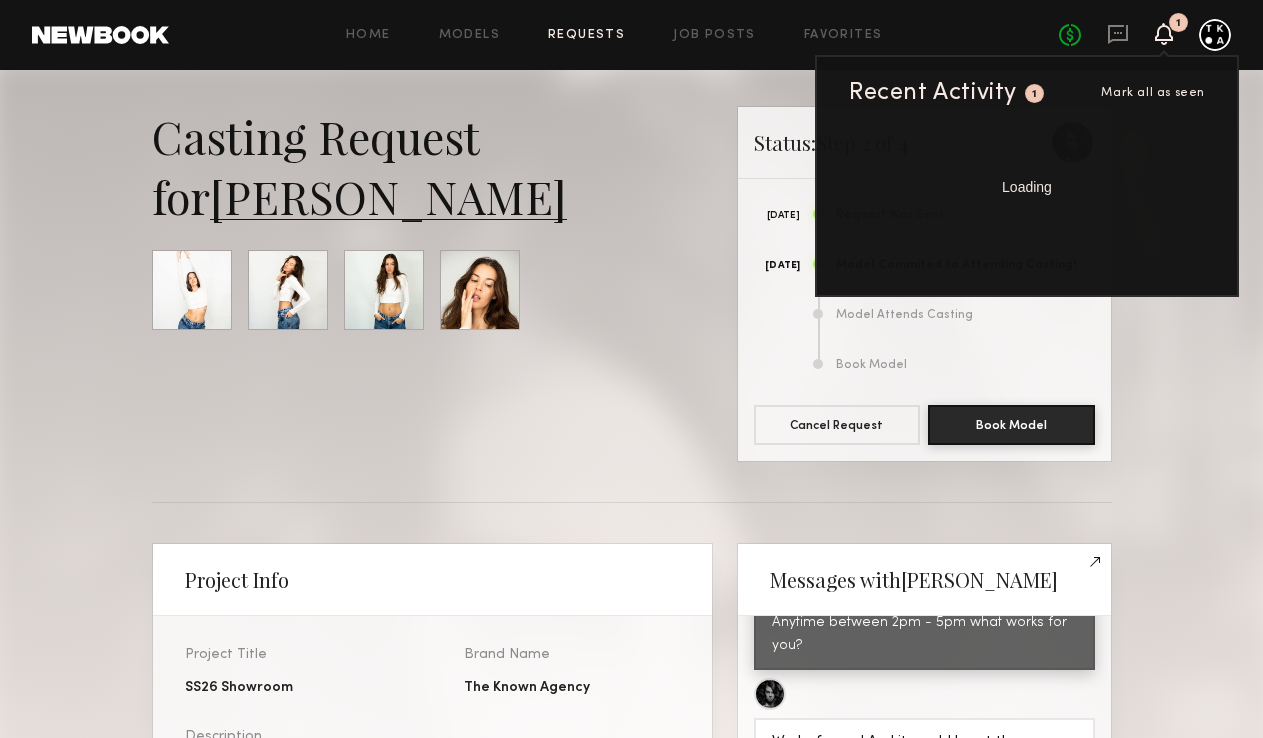 scroll, scrollTop: 1138, scrollLeft: 0, axis: vertical 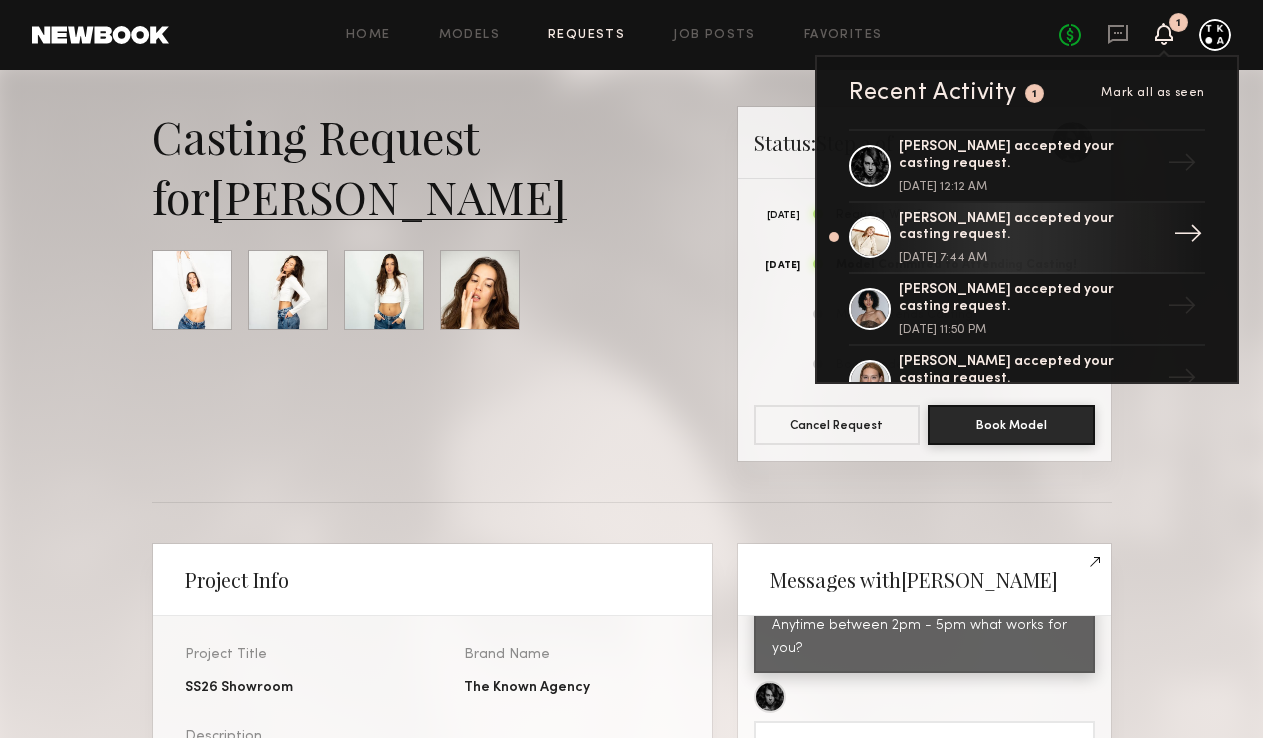 click on "Agustina Y. accepted your casting request." 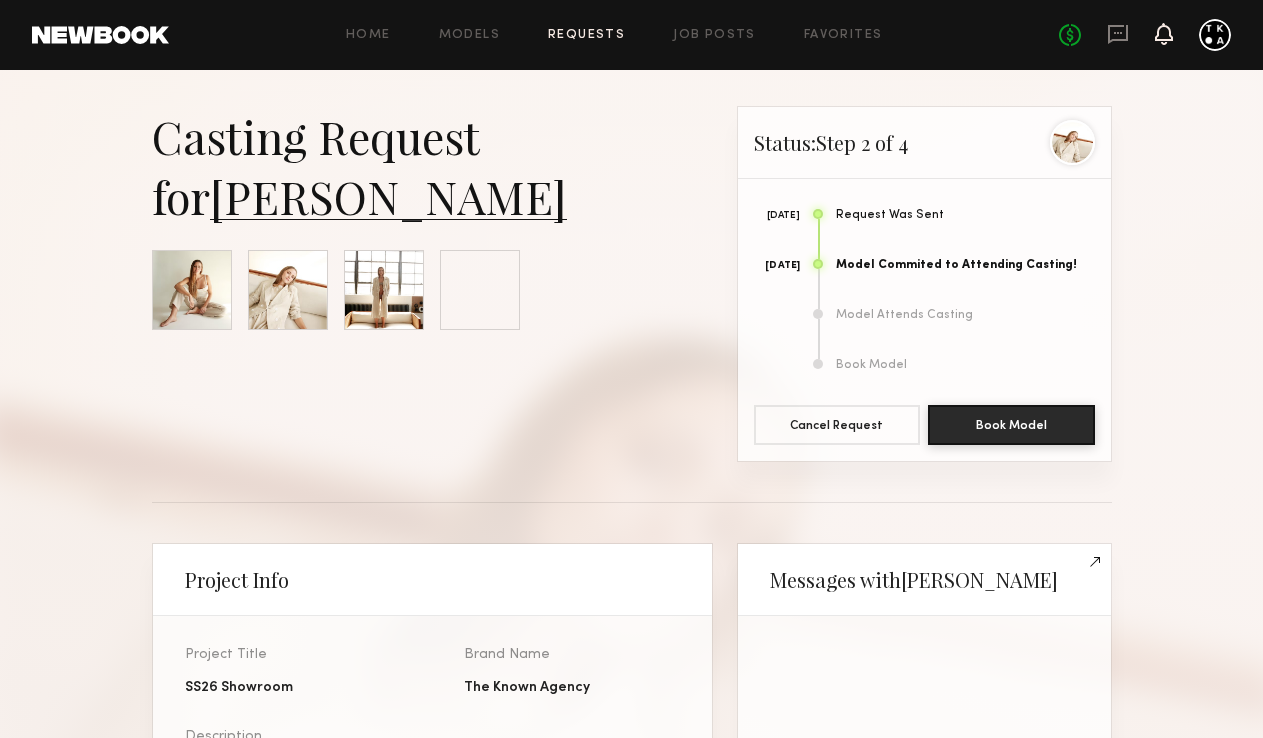 scroll, scrollTop: 2397, scrollLeft: 0, axis: vertical 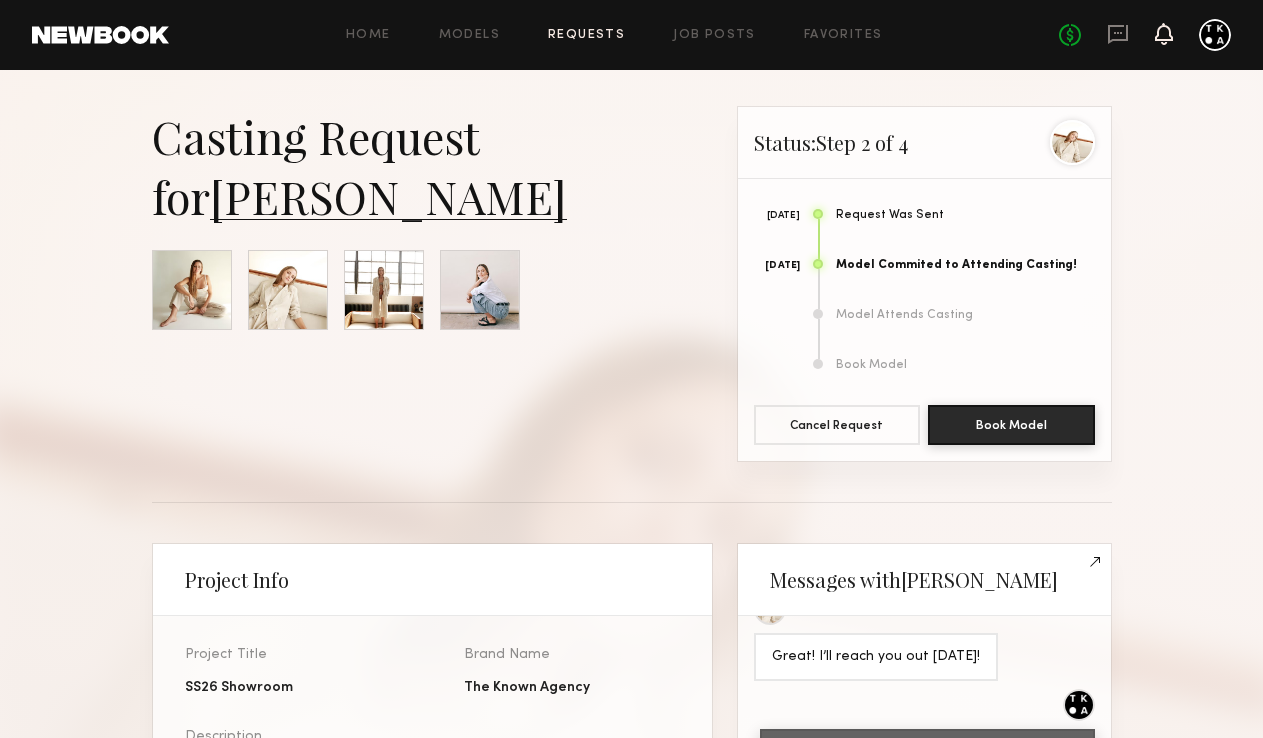 click 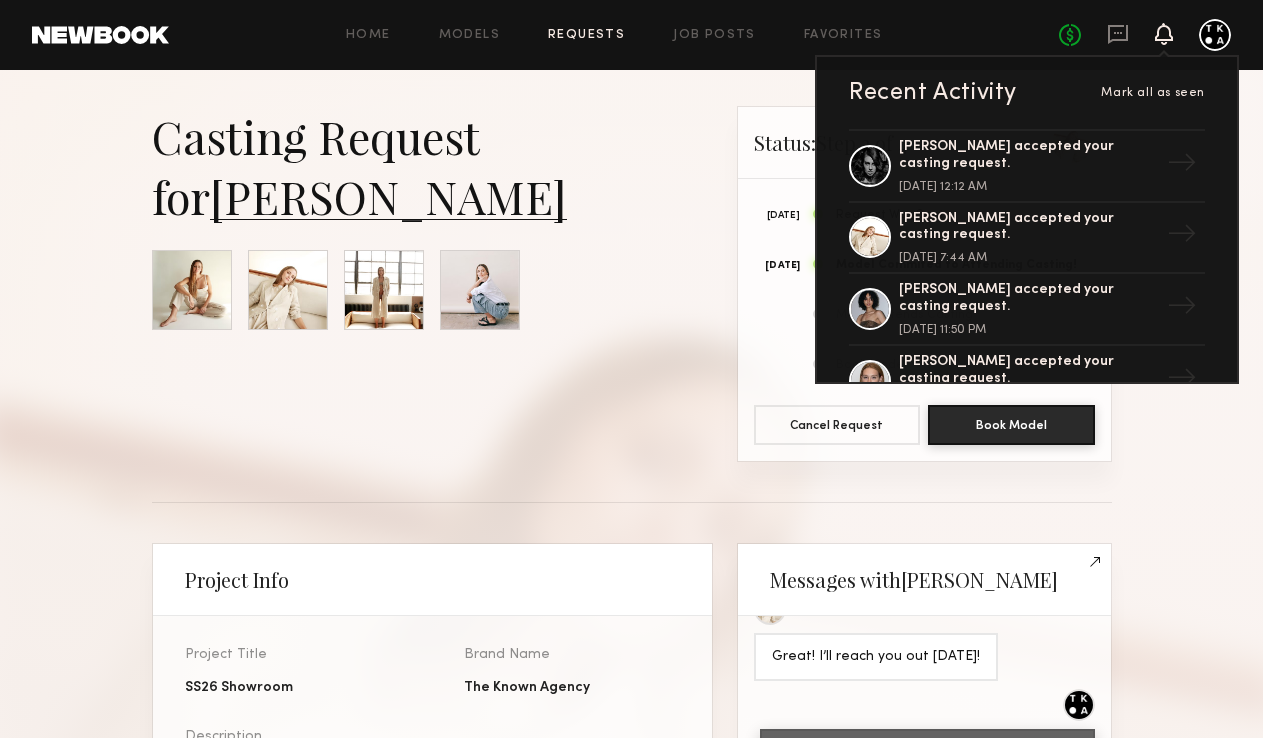 click on "No fees up to $5,000 Recent Activity Mark all as seen Morgan F. accepted your casting request. July 25, 2025 @ 12:12 AM → Agustina Y. accepted your casting request. July 24, 2025 @ 7:44 AM → Alexandra E. accepted your casting request. July 22, 2025 @ 11:50 PM → Cari F. accepted your casting request. July 22, 2025 @ 7:03 PM → Tanya A. accepted your casting request. July 22, 2025 @ 5:33 PM → Julia V. accepted your casting request. July 22, 2025 @ 4:39 PM → Ashley R. declined your casting request. July 22, 2025 @ 1:29 PM → Rebecca H. accepted your casting request. July 22, 2025 @ 12:46 PM → Victoria C. accepted your casting request. July 22, 2025 @ 12:41 PM → Avony B. accepted your casting request. July 22, 2025 @ 12:36 PM → June R. accepted your casting request. July 22, 2025 @ 12:19 PM → Janelis L. accepted your casting request. July 22, 2025 @ 12:05 PM → Farah C. accepted your casting request. July 22, 2025 @ 11:28 AM → Celine A. accepted your casting request. May 13, 2025 @ 12:22 PM" 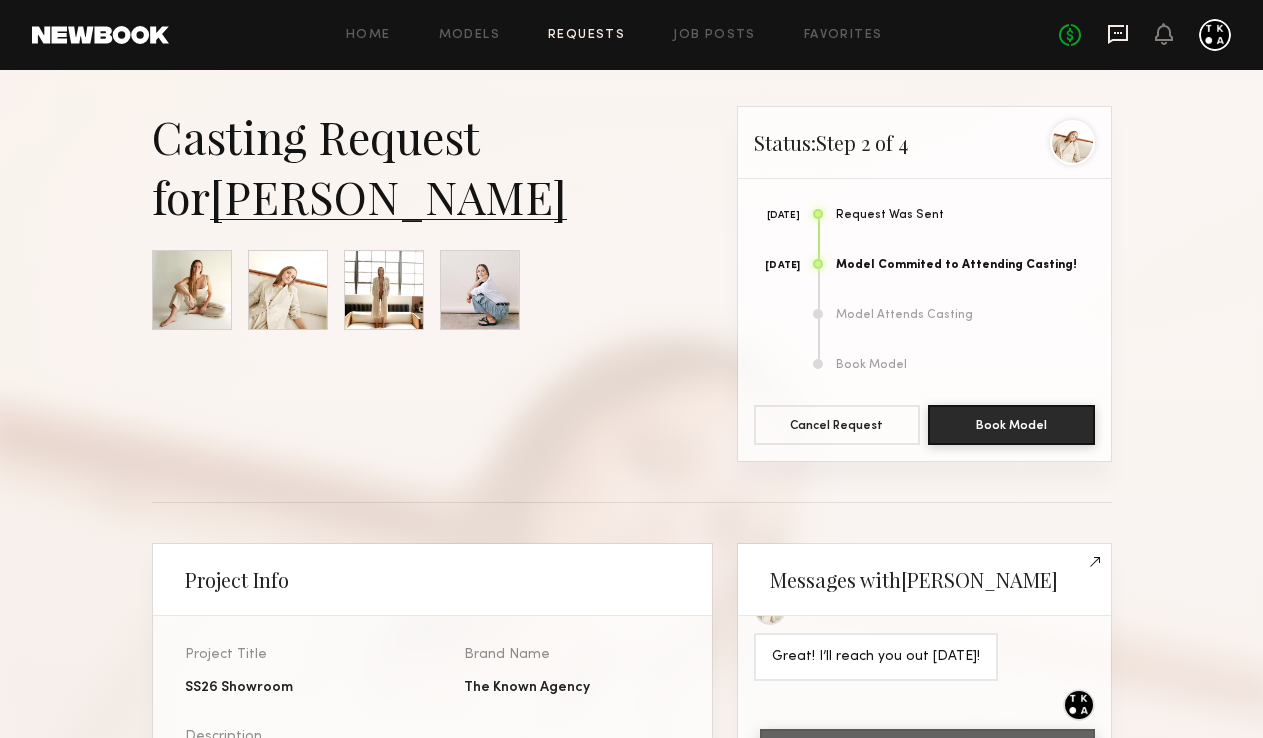 click 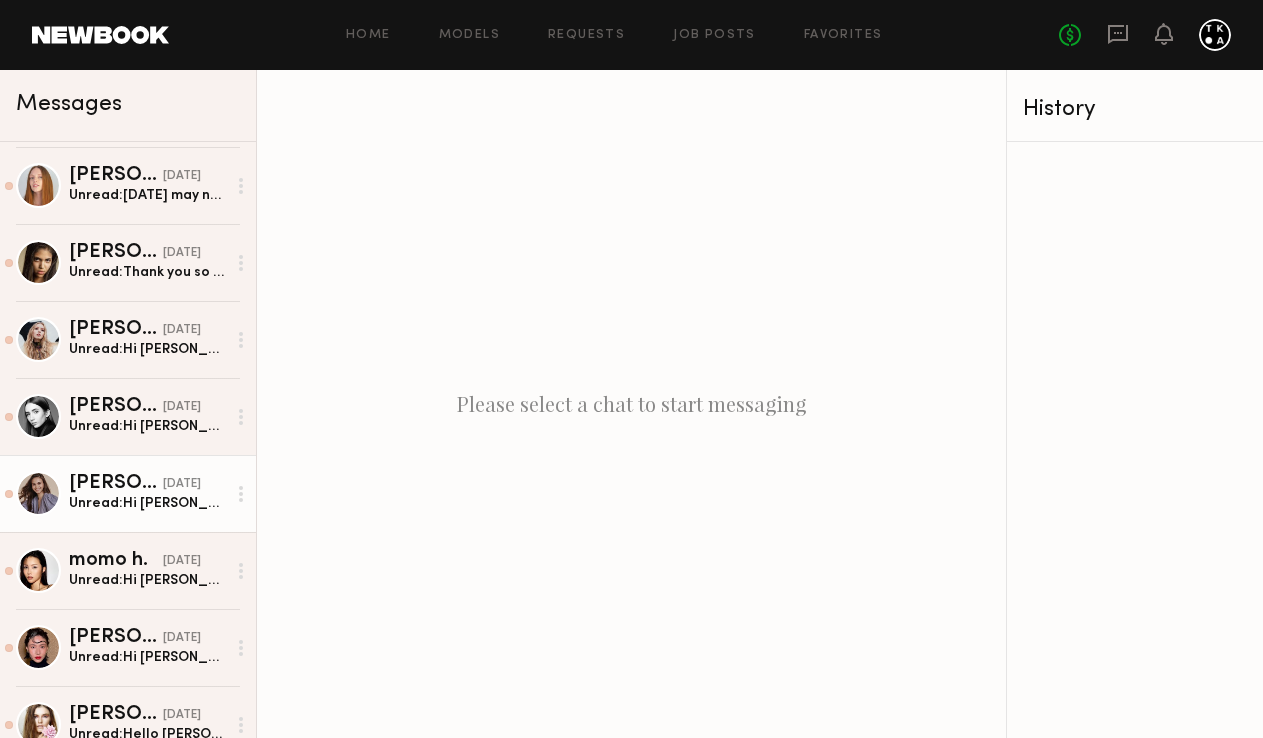 scroll, scrollTop: 0, scrollLeft: 0, axis: both 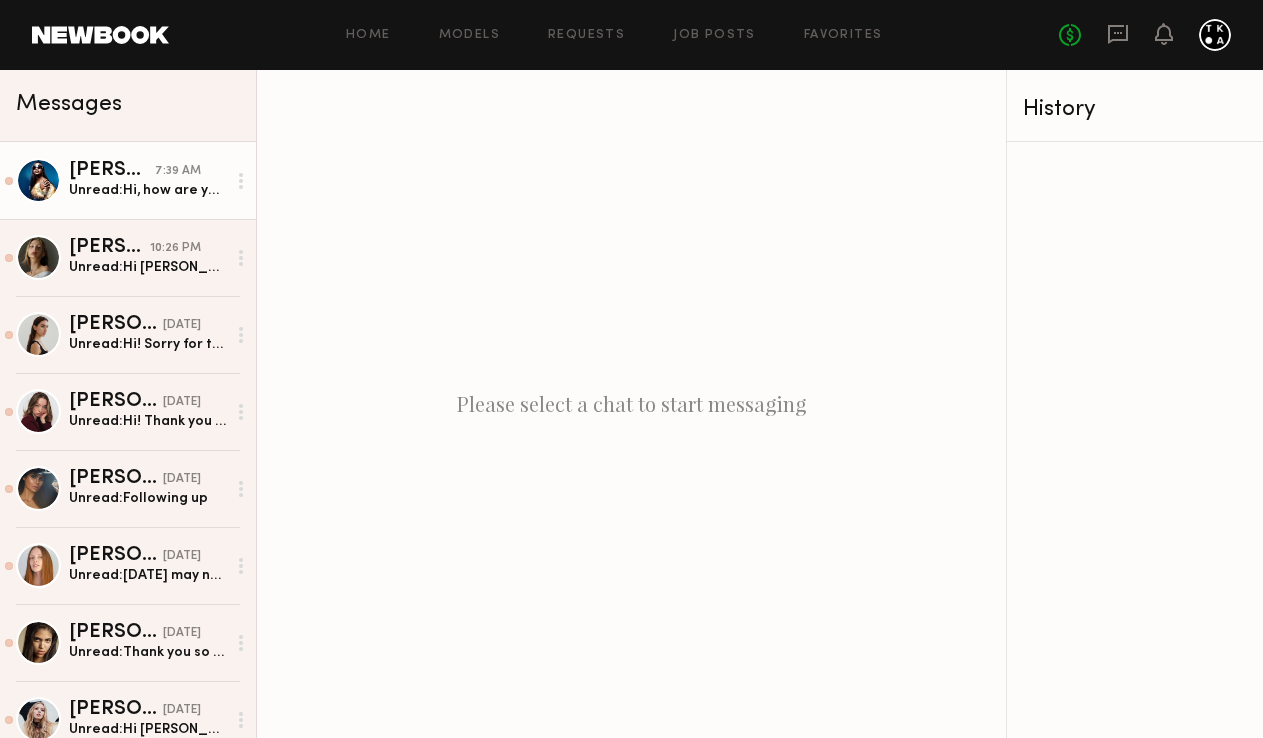 click on "Unread:  Hi, how are you? I’m following up so I don’t overbook myself. Prioritizing the showroom, so I’m just seeing if you’ve heard back from the team yet. Thank you!" 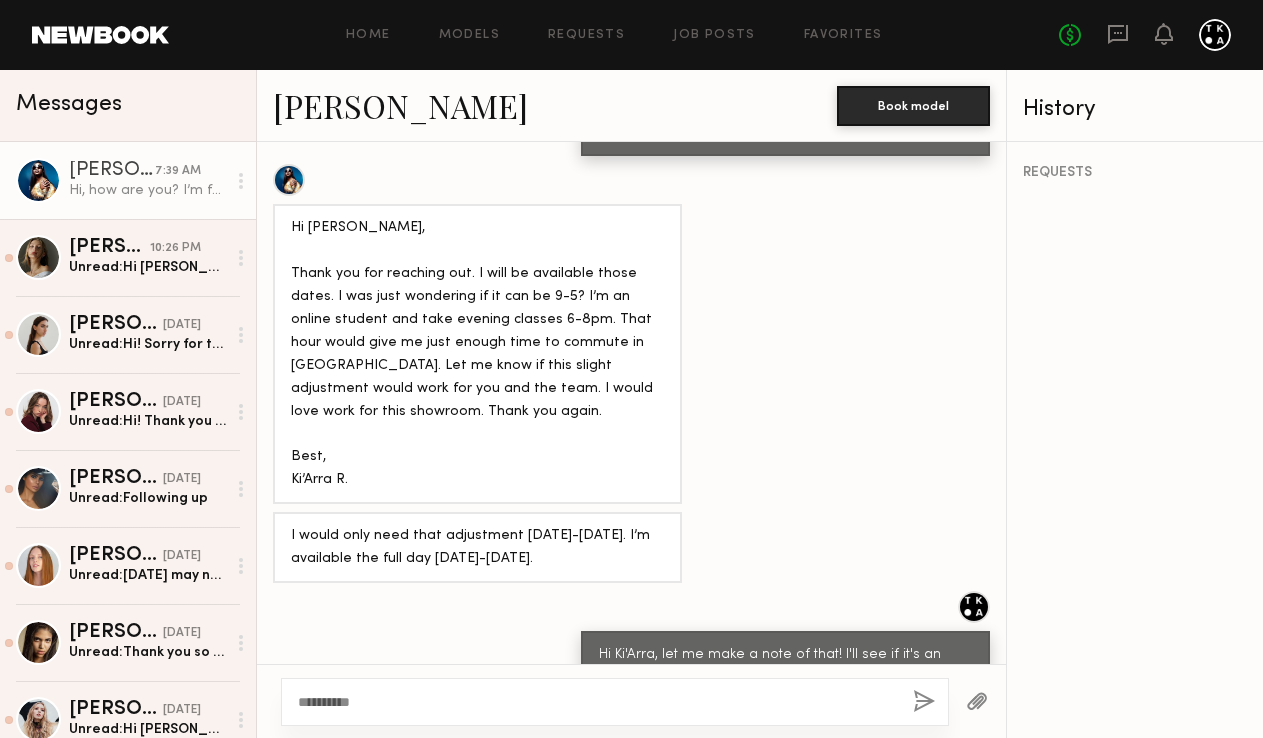 scroll, scrollTop: 1881, scrollLeft: 0, axis: vertical 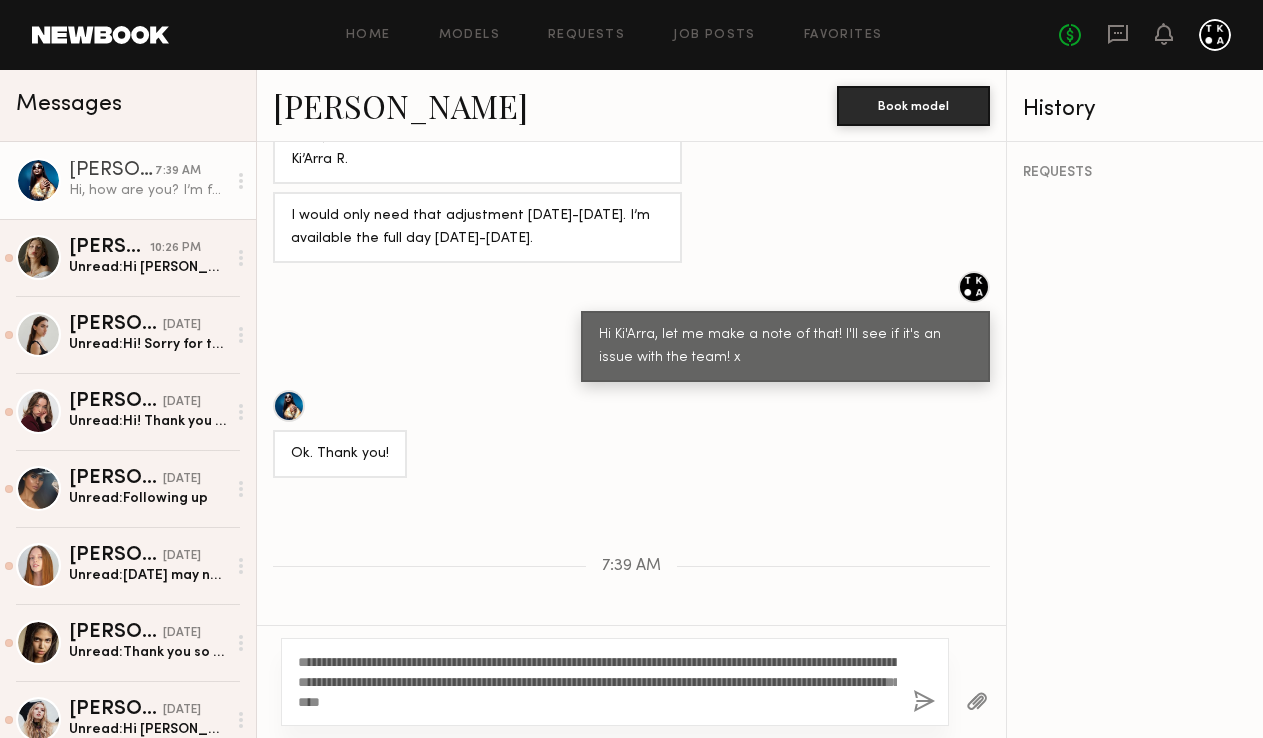 type on "**********" 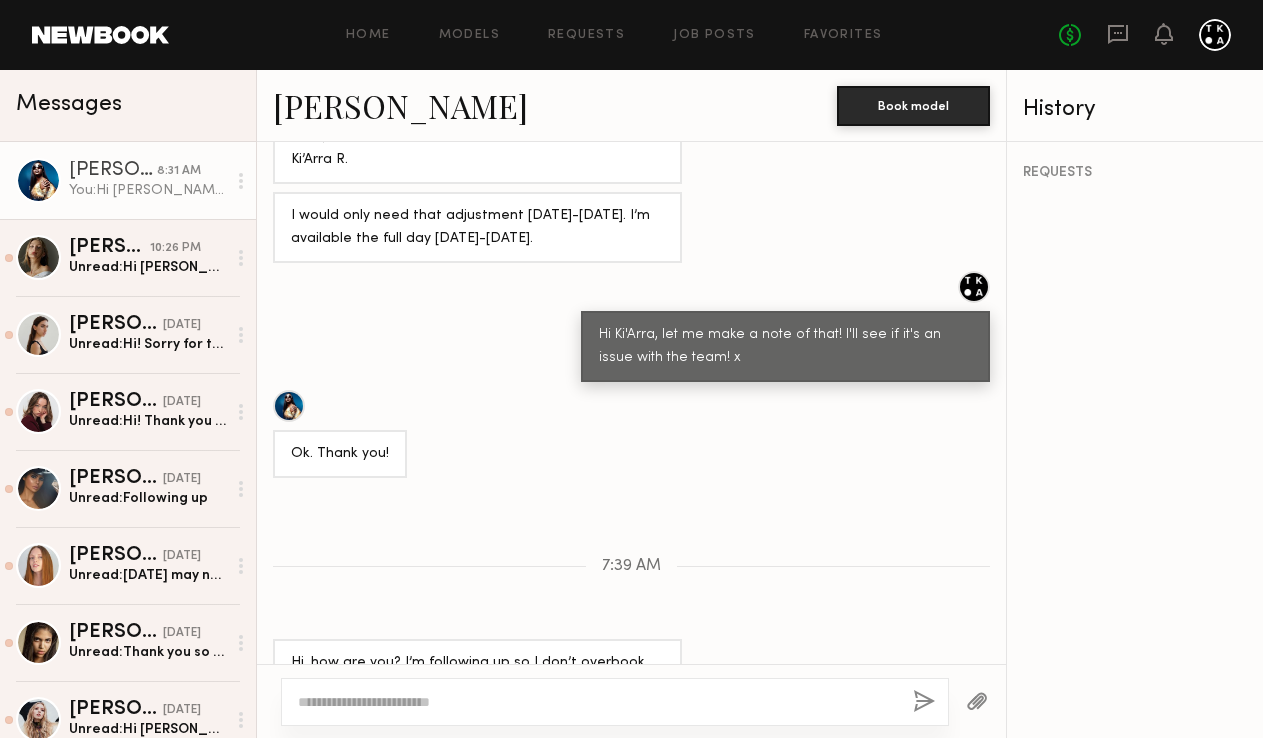 scroll, scrollTop: 2181, scrollLeft: 0, axis: vertical 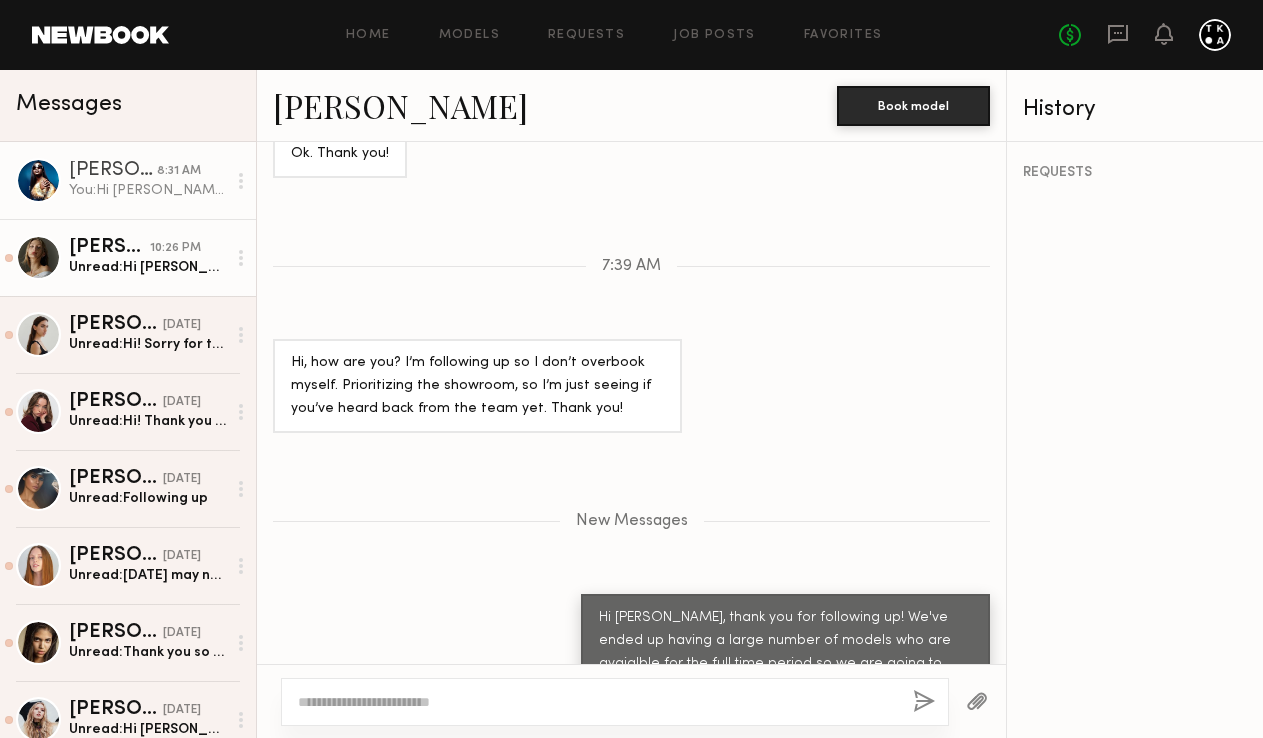 click on "Catherine L." 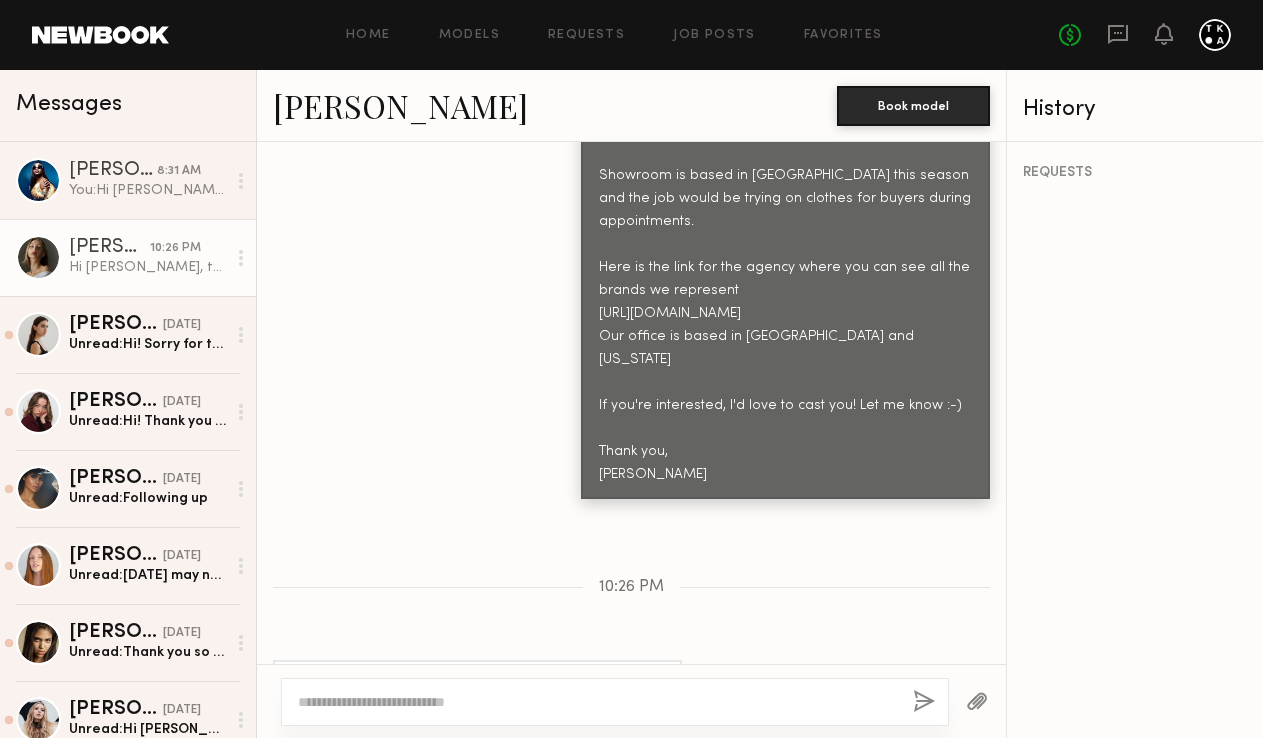 scroll, scrollTop: 1285, scrollLeft: 0, axis: vertical 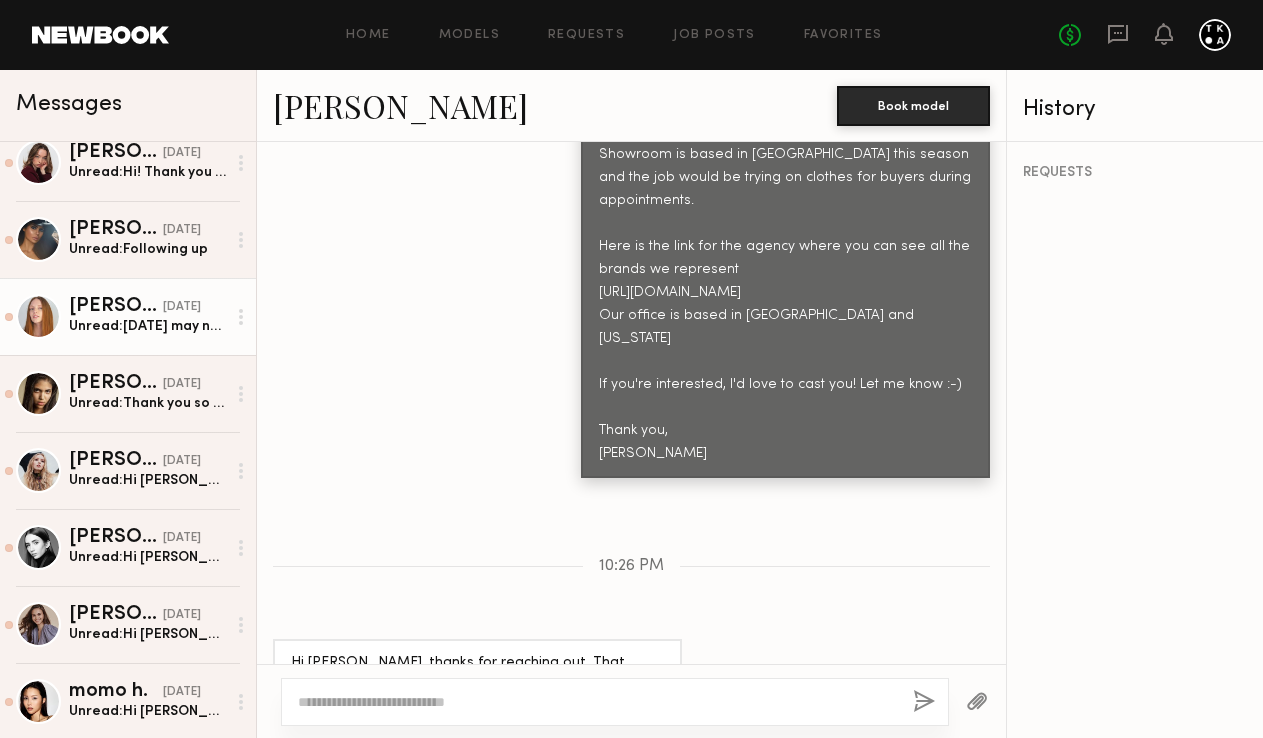 click on "Unread:  August 5th may not work either sorry I’m traveling so much." 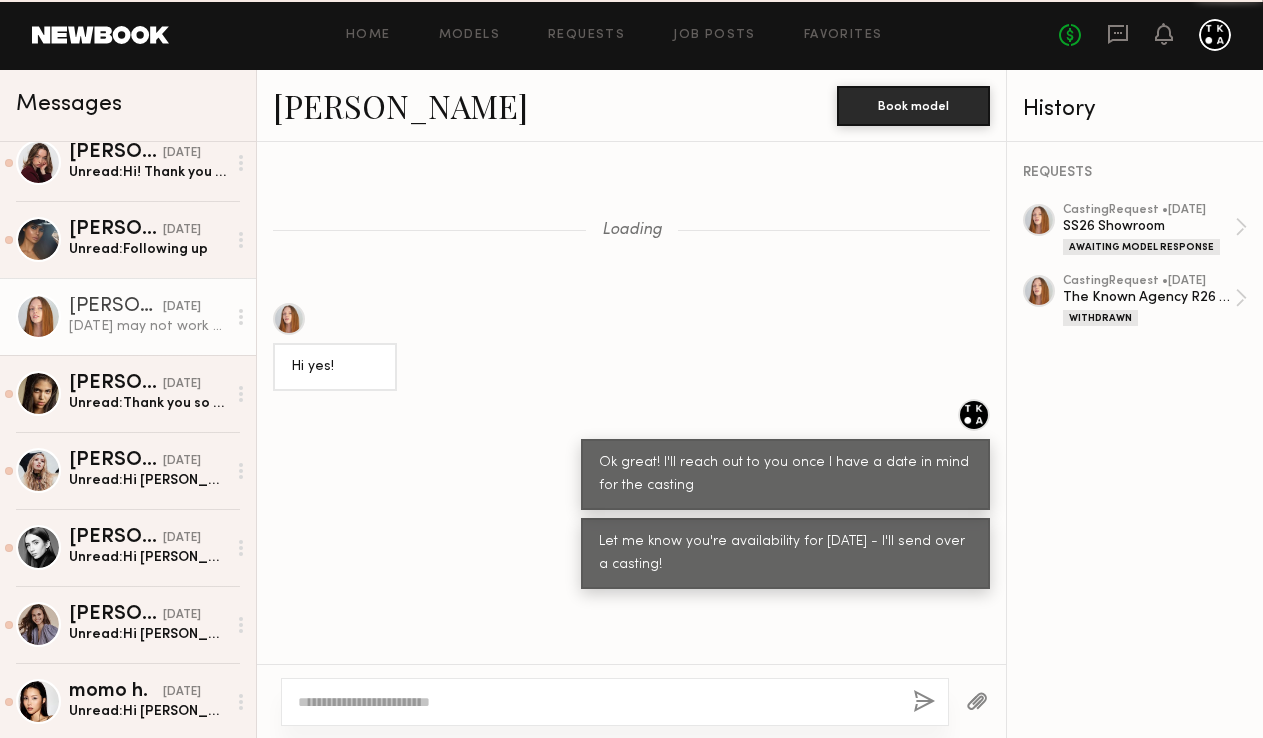 scroll, scrollTop: 945, scrollLeft: 0, axis: vertical 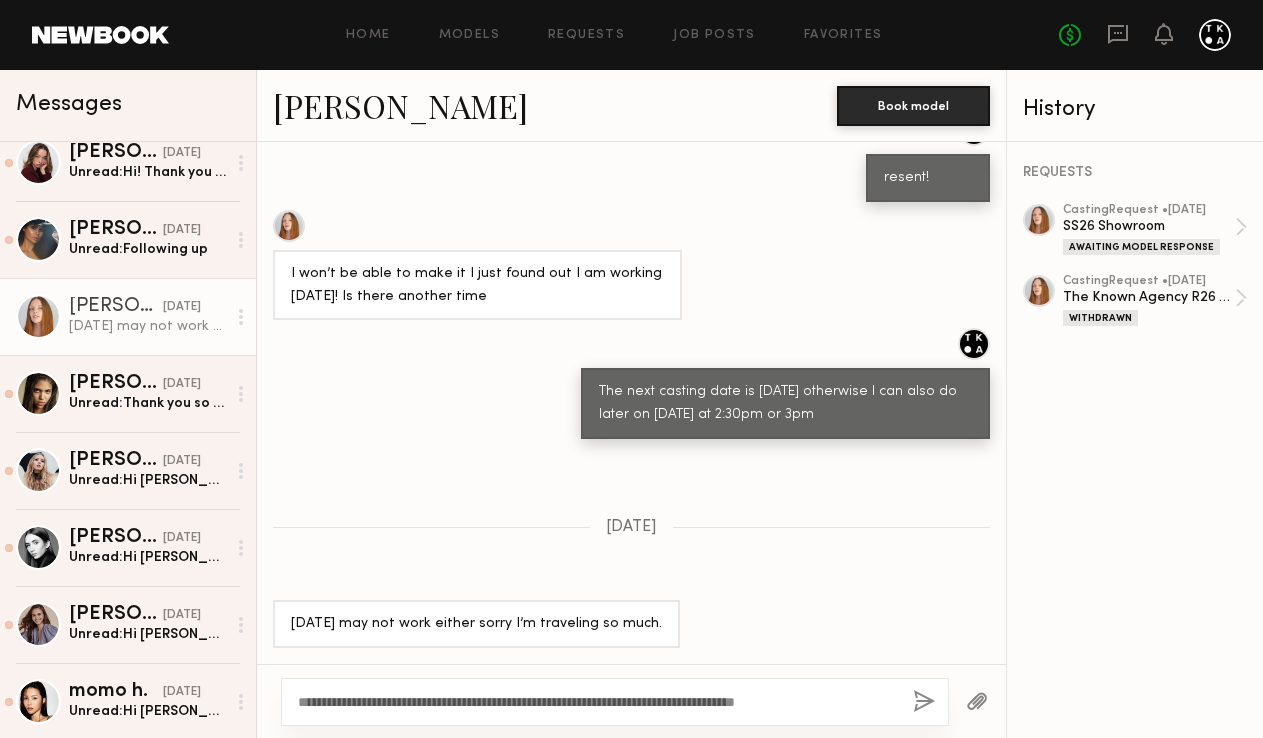 type on "**********" 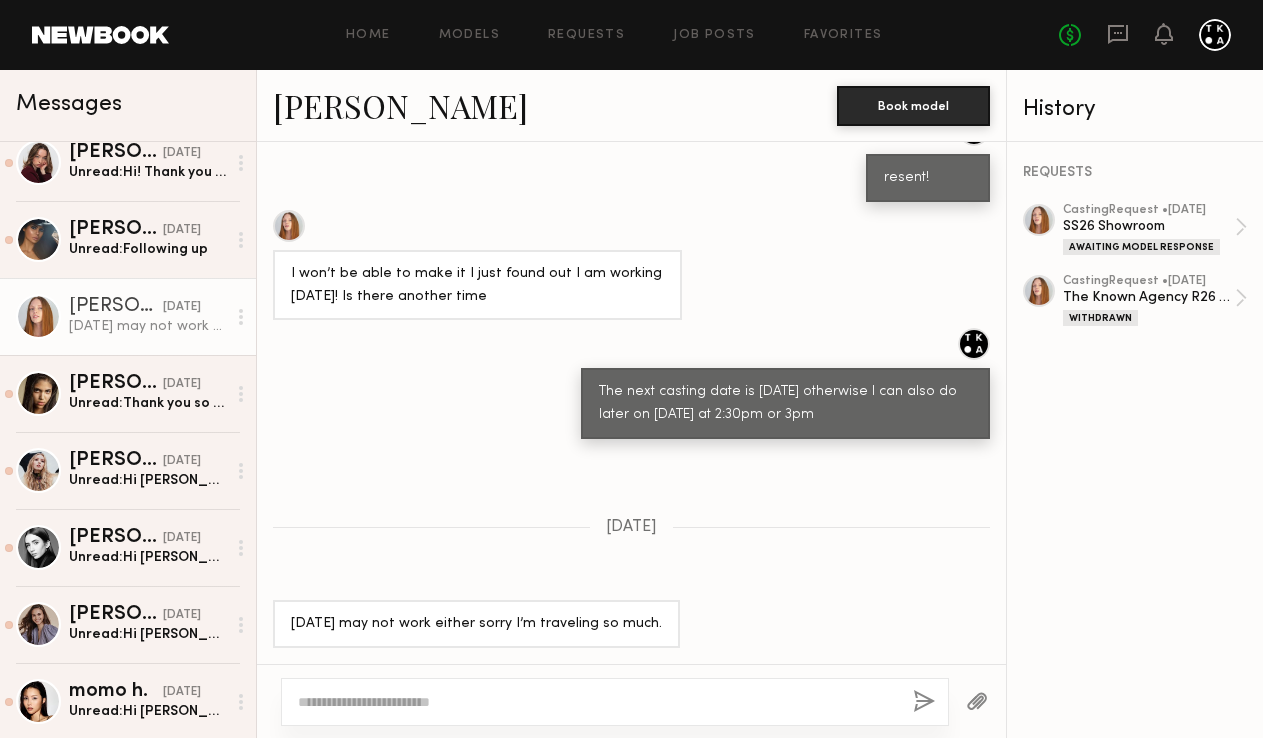 scroll, scrollTop: 1367, scrollLeft: 0, axis: vertical 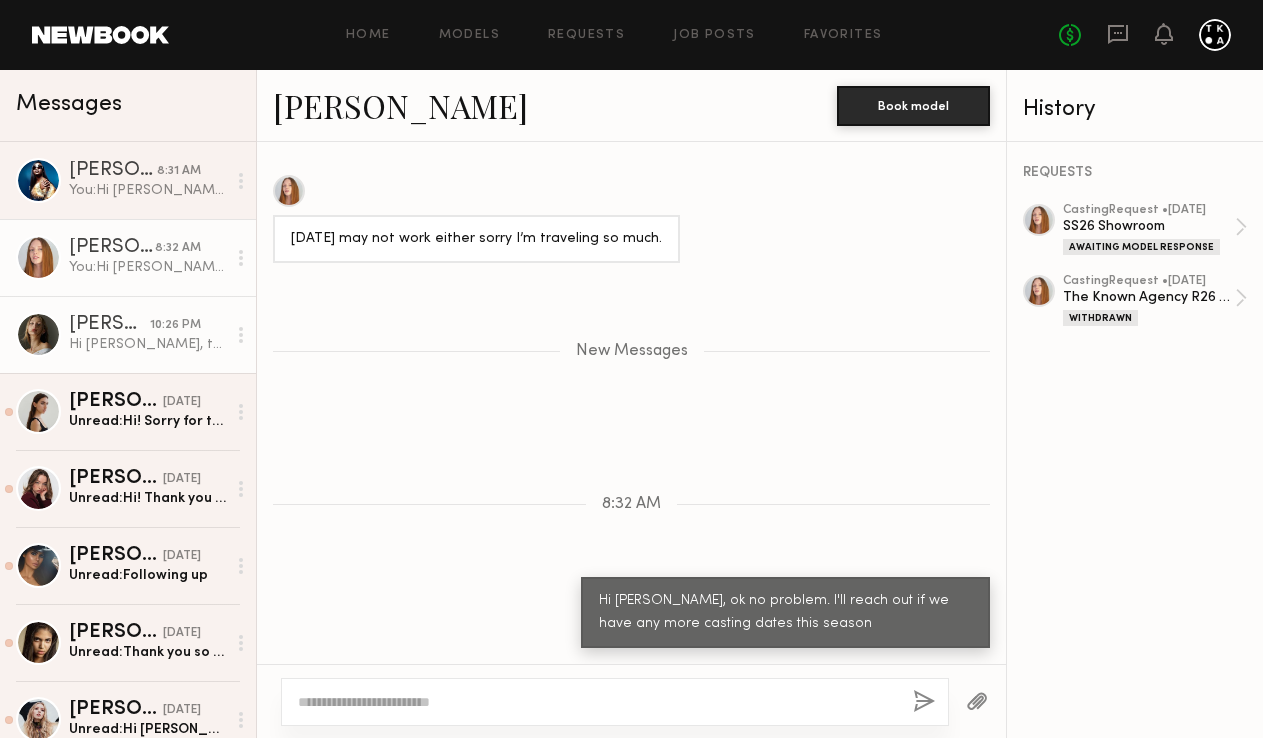 click on "Hi Sophie, thanks for reaching out.  That sounds like an awesome opportunity!  I’m definitely interested!!!" 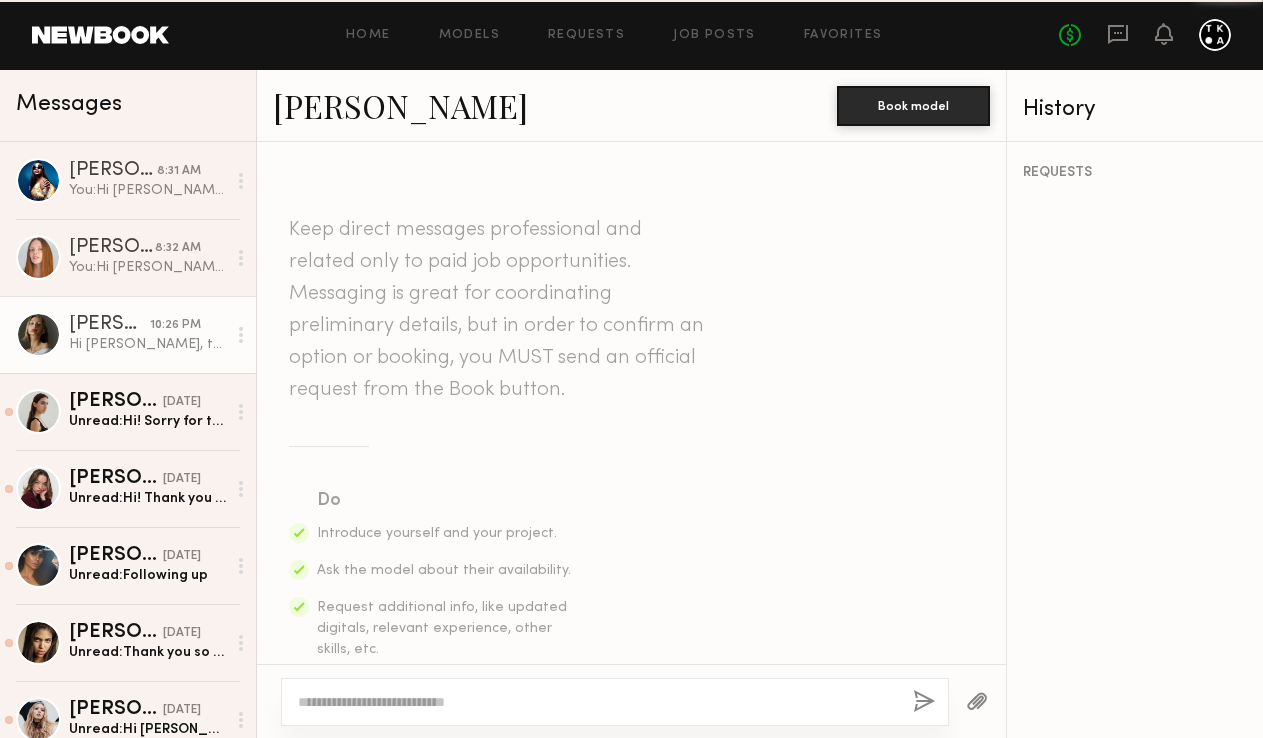 scroll, scrollTop: 1285, scrollLeft: 0, axis: vertical 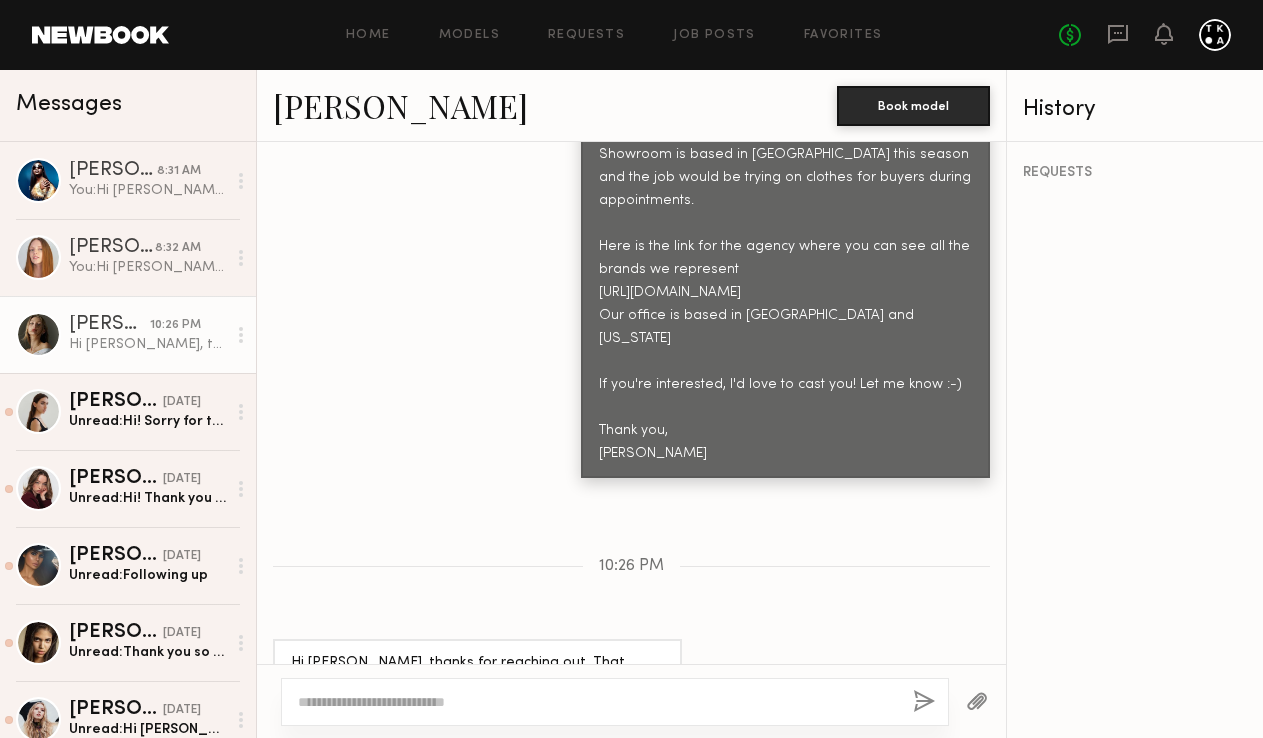 click on "Catherine L." 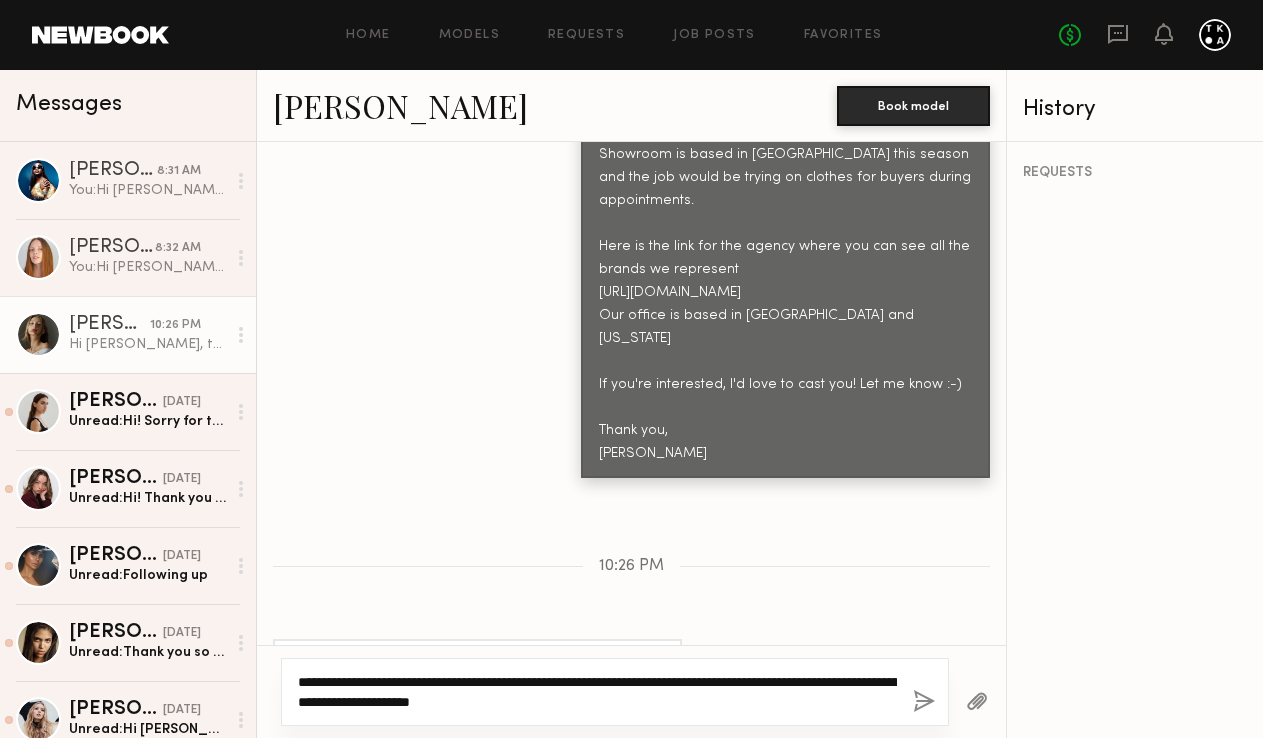 type on "**********" 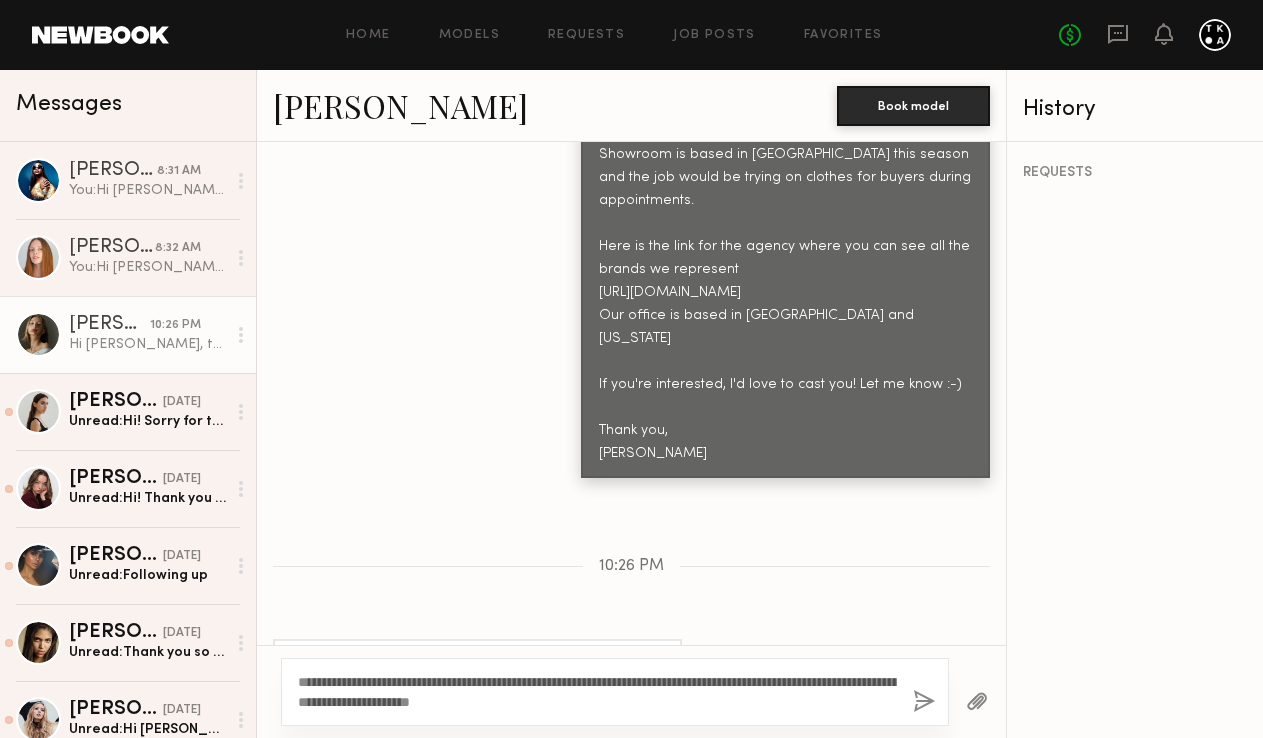 click 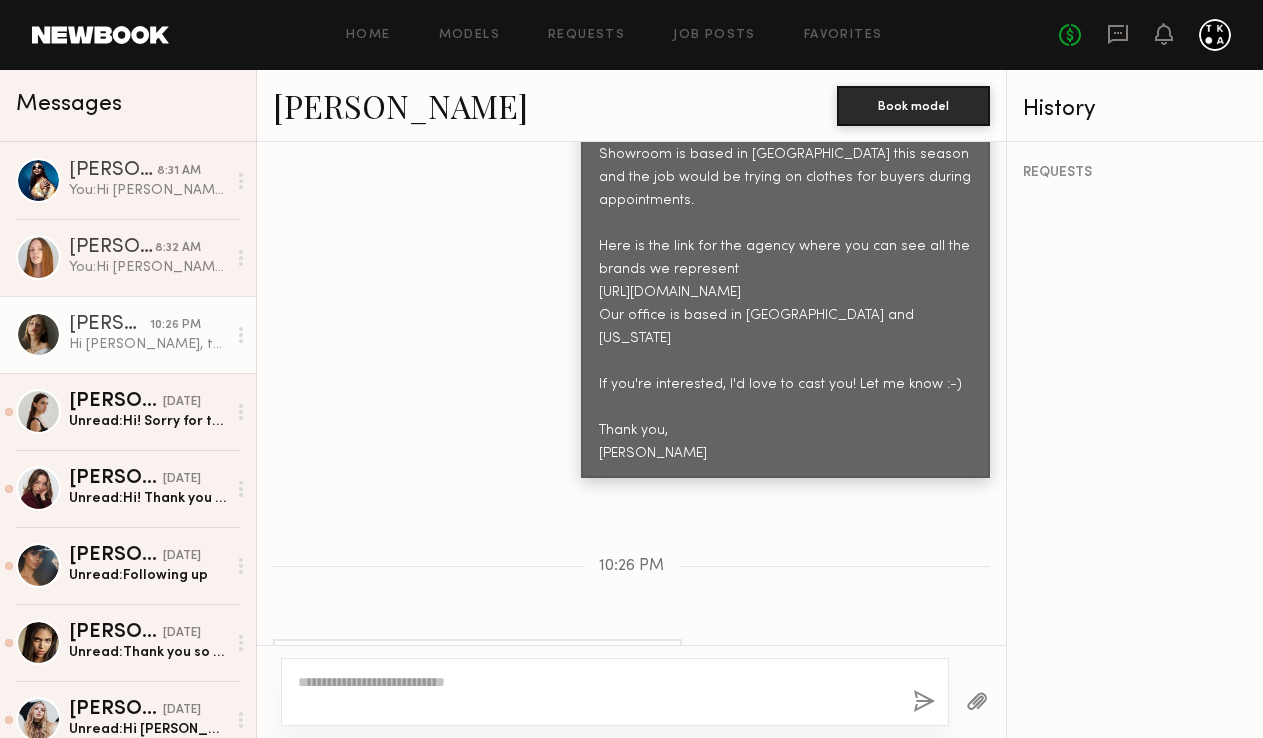 scroll, scrollTop: 1731, scrollLeft: 0, axis: vertical 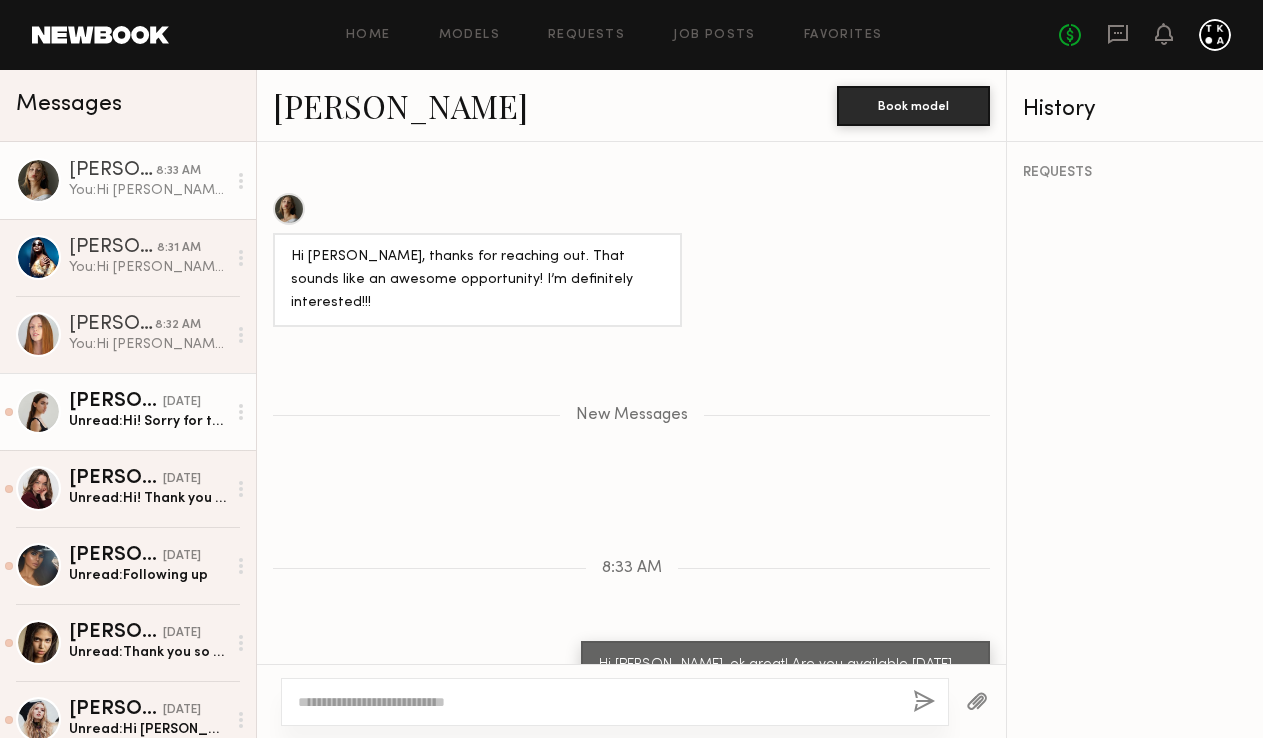click on "yesterday" 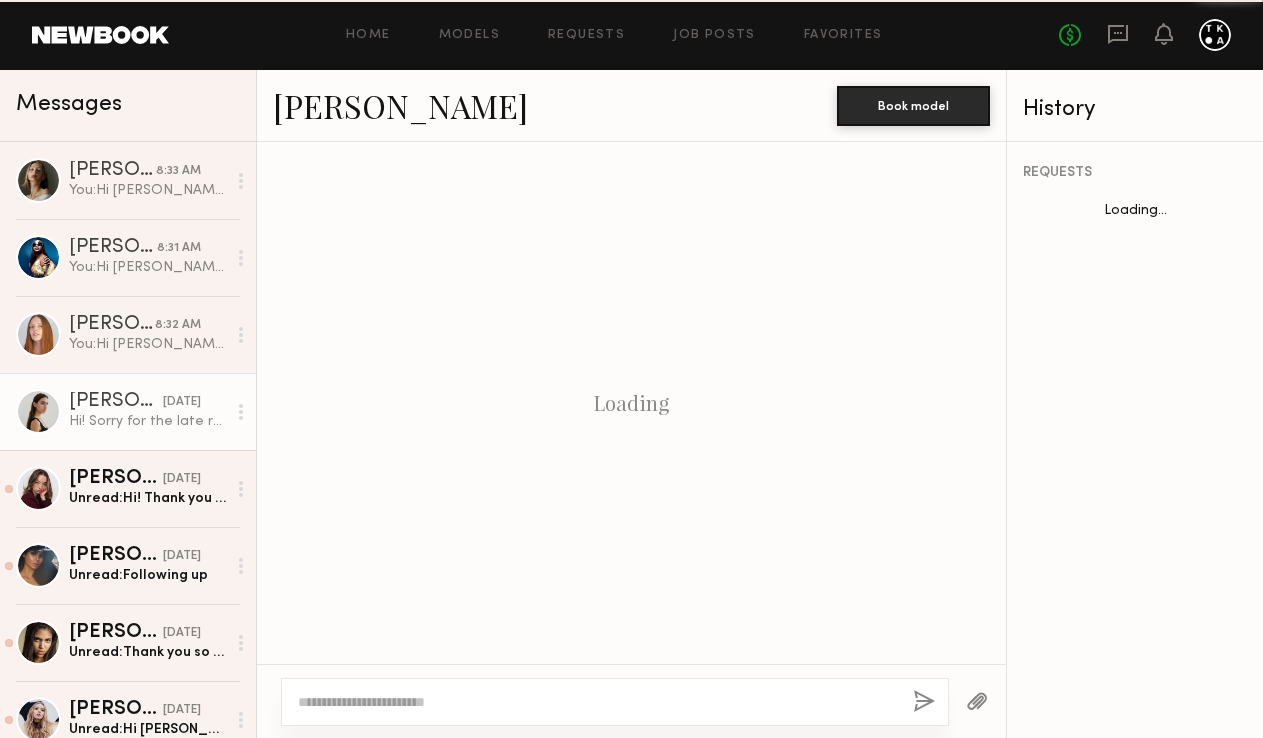 scroll, scrollTop: 1285, scrollLeft: 0, axis: vertical 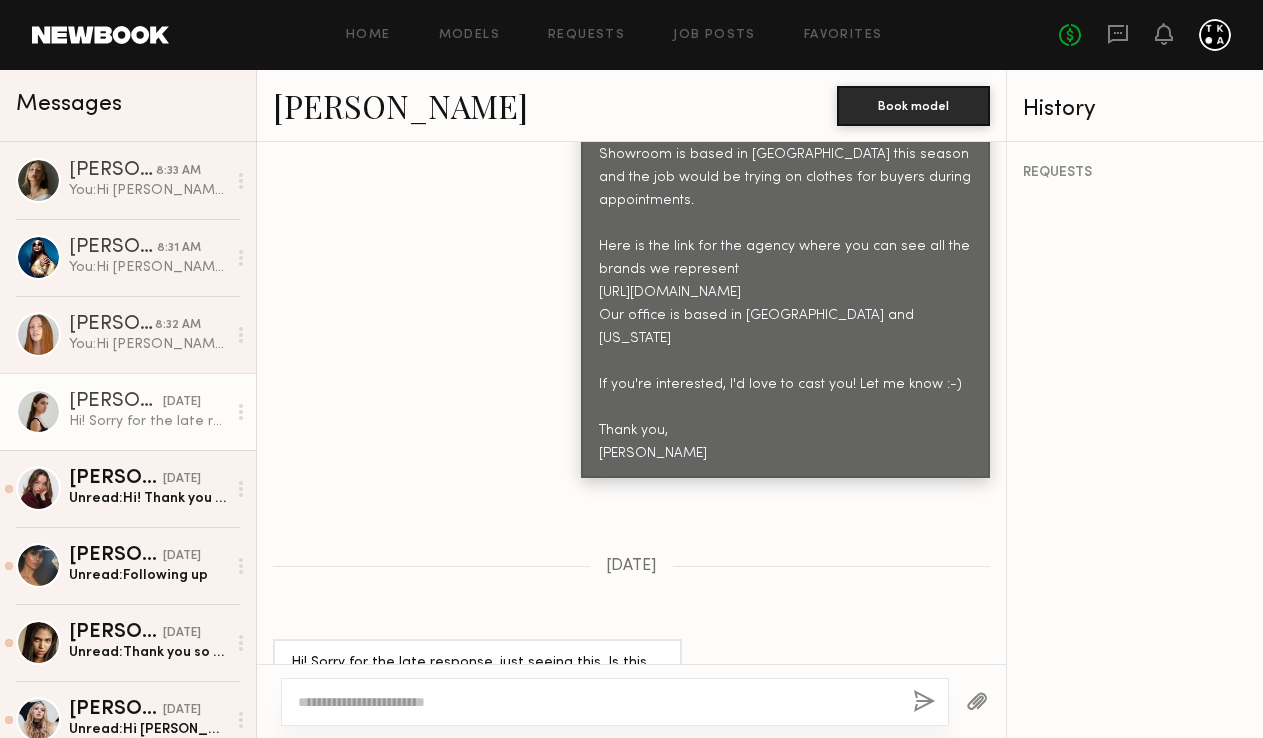 click on "Eliza D." 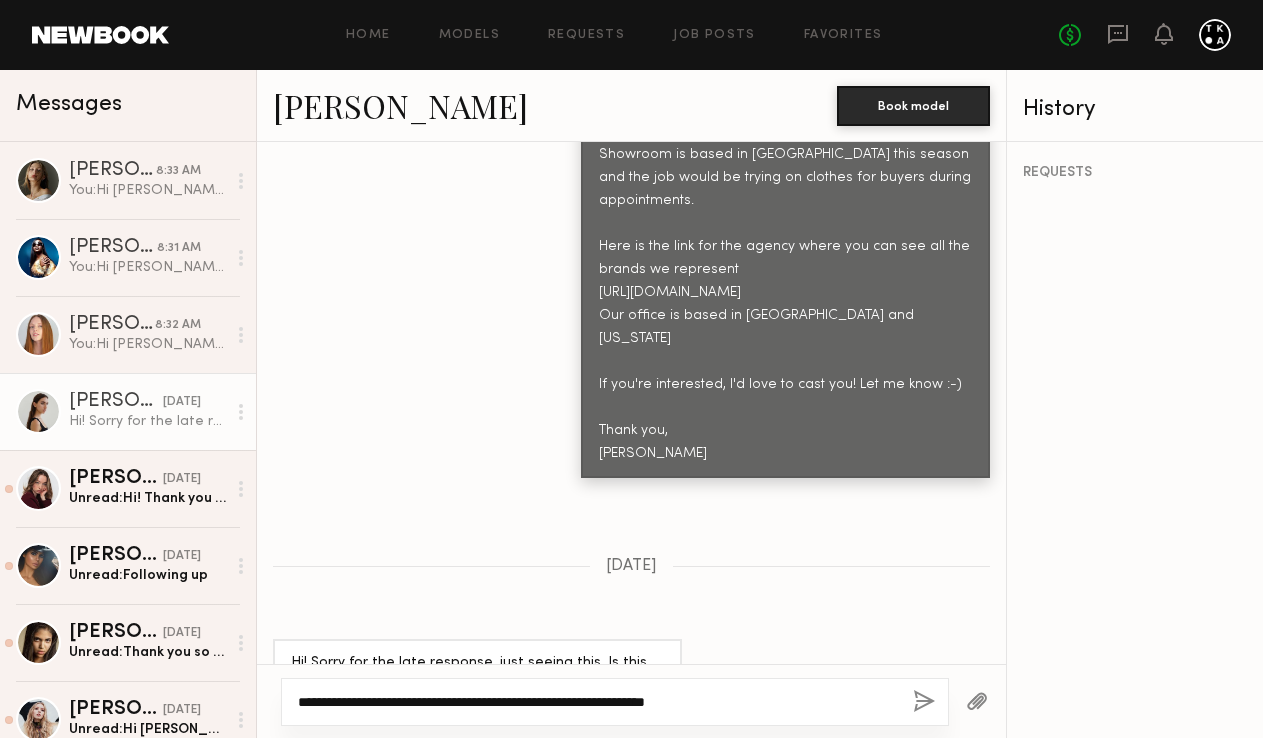 type on "**********" 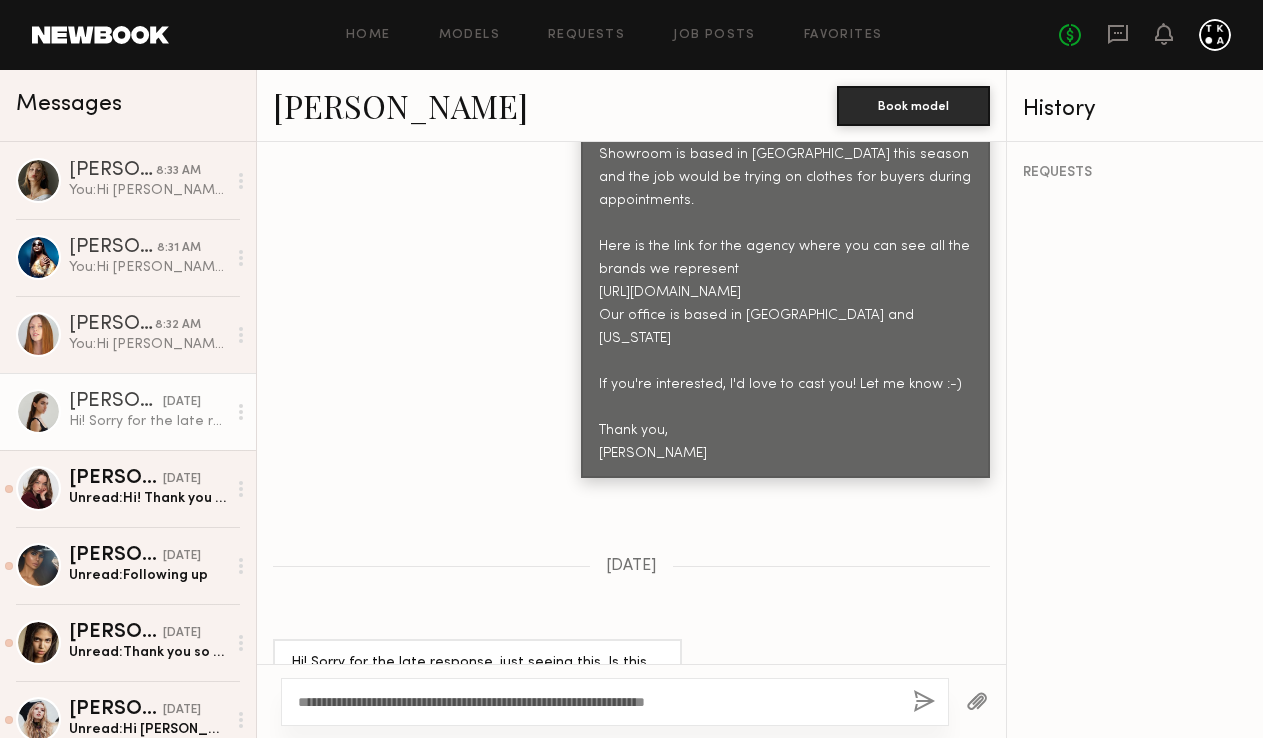 click 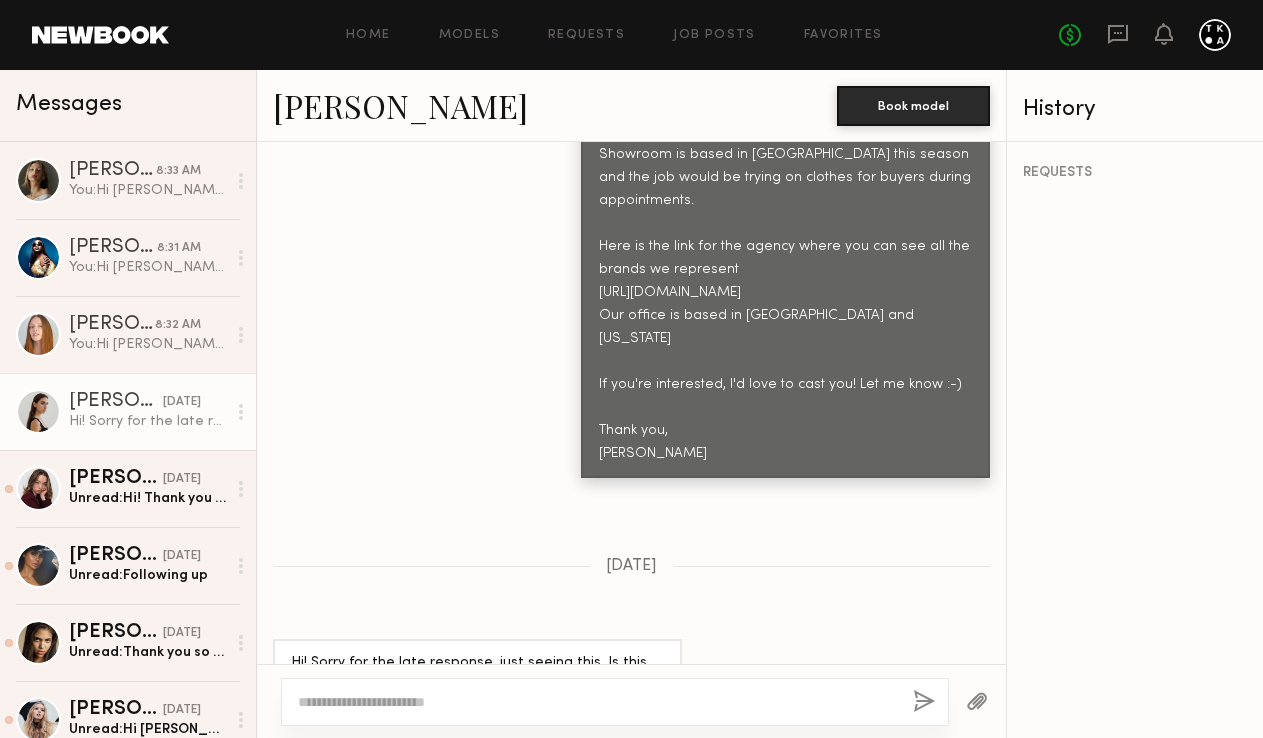 scroll, scrollTop: 1708, scrollLeft: 0, axis: vertical 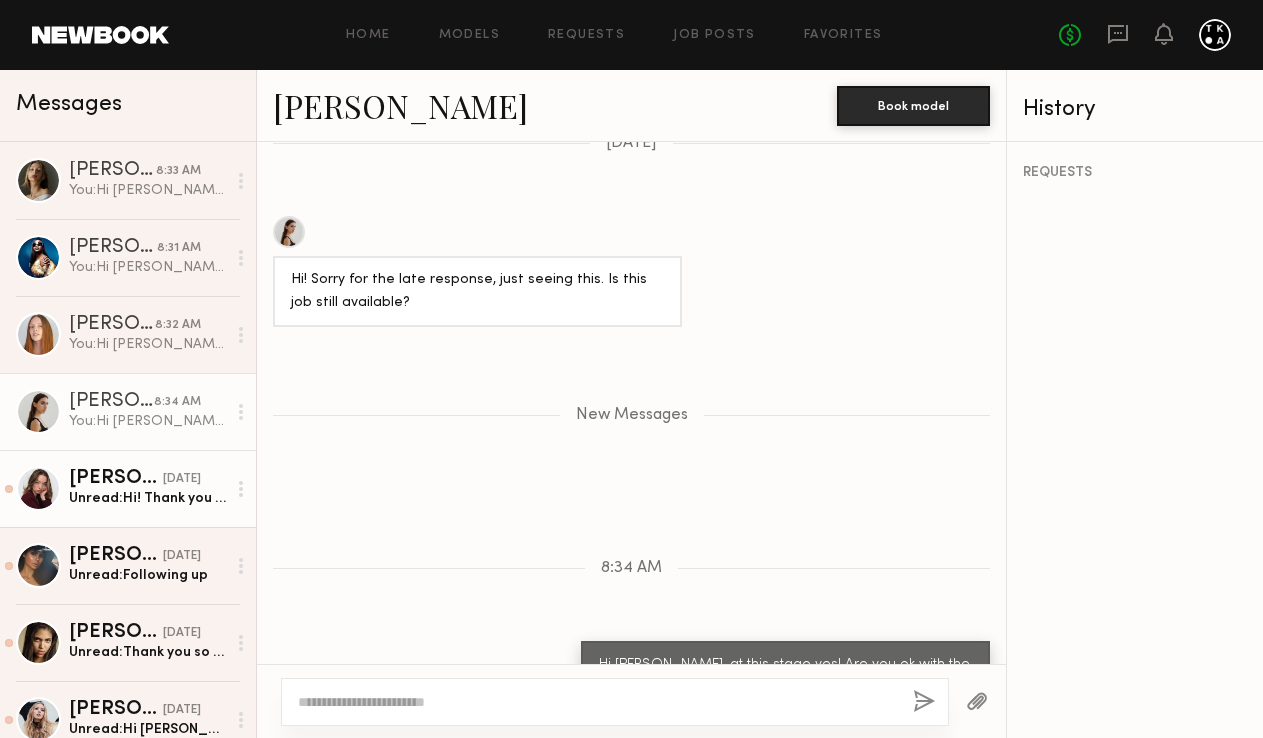 click on "Amber M. 07/26/2025 Unread:  Hi! Thank you for reaching out! I’m currently available September 12-18 and would love to work together! :)" 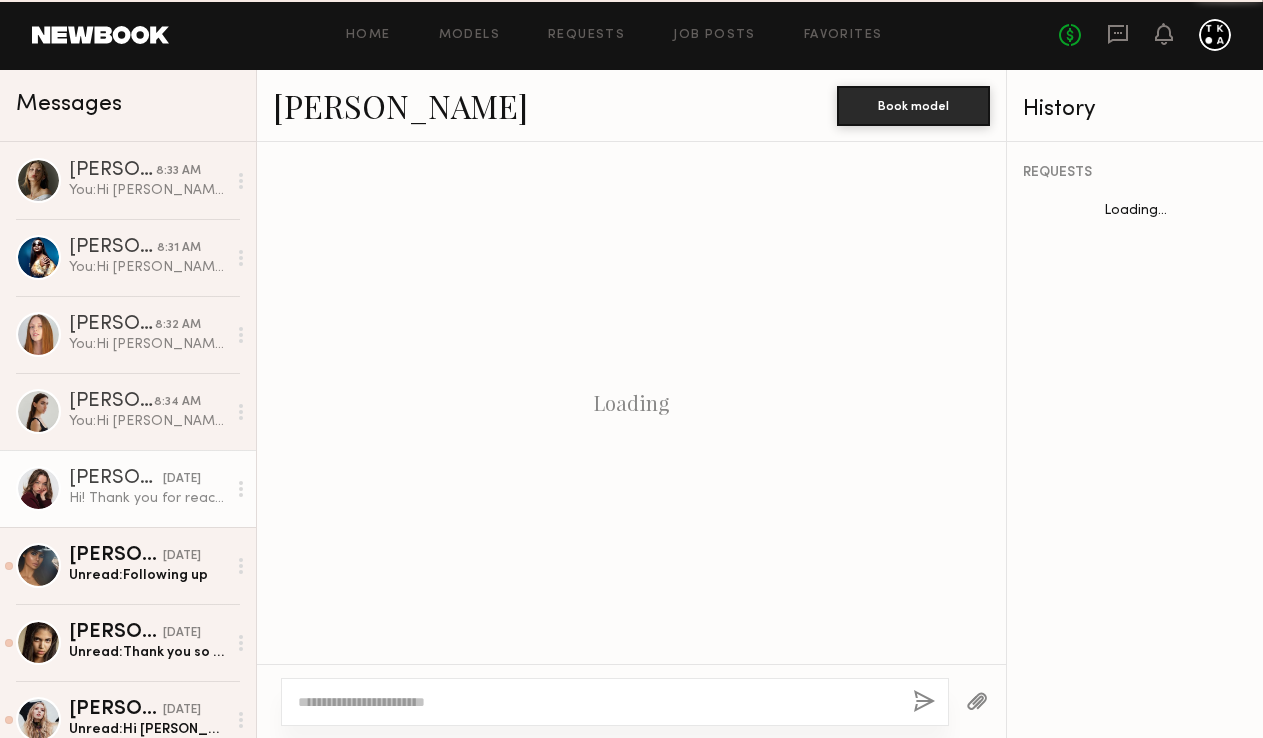 scroll, scrollTop: 1285, scrollLeft: 0, axis: vertical 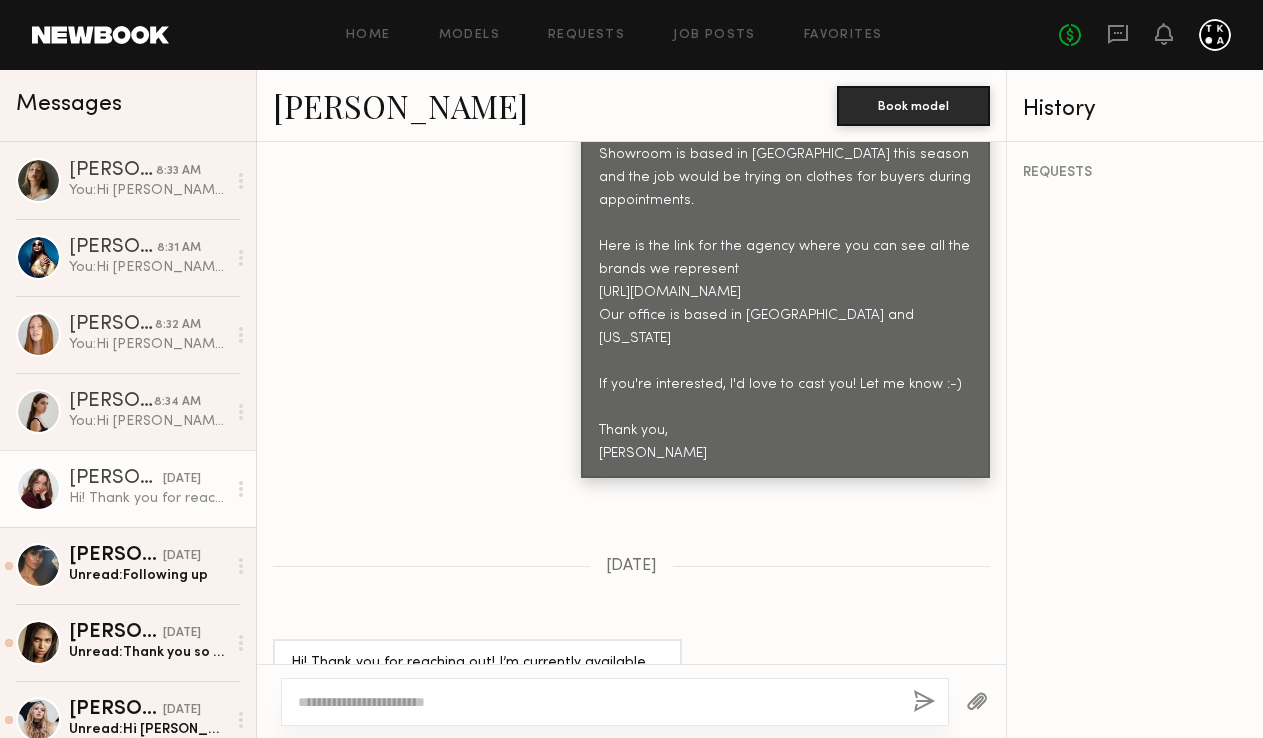 click on "Amber M." 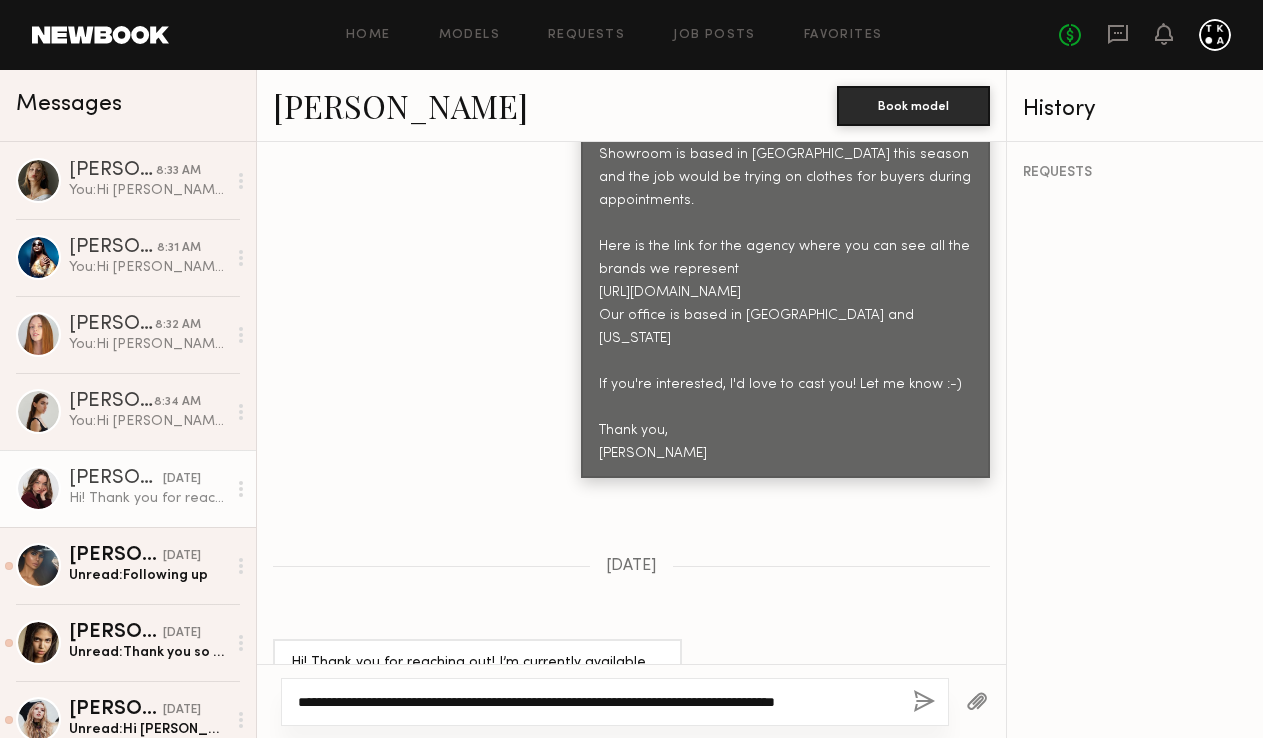 type on "**********" 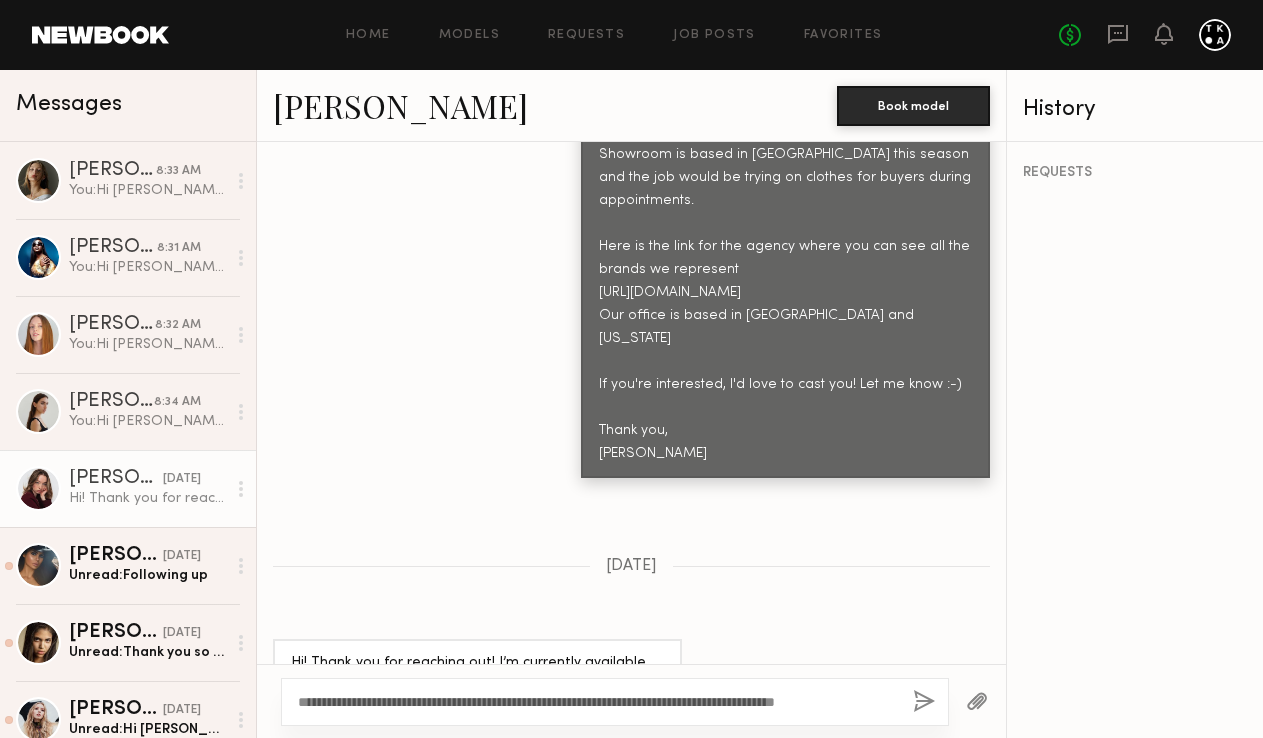 click 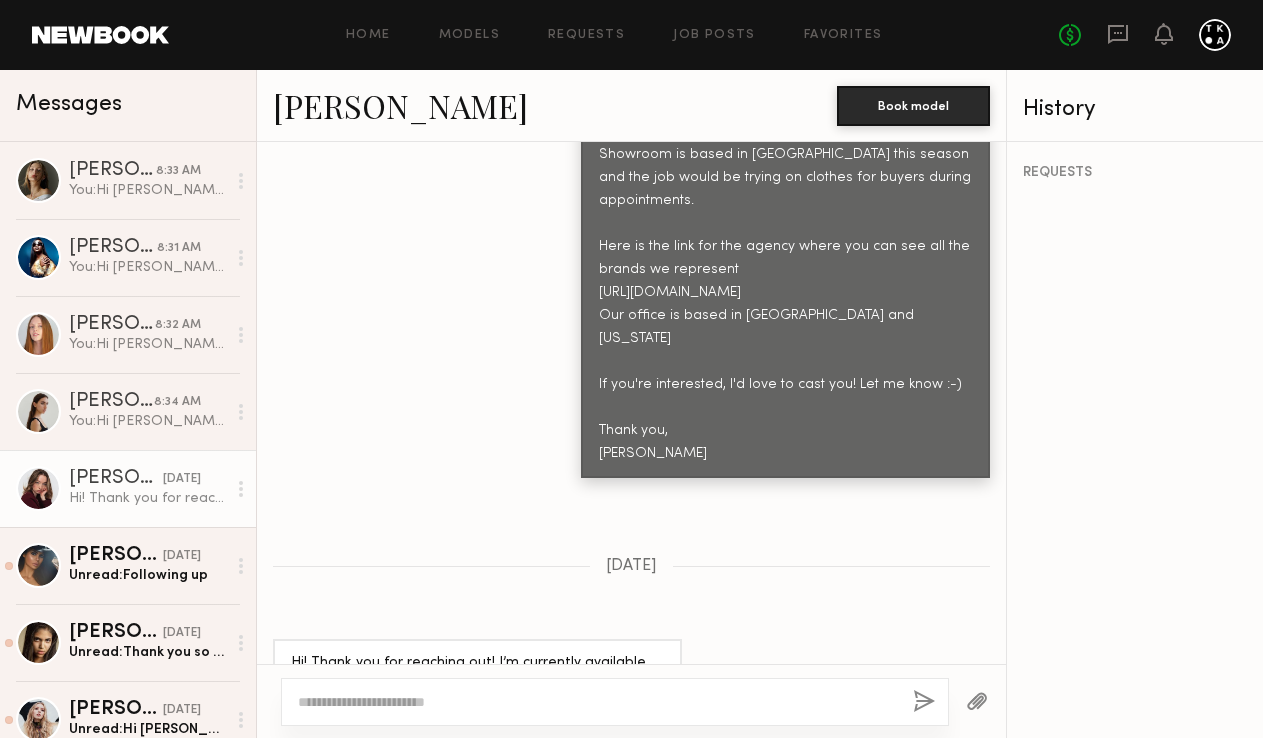 scroll, scrollTop: 1708, scrollLeft: 0, axis: vertical 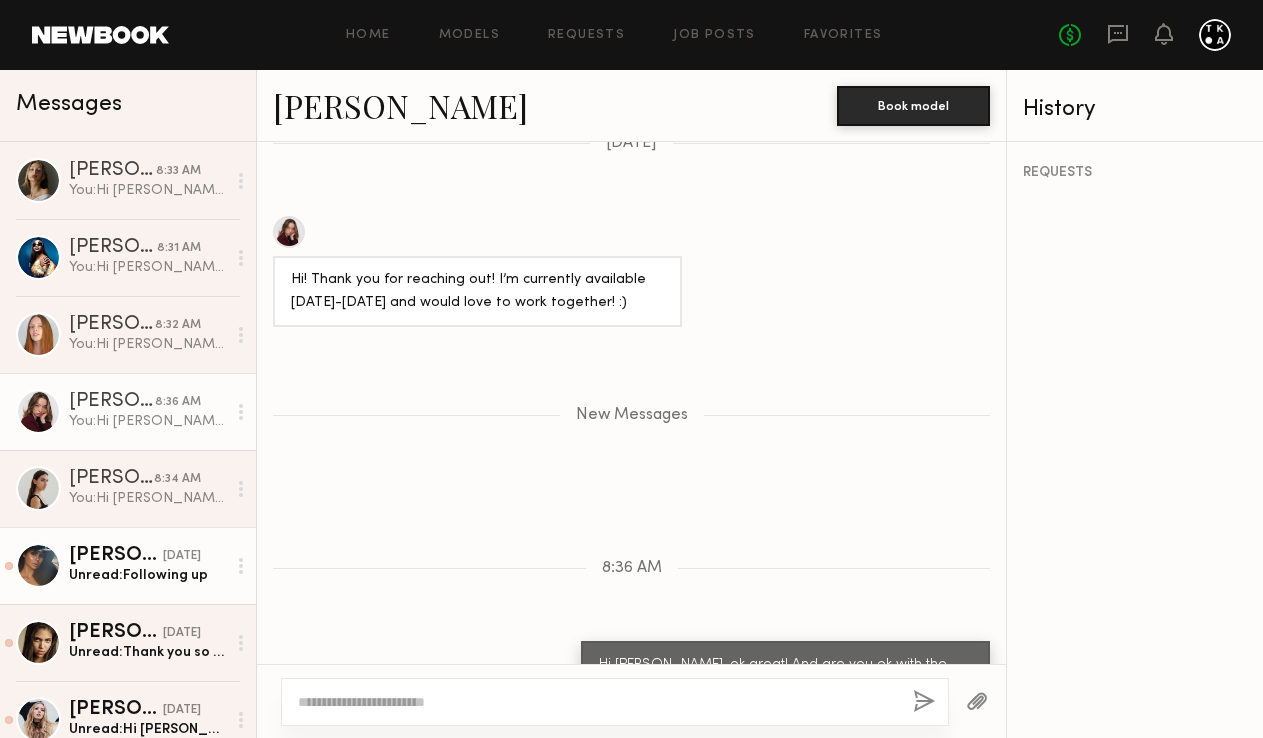 click on "07/26/2025" 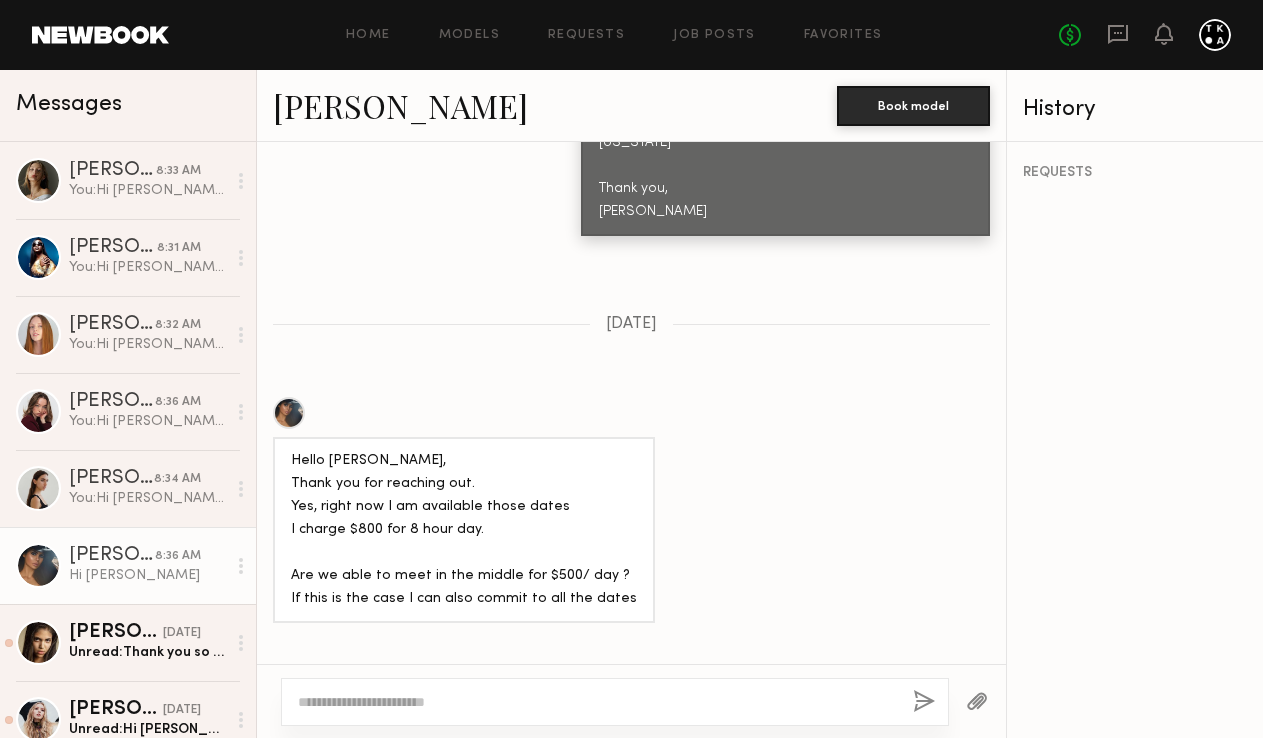 scroll, scrollTop: 1450, scrollLeft: 0, axis: vertical 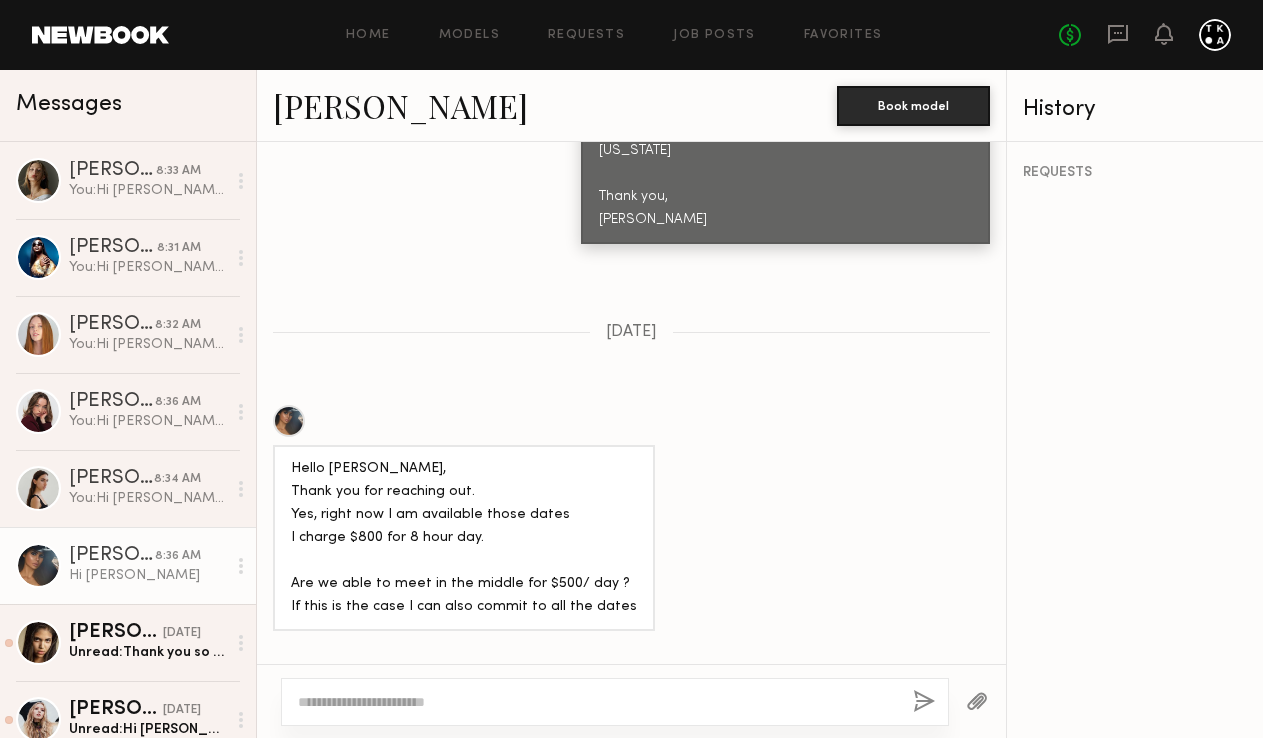 click on "Margo S." 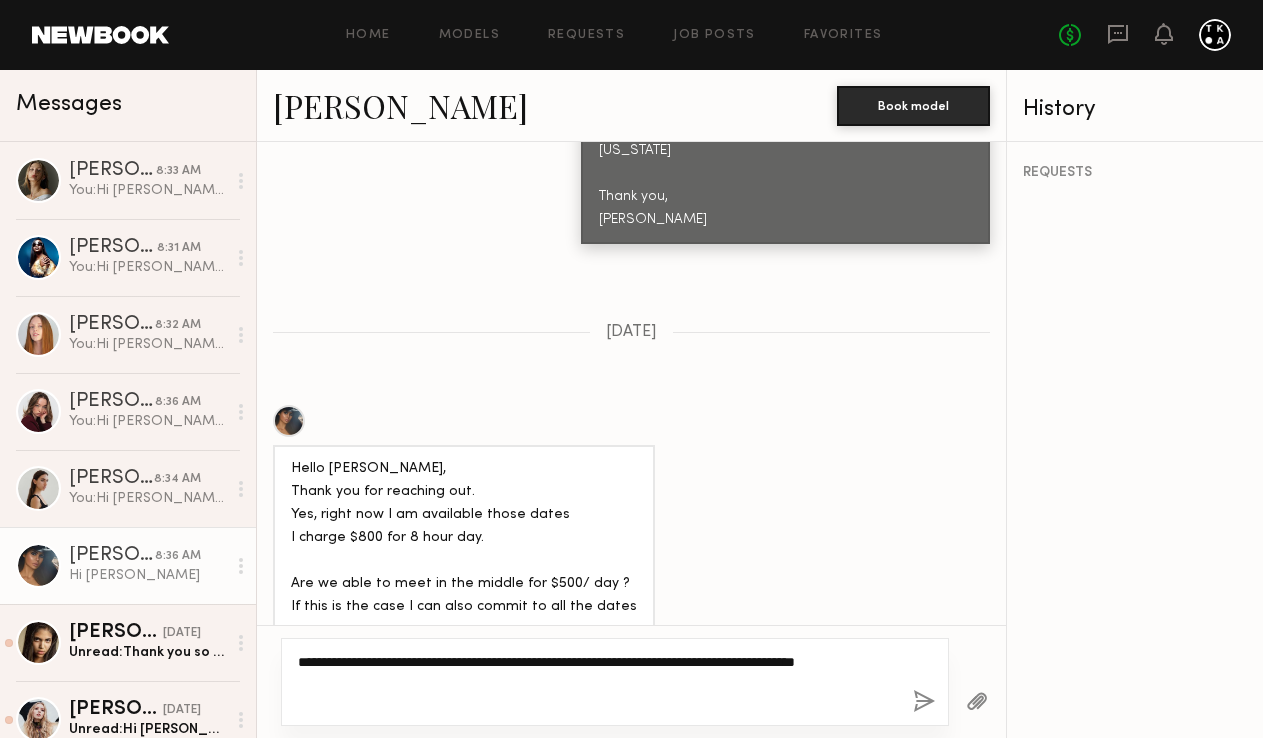 type on "**********" 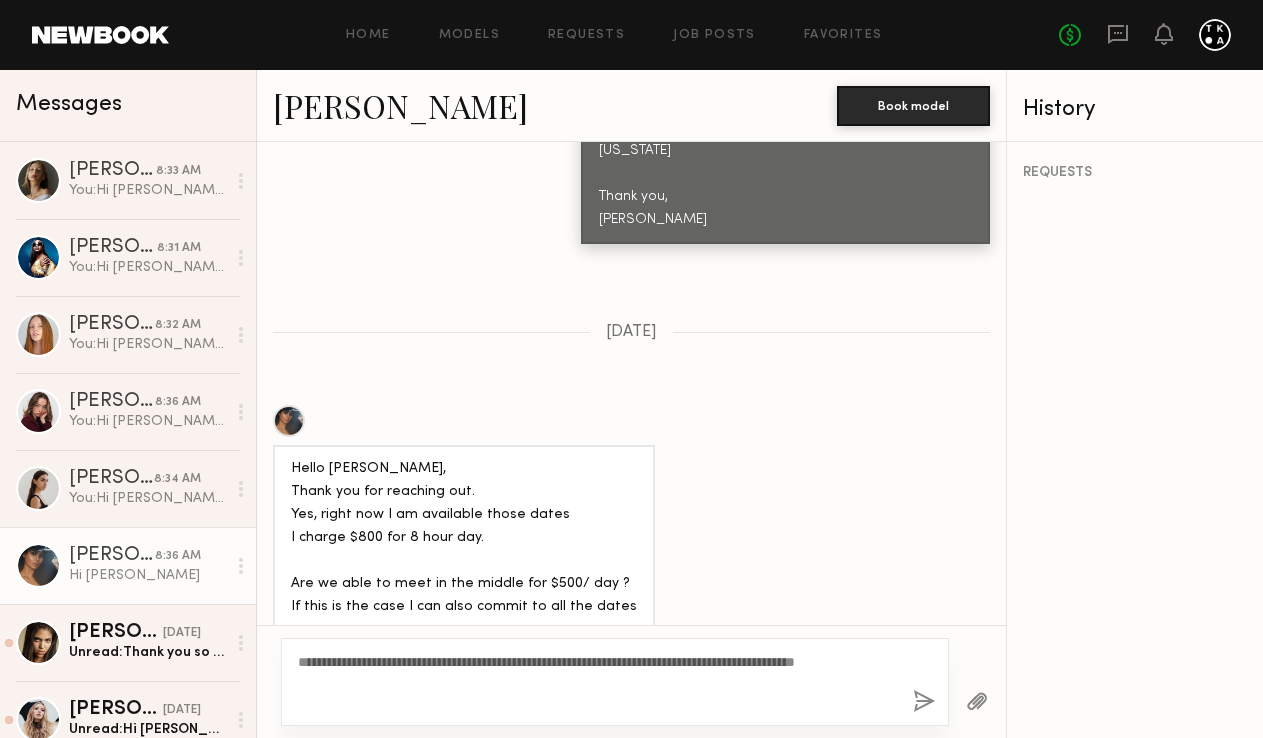 click 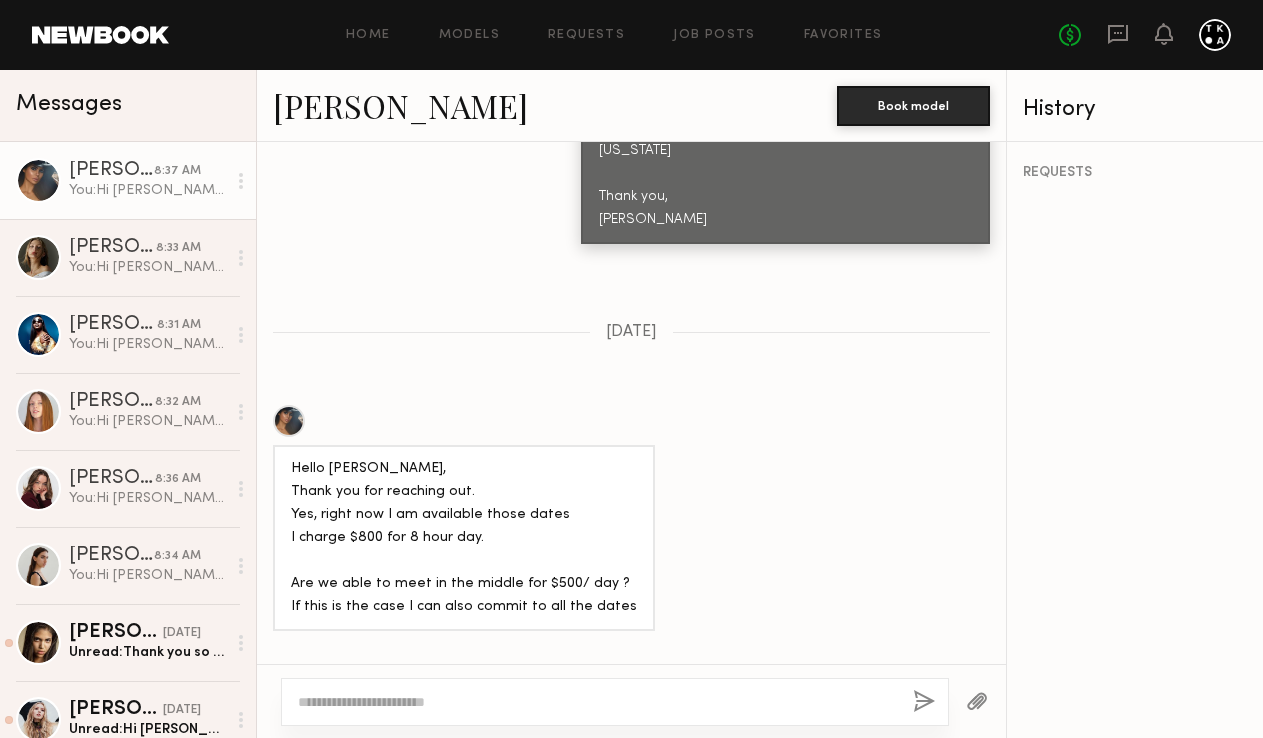 scroll, scrollTop: 1995, scrollLeft: 0, axis: vertical 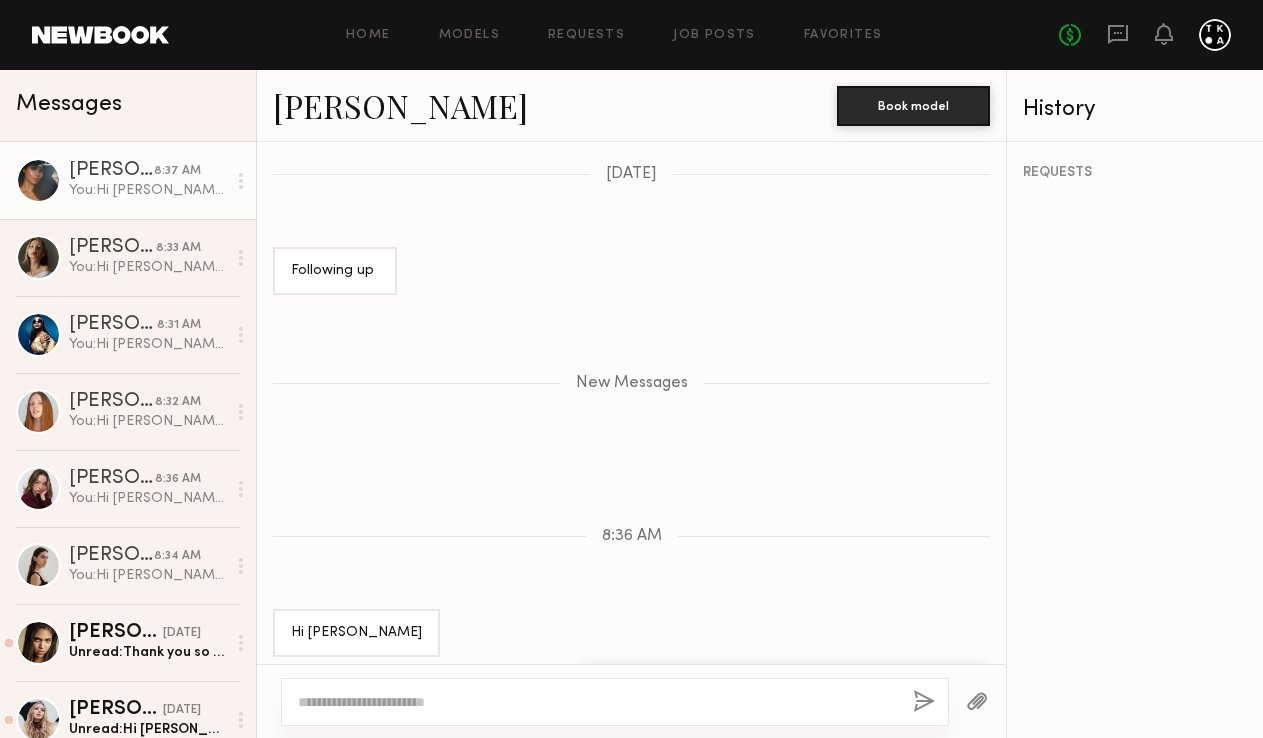 click 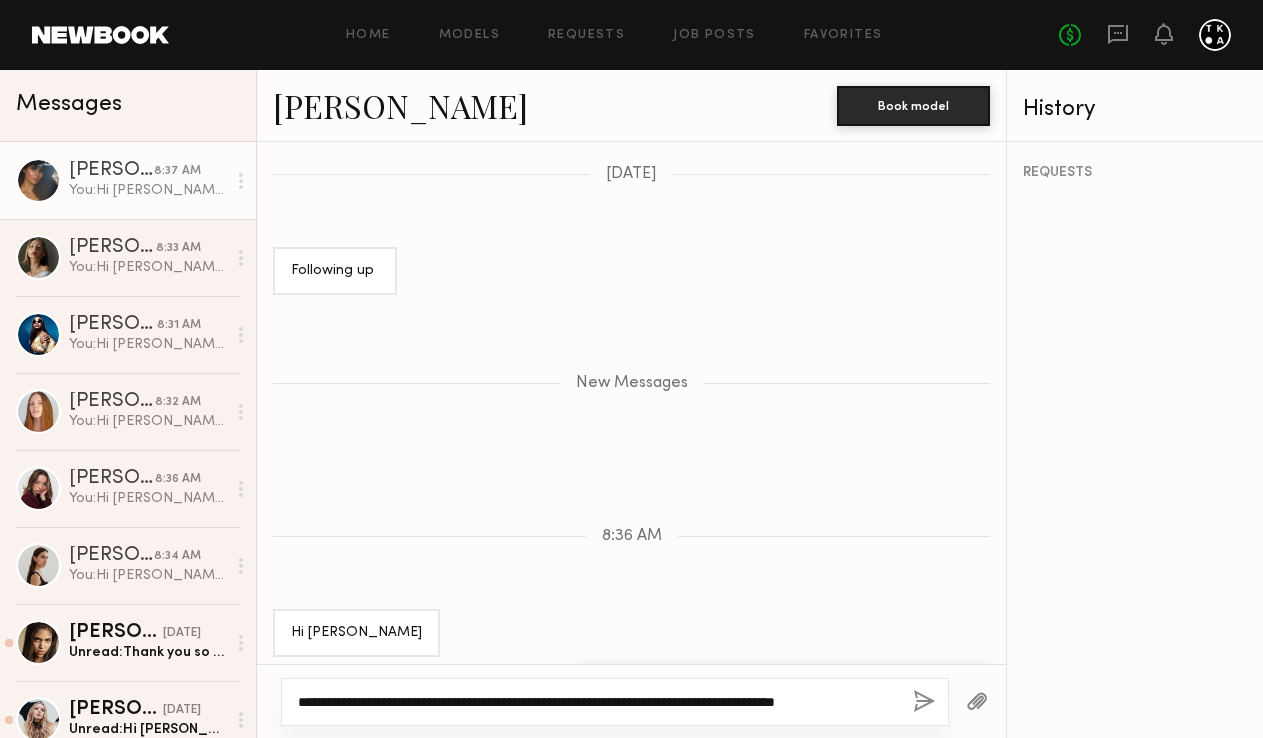 scroll, scrollTop: 2013, scrollLeft: 0, axis: vertical 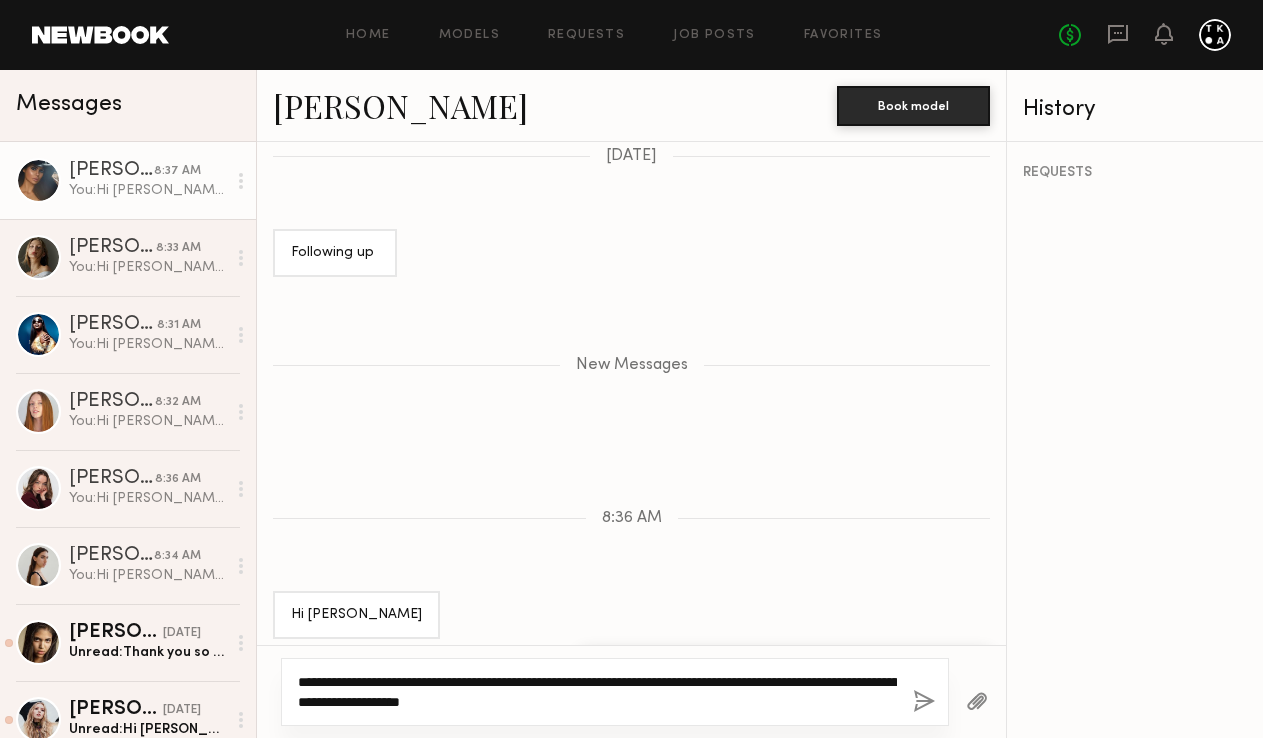 click on "**********" 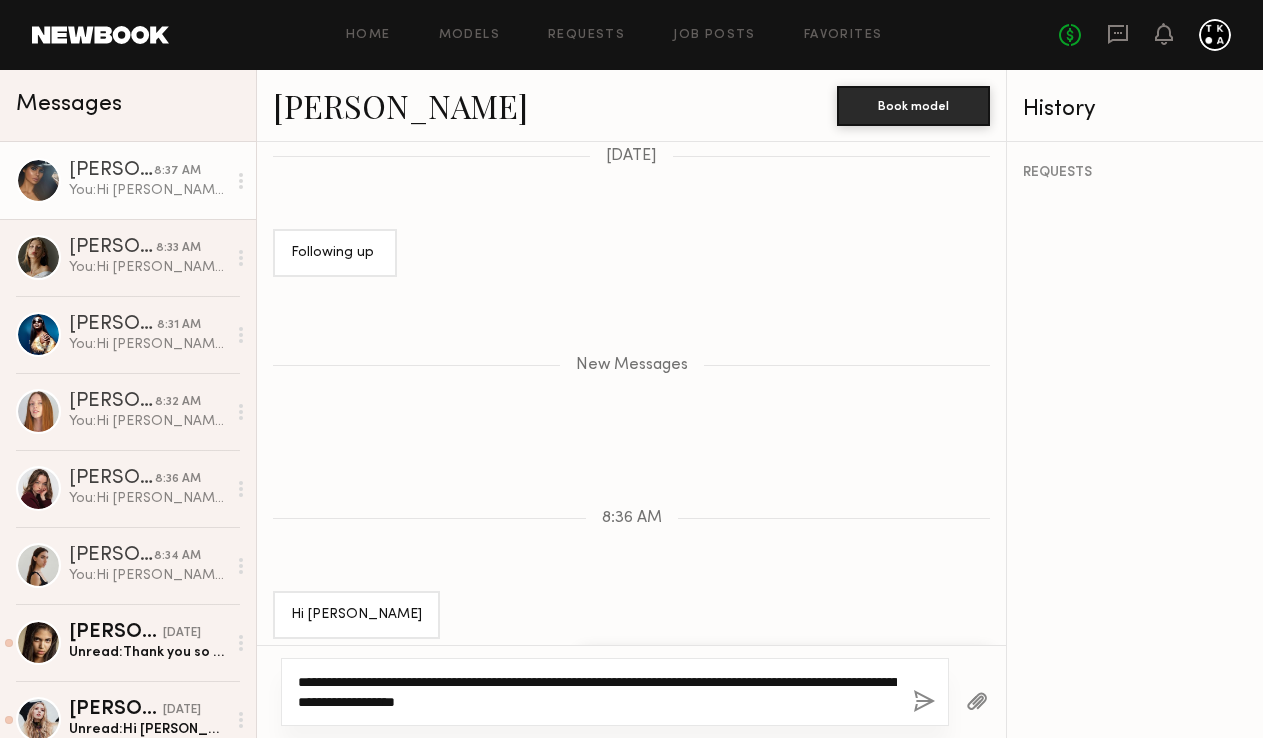 click on "**********" 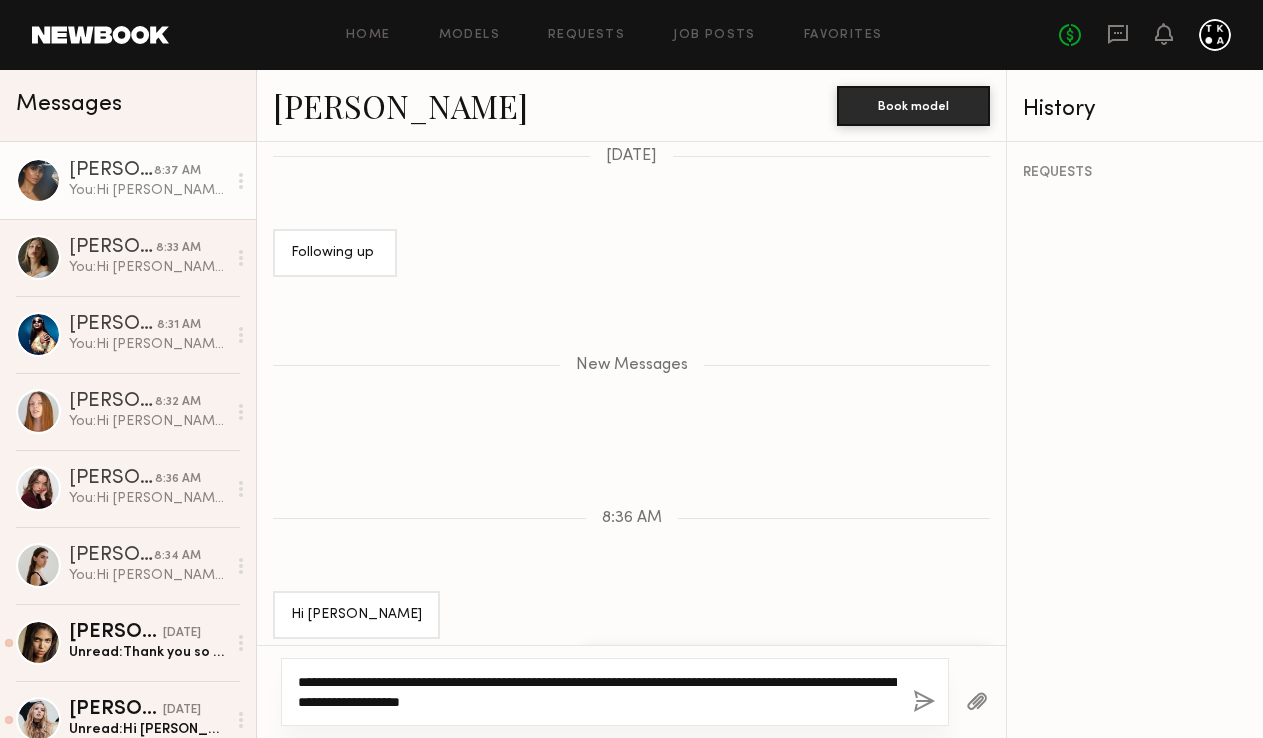 click on "**********" 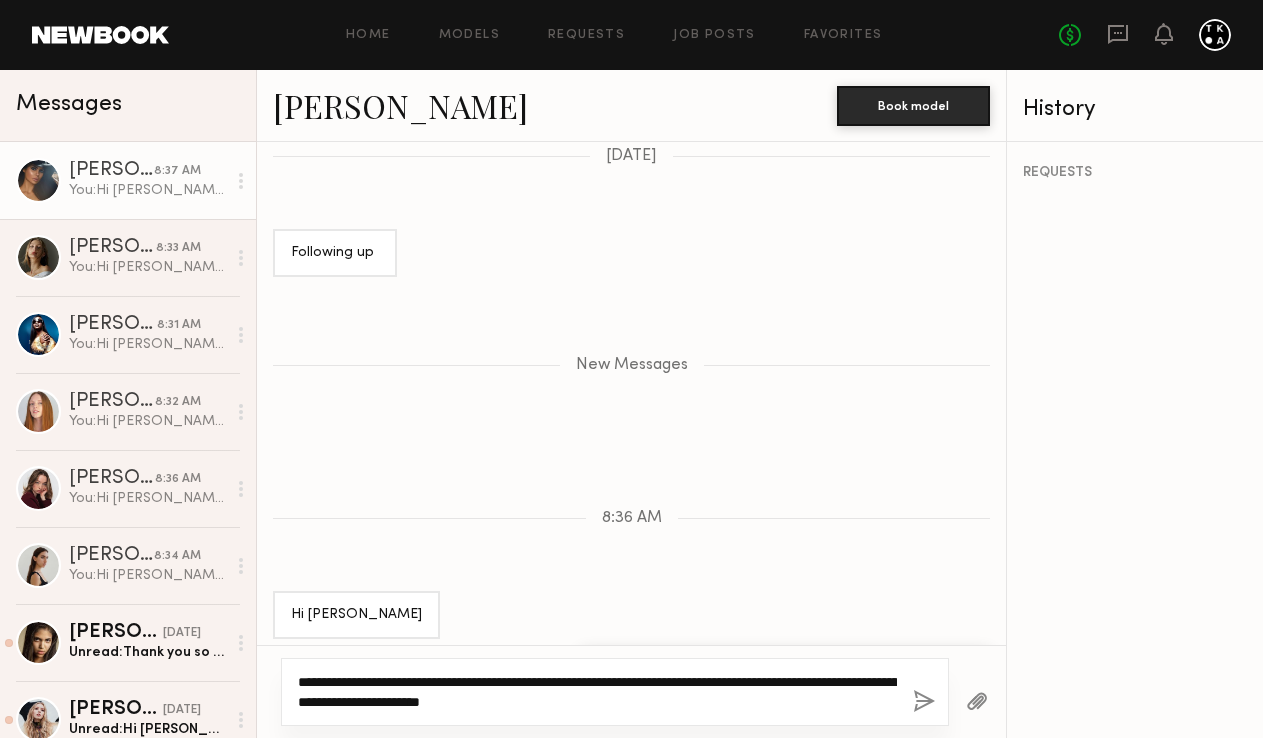 click on "**********" 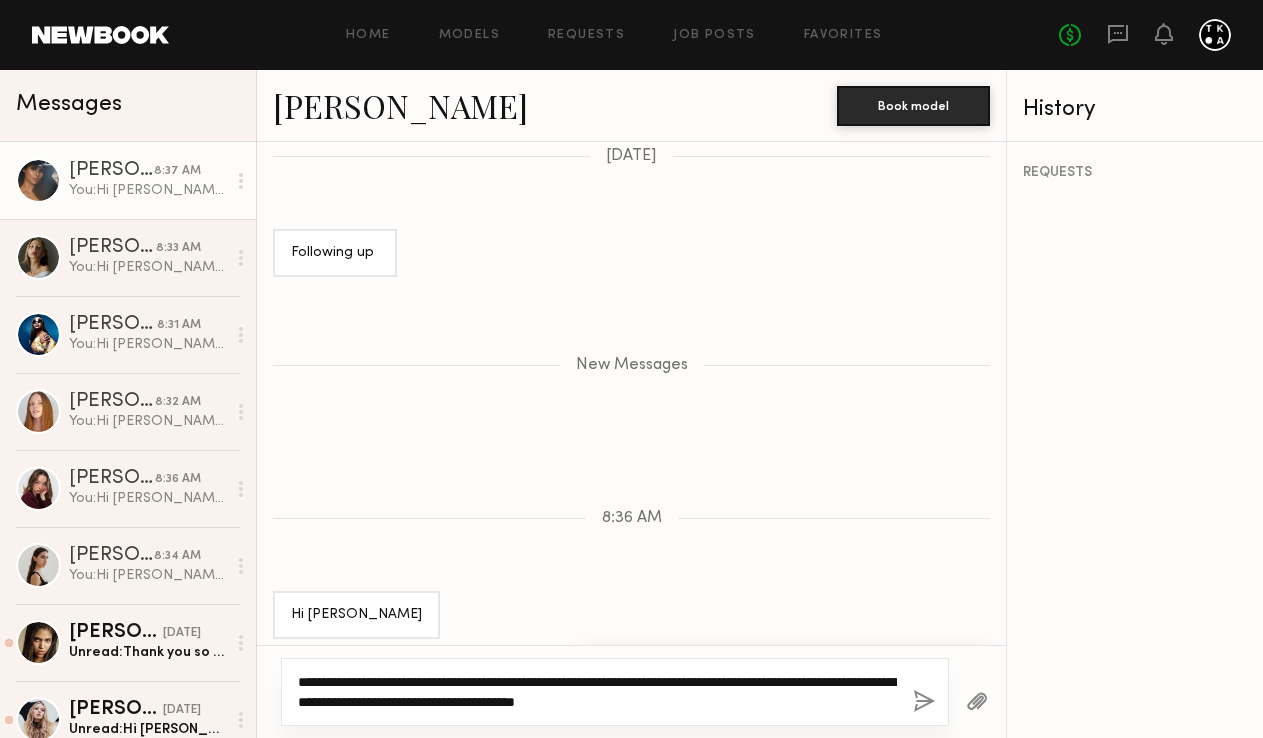 type on "**********" 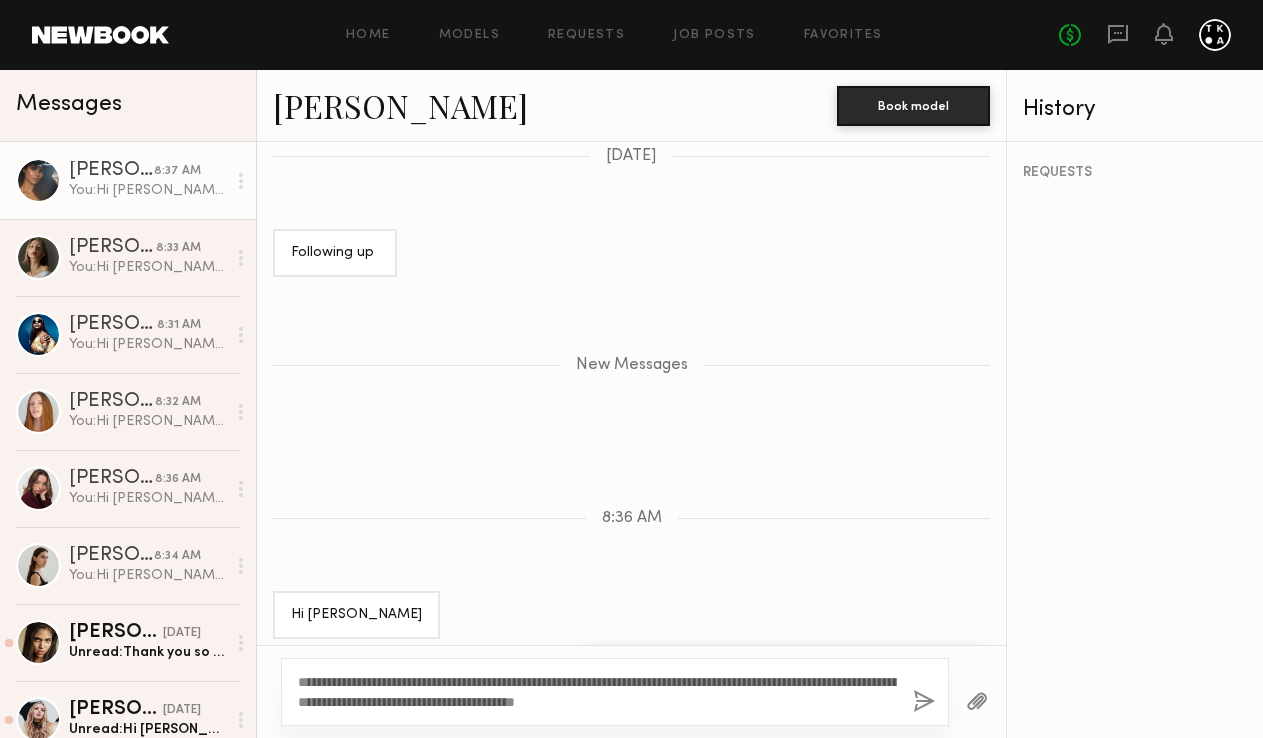 click 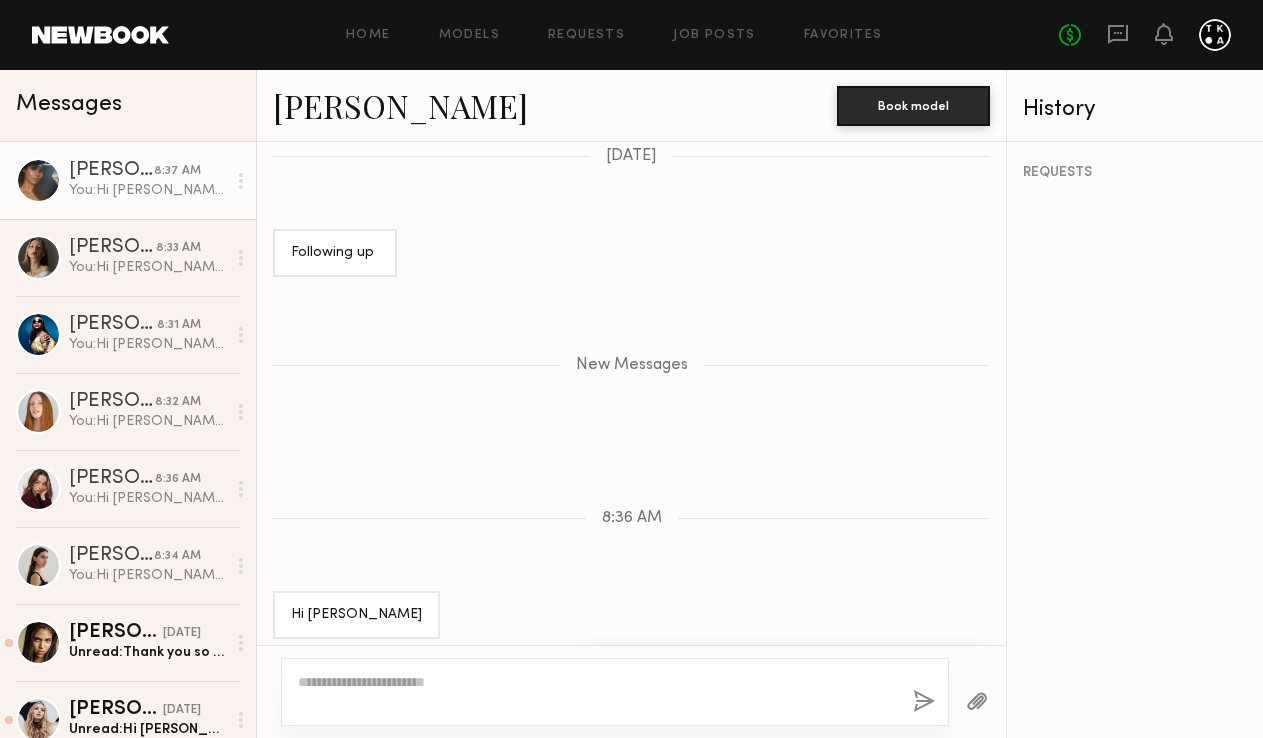 scroll, scrollTop: 2137, scrollLeft: 0, axis: vertical 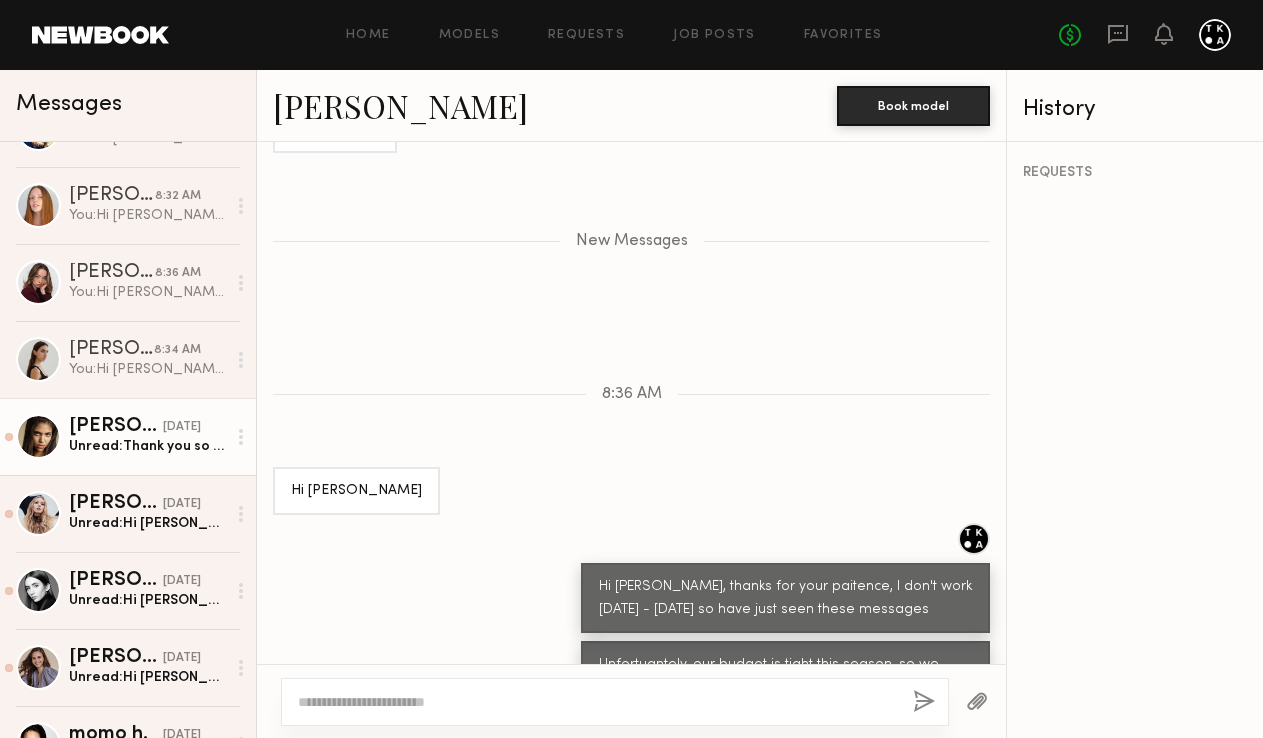 click on "Unread:  Thank you so much" 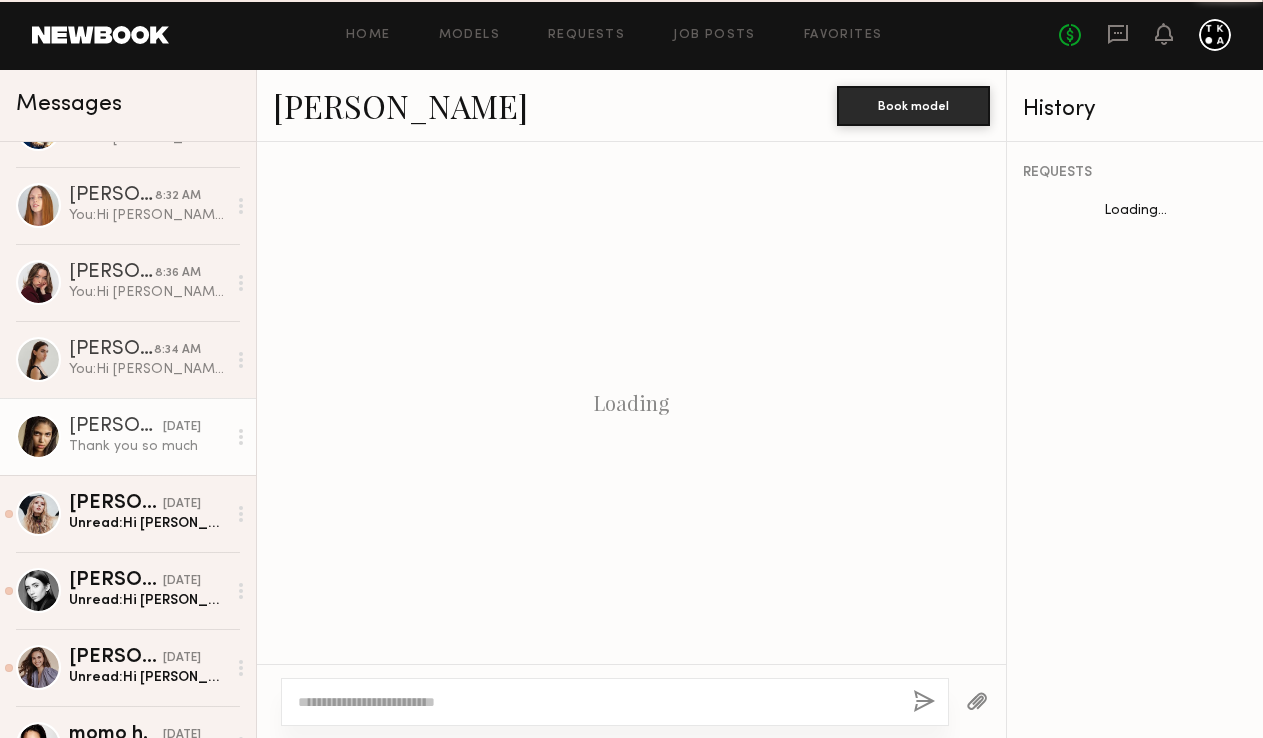scroll, scrollTop: 2035, scrollLeft: 0, axis: vertical 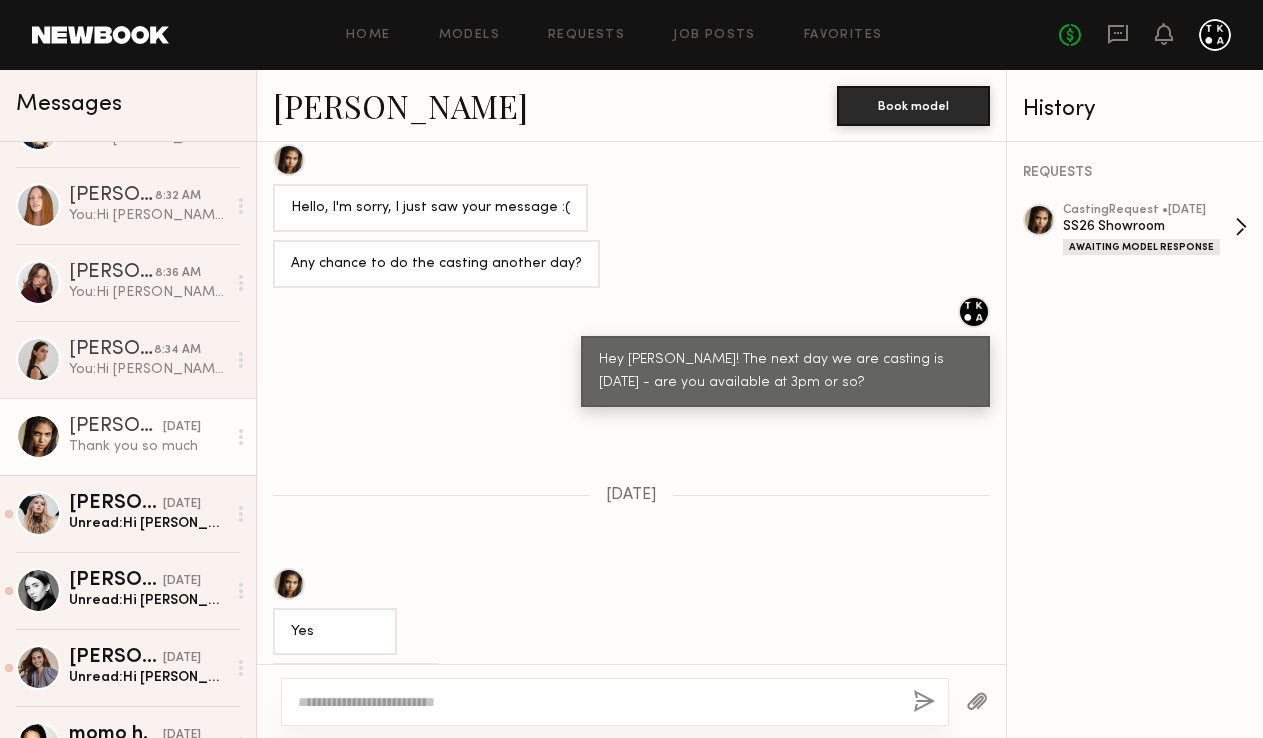 click on "SS26 Showroom" 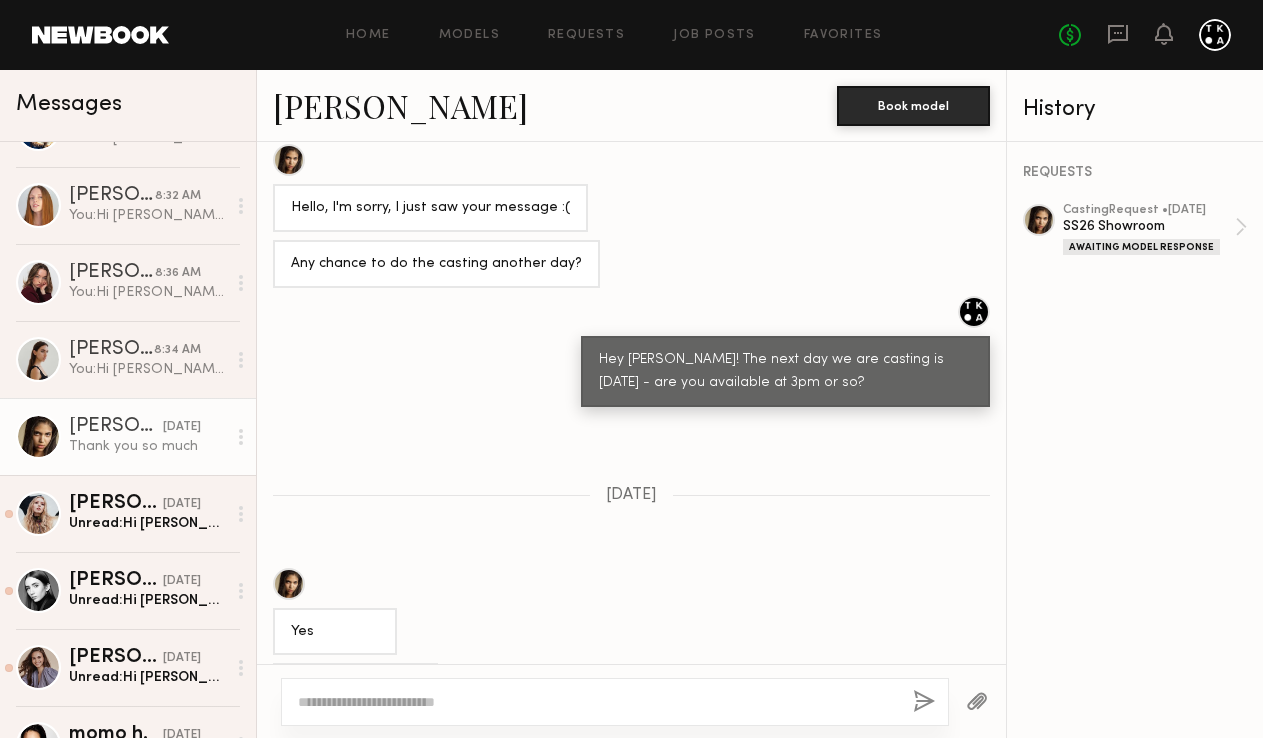 click 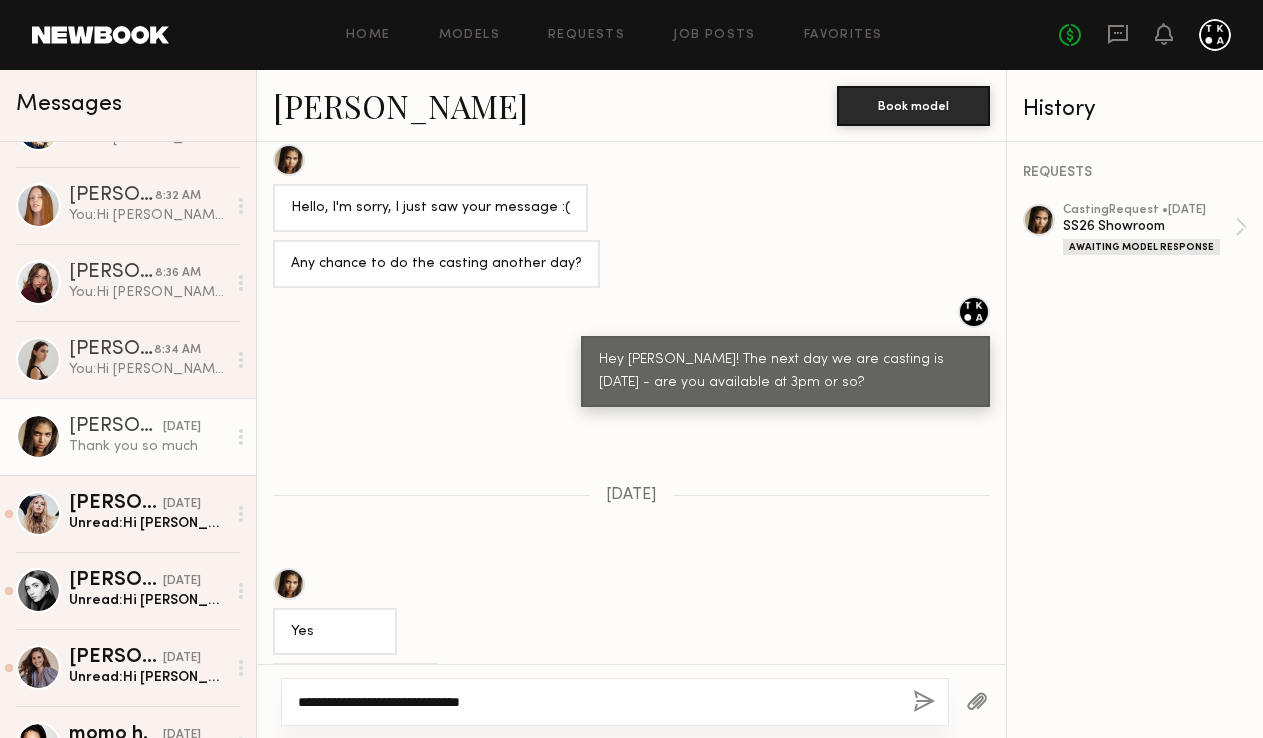 type on "**********" 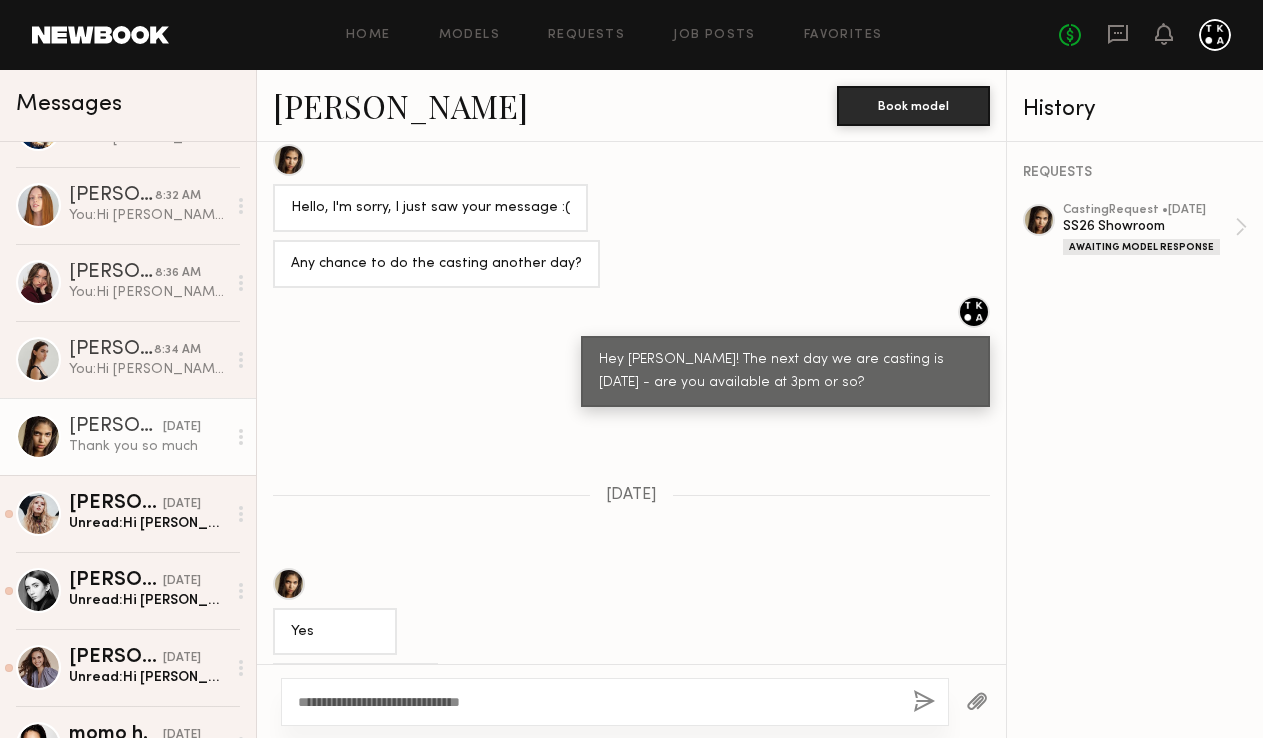 click 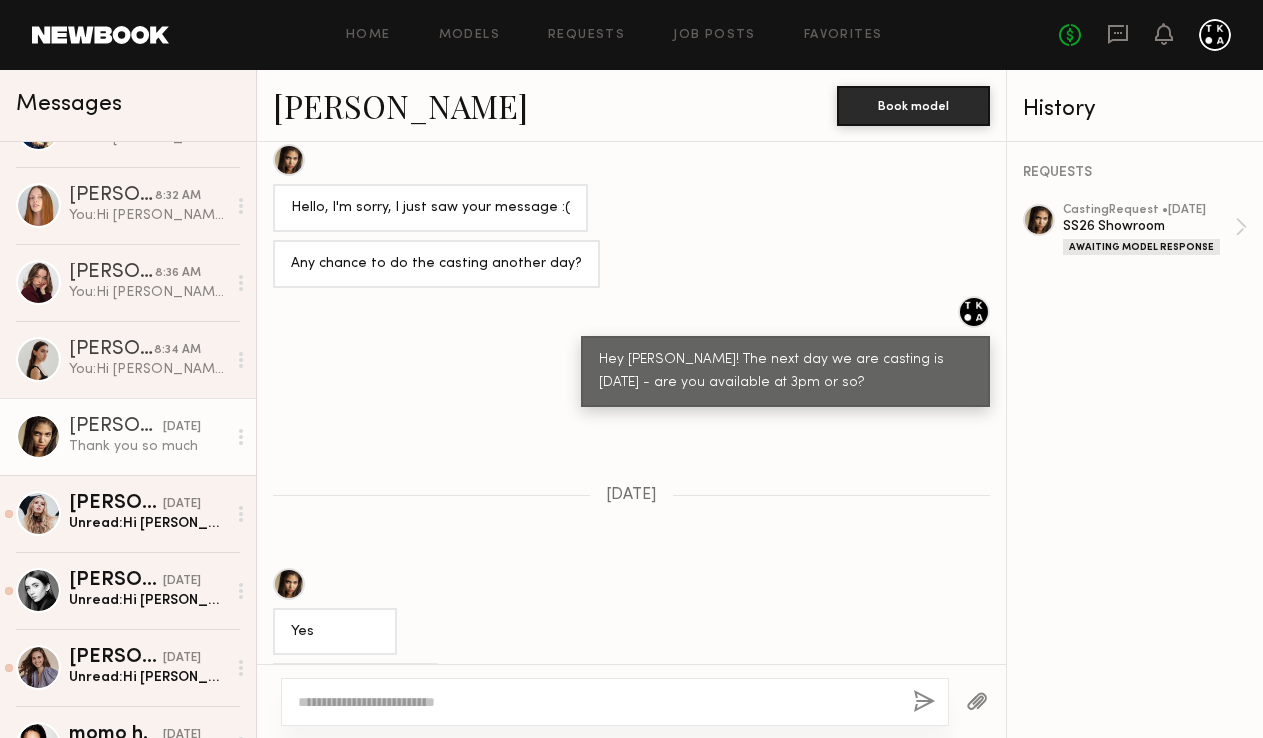 scroll, scrollTop: 2395, scrollLeft: 0, axis: vertical 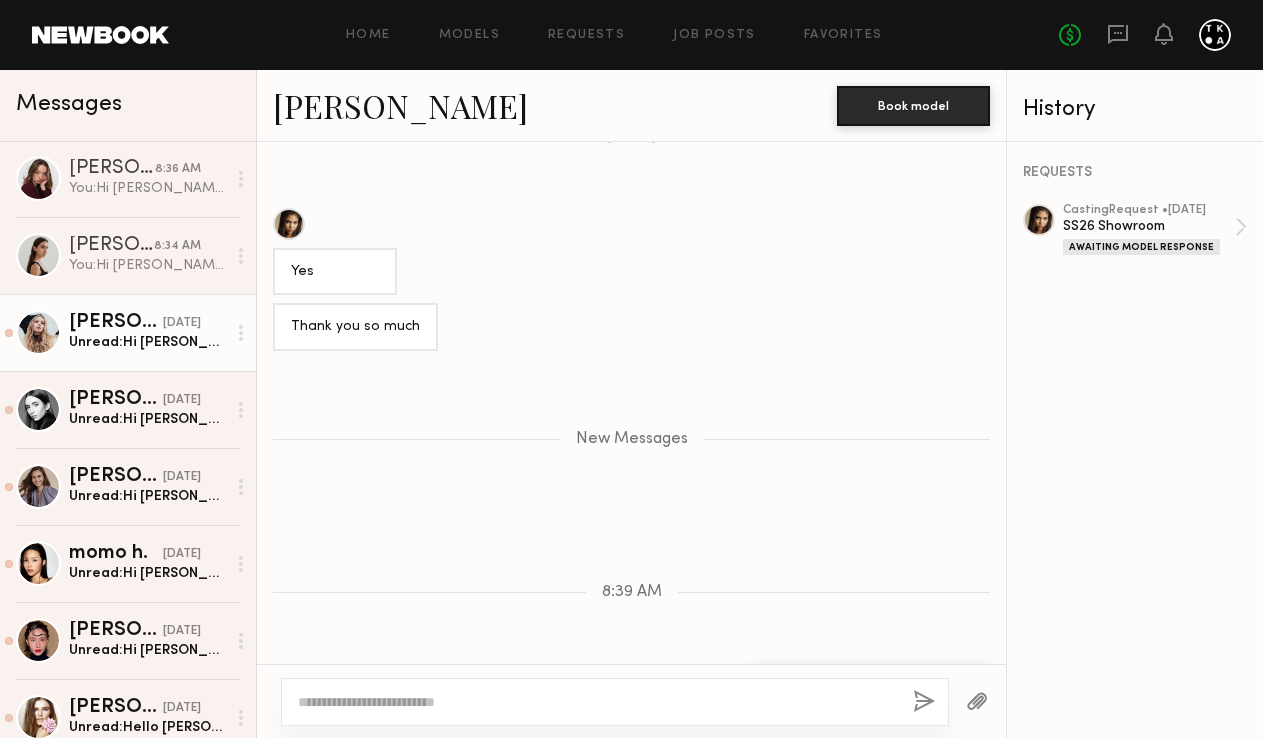 click on "Unread:  Hi Sophie,
Thank you so much! Unfortunately I live in LA, and can’t come for an in person casting, unless I happen to be in NYC then..
Best regards,
Stasia" 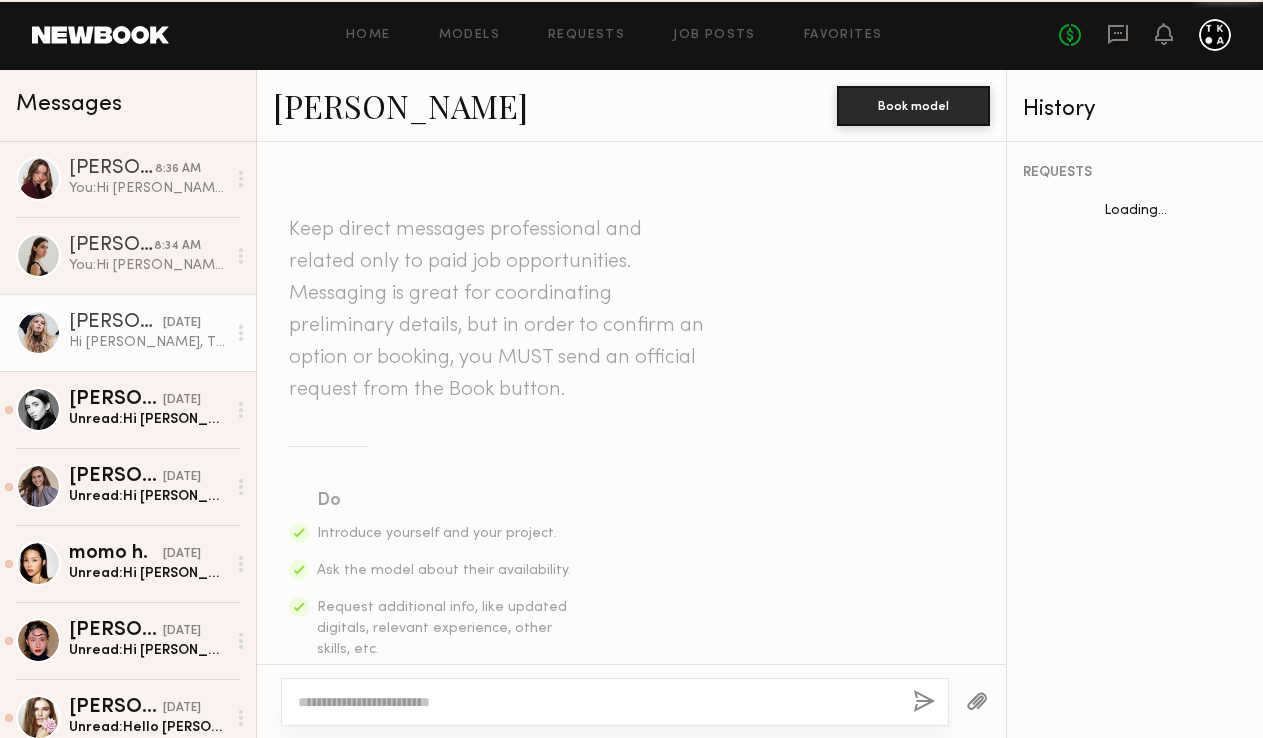 scroll, scrollTop: 2854, scrollLeft: 0, axis: vertical 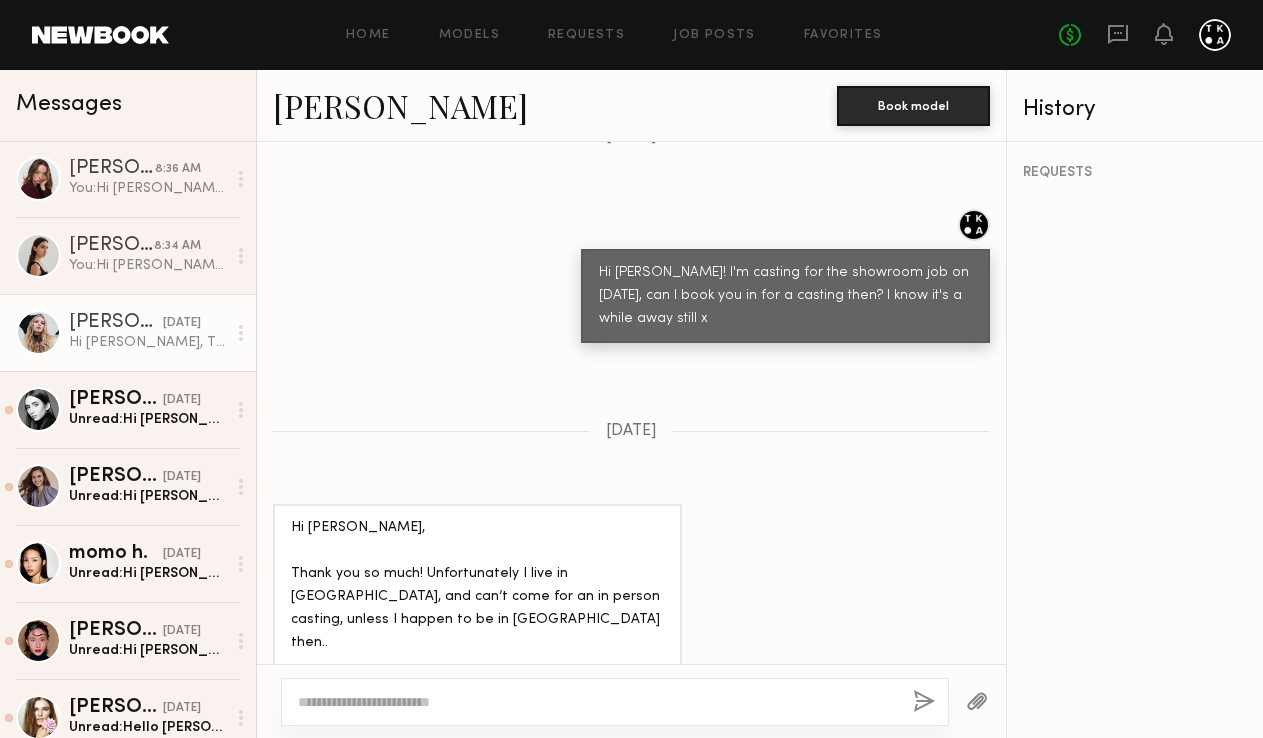 click 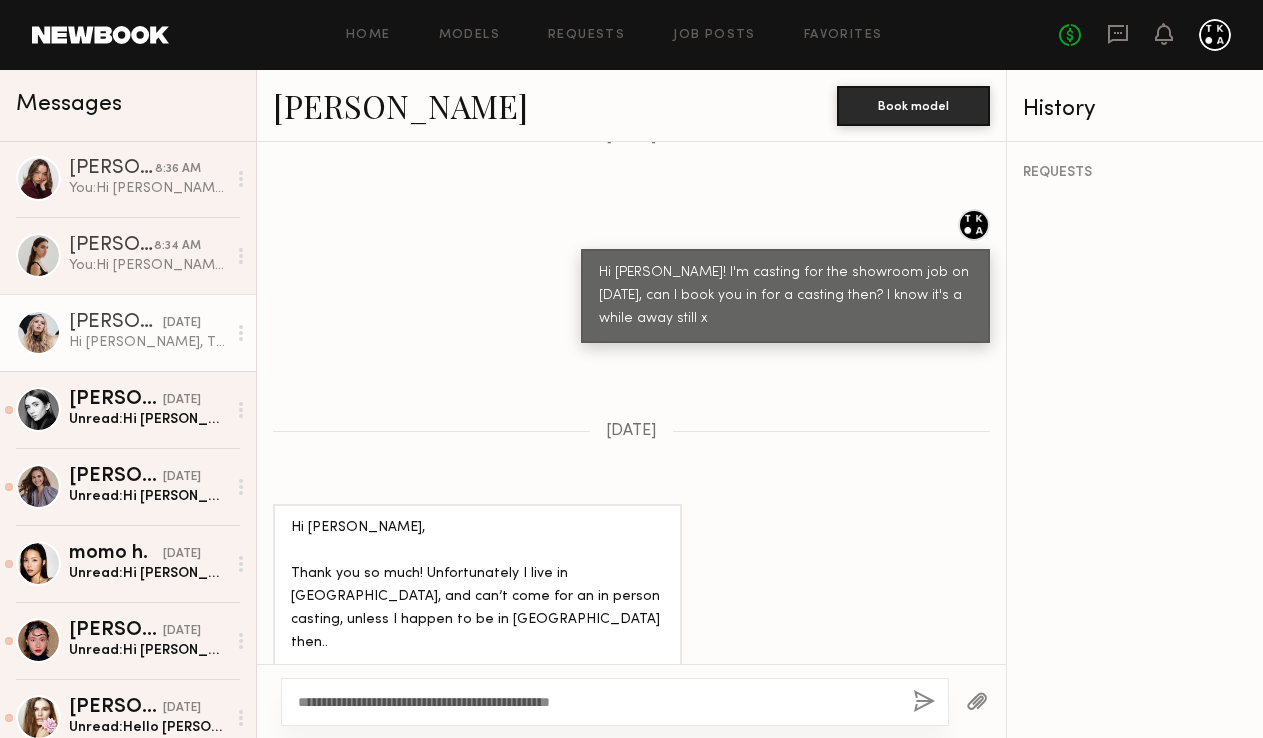 type on "**********" 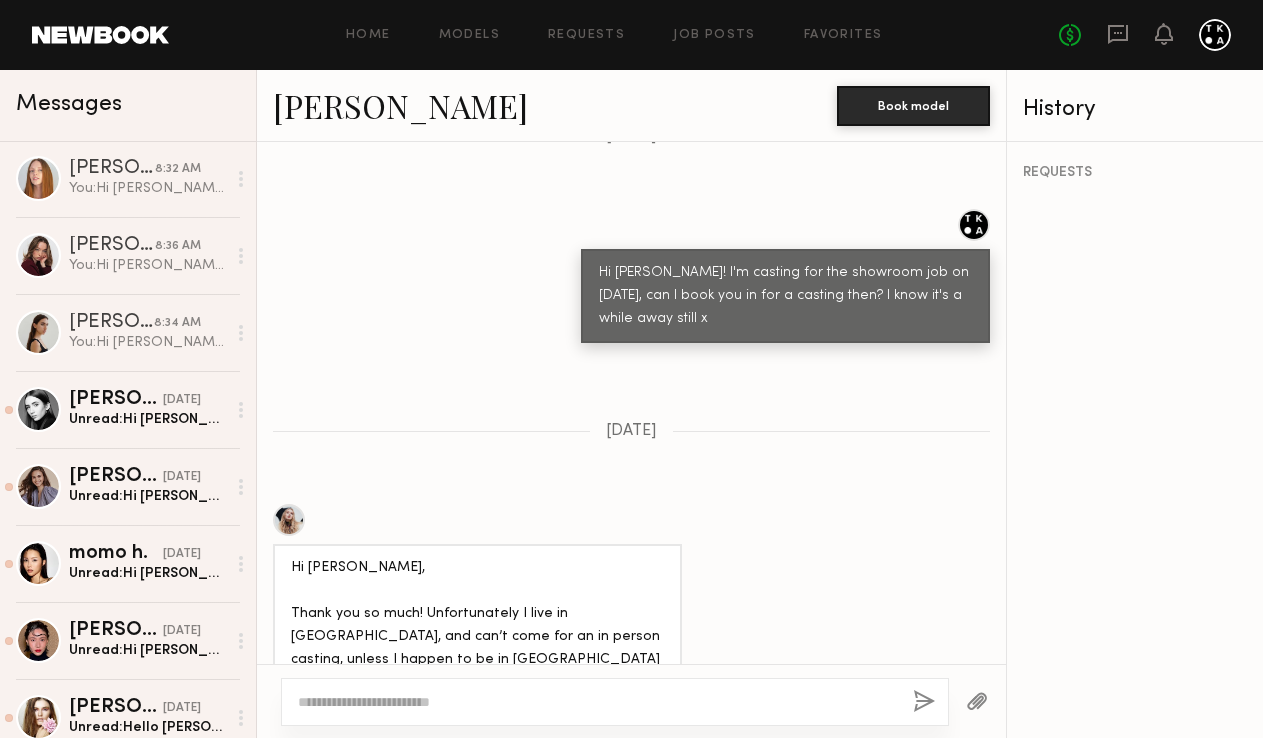 scroll, scrollTop: 3254, scrollLeft: 0, axis: vertical 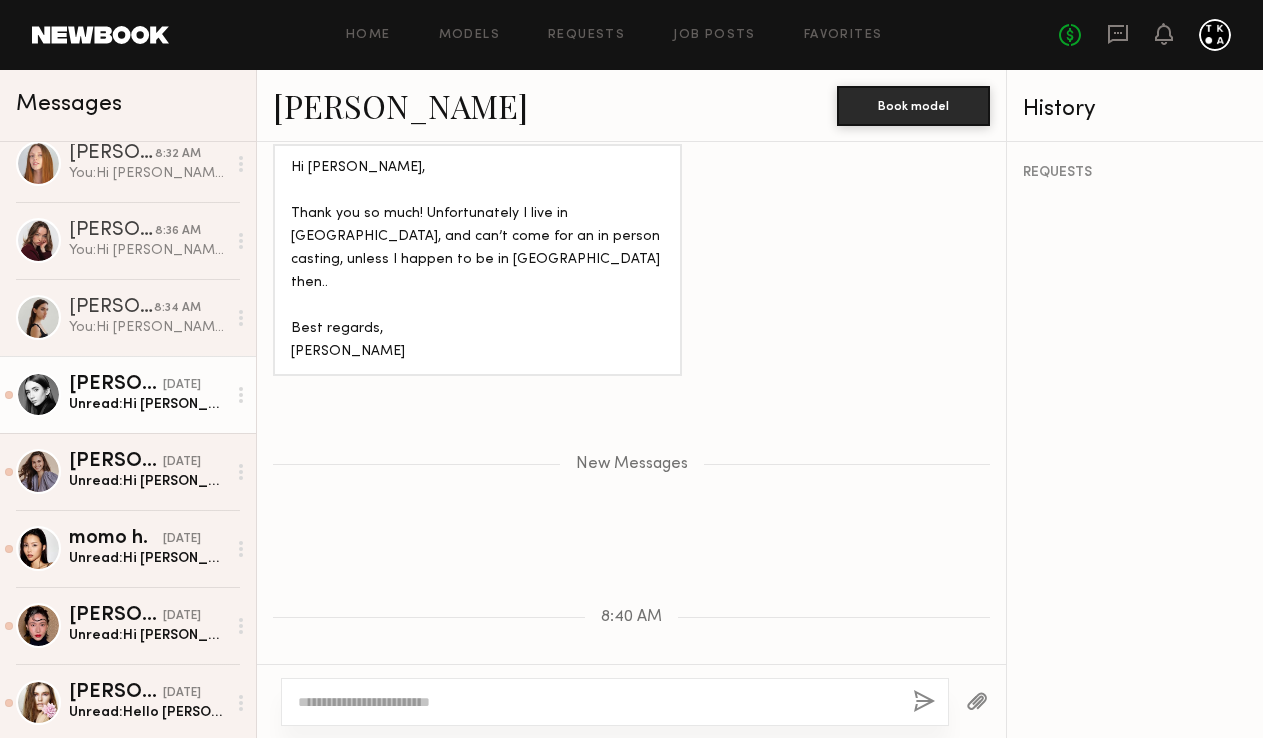 click on "Unread:  Hi Sophie,
My apologies for the delayed reply, I just got the notification for your message this morning.
Unfortunately, the only full days that I’m available are the 12th and 13th. I’m not available on the 14th, and from the 15th-18th I’m only available from 9 am to 1 pm.
I would definitely be interested for the few days that I am available though!
Thanks for reaching out :)
Anya" 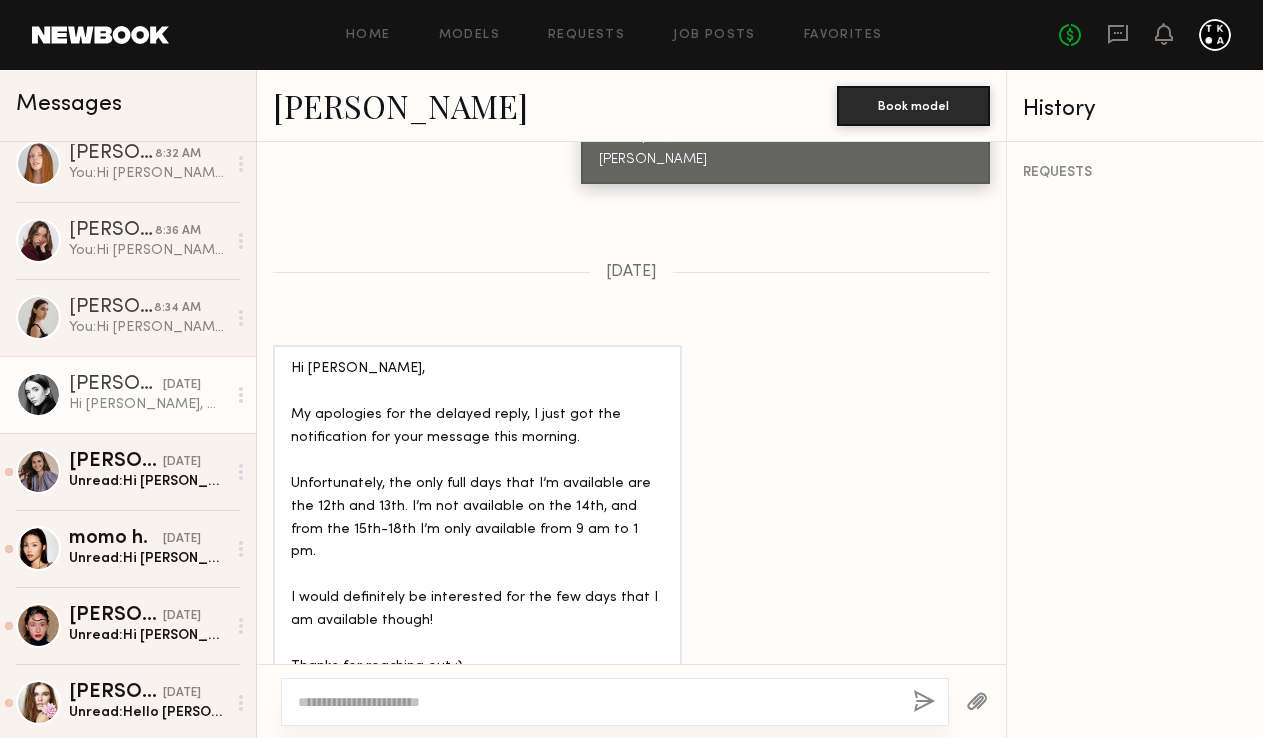 scroll, scrollTop: 1583, scrollLeft: 0, axis: vertical 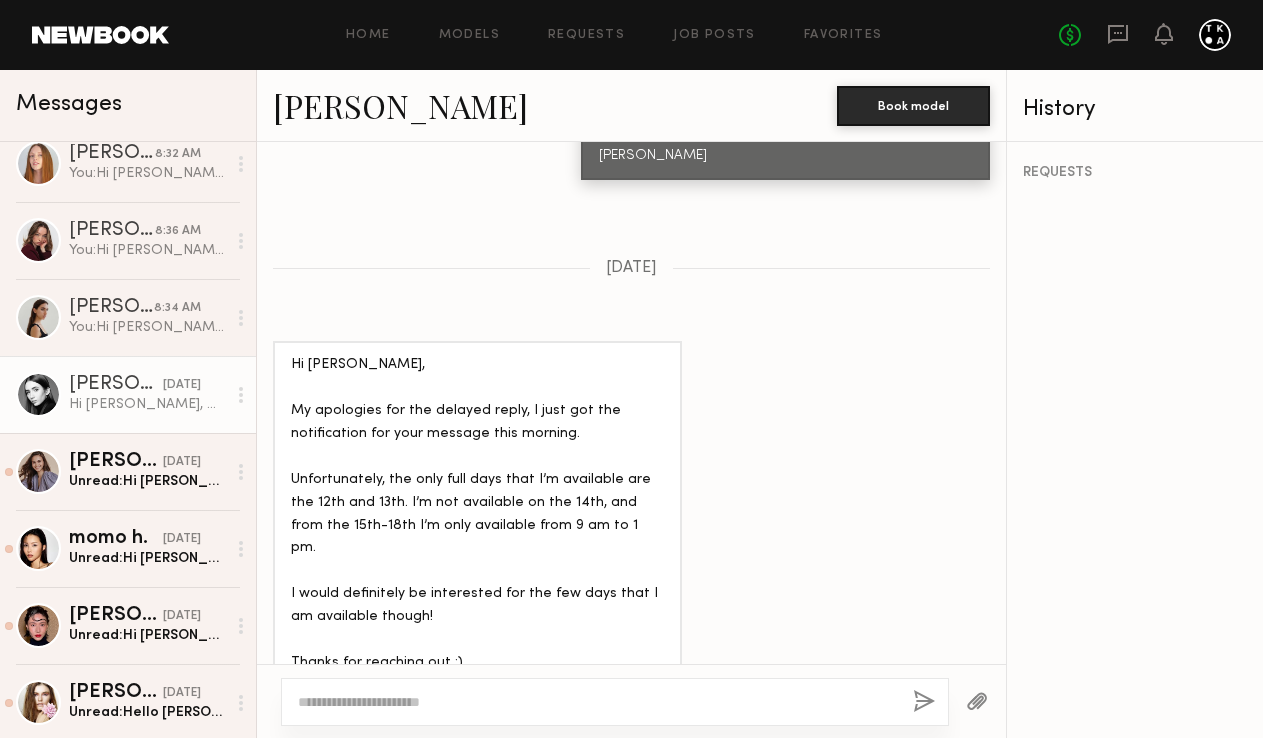 click on "Anya H." 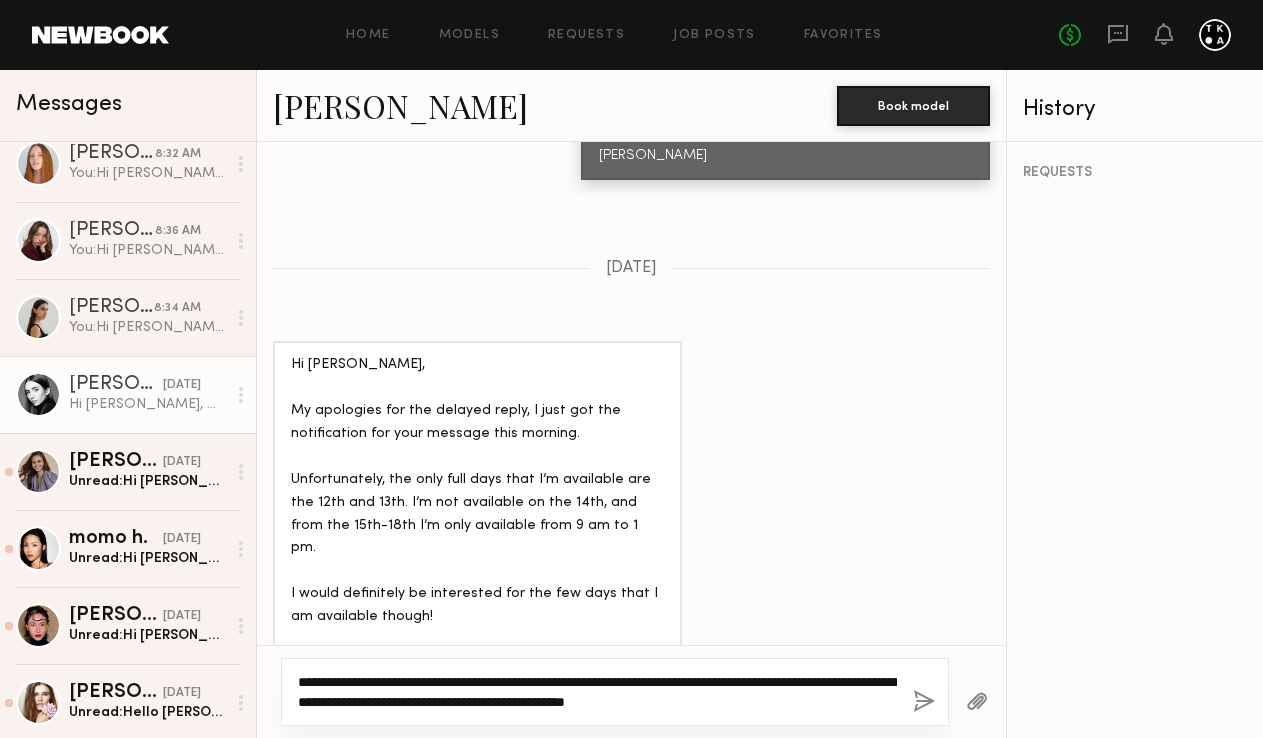 click on "**********" 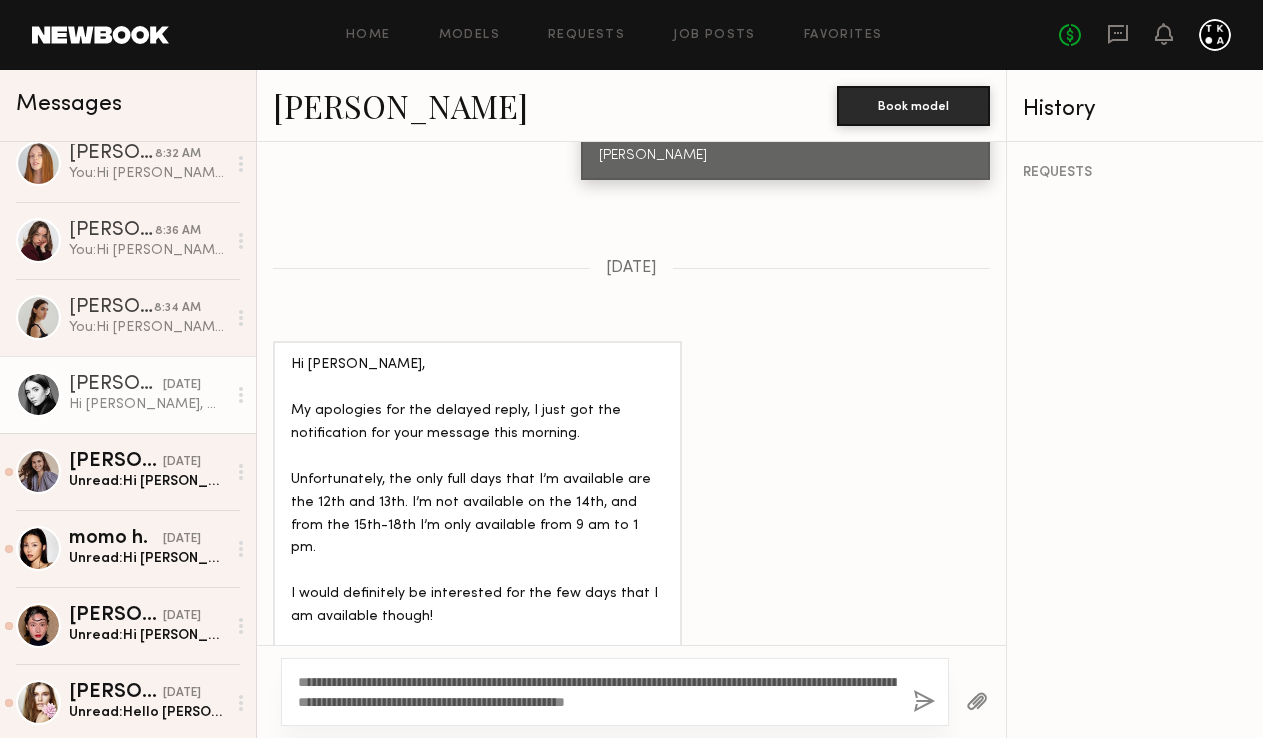 click 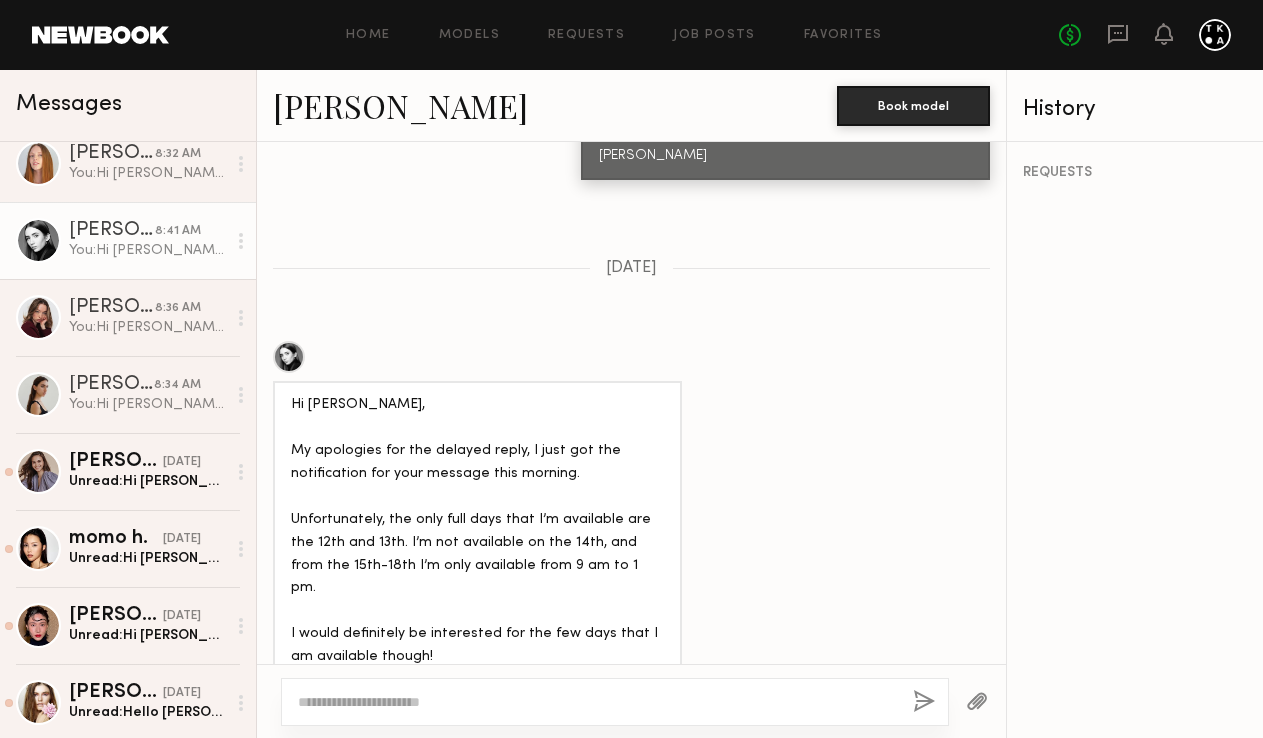 scroll, scrollTop: 2052, scrollLeft: 0, axis: vertical 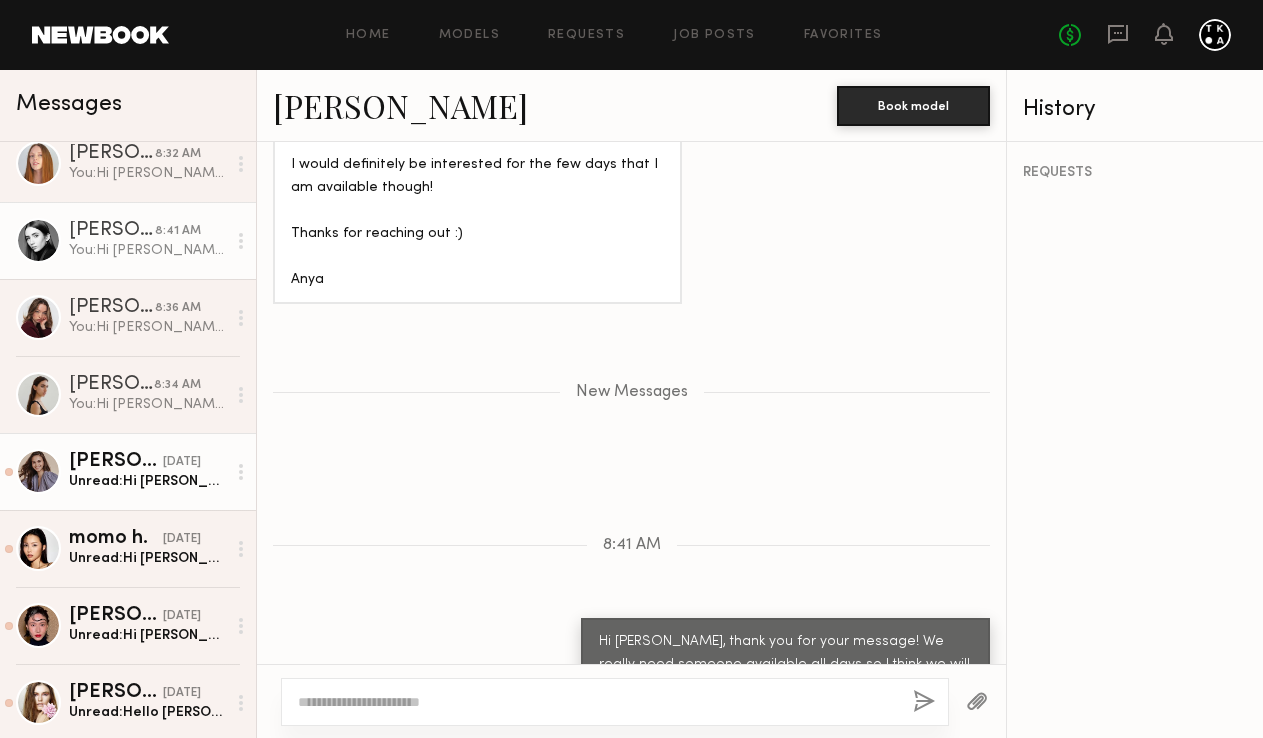 click on "Unread:  Hi Sophie! Thank you for reaching out!
I am available only September 15th and 16th. Let me know if that would work for you.
Best,
Loredana" 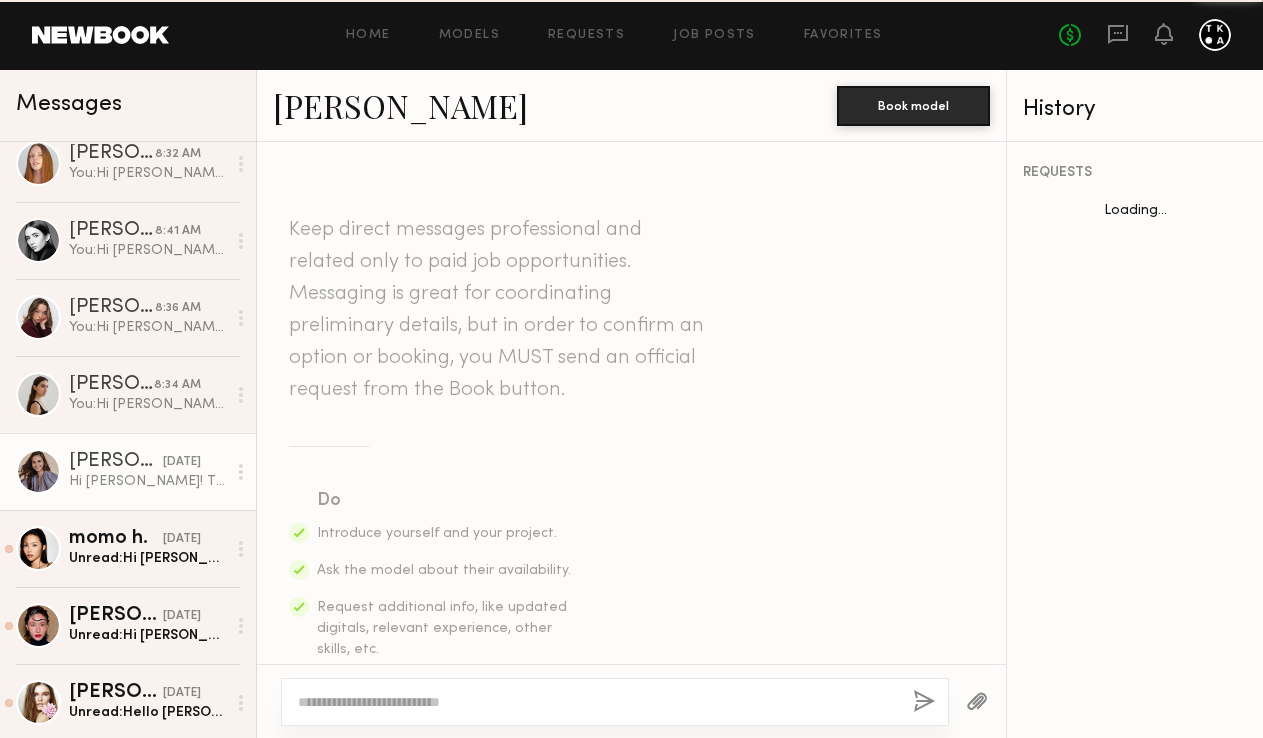 scroll, scrollTop: 1400, scrollLeft: 0, axis: vertical 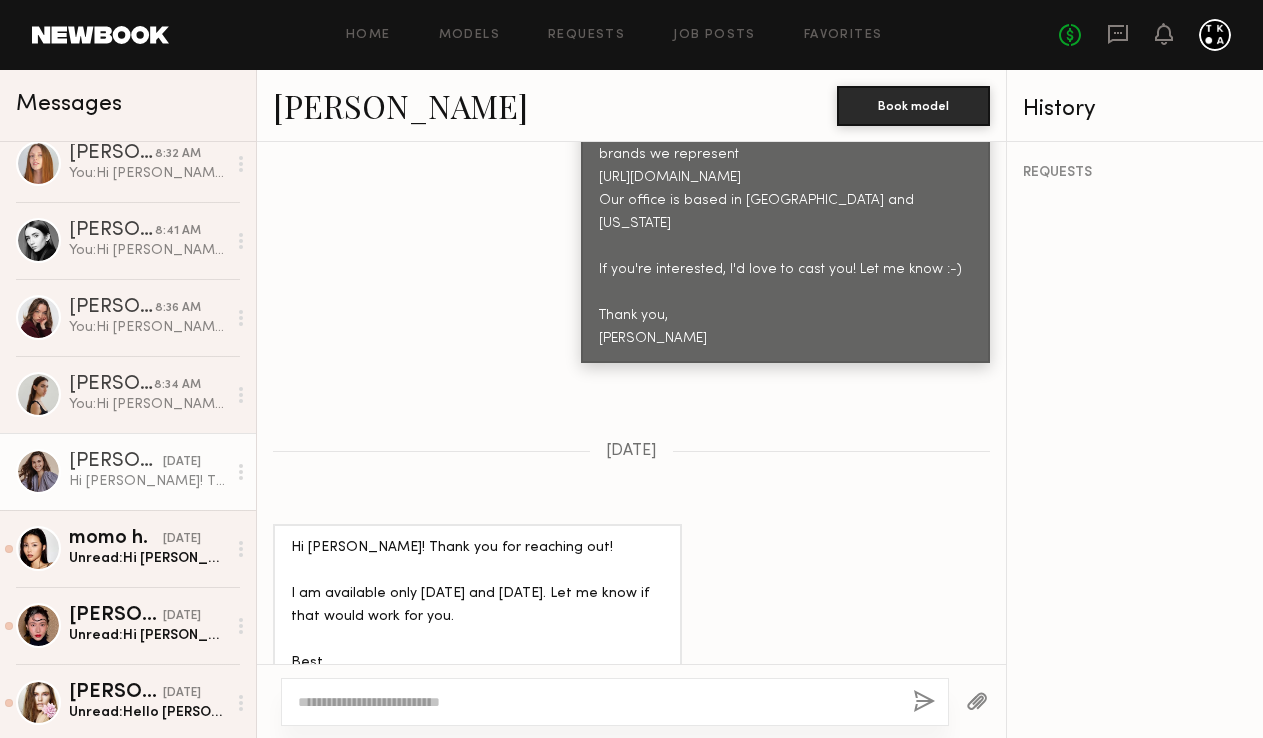click on "Loredana V." 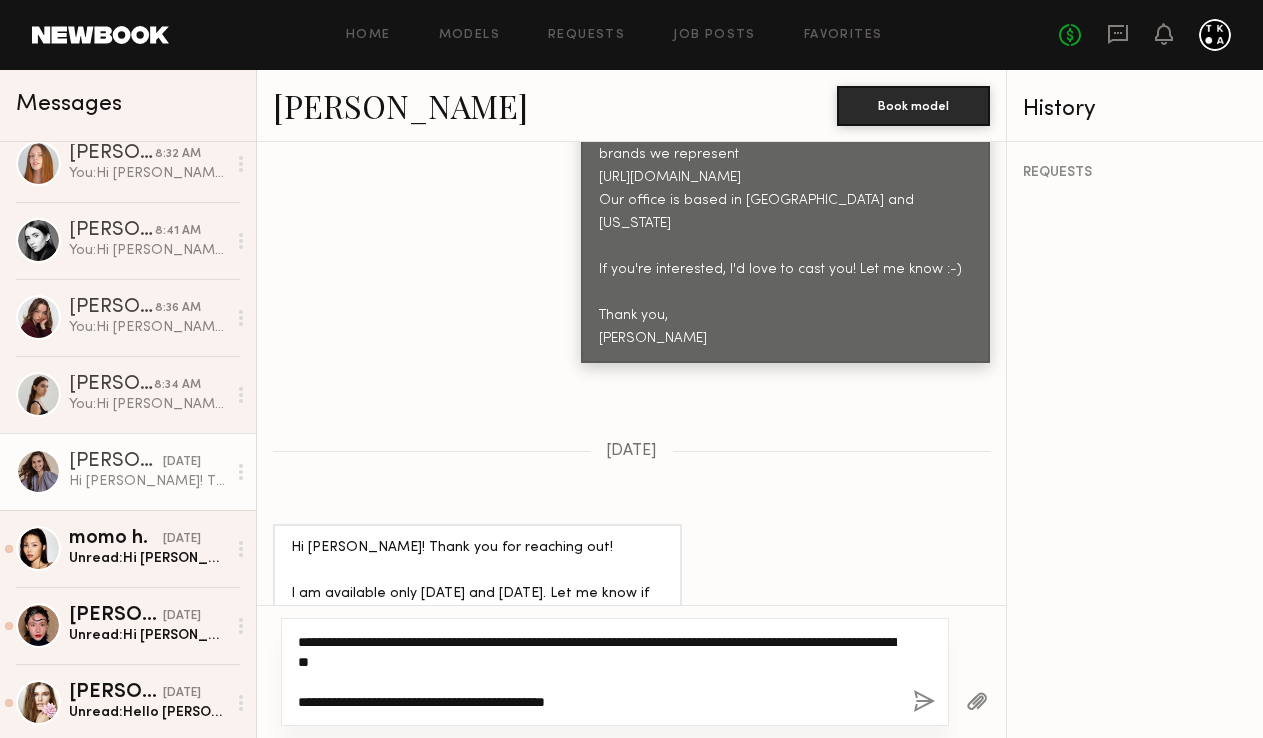type on "**********" 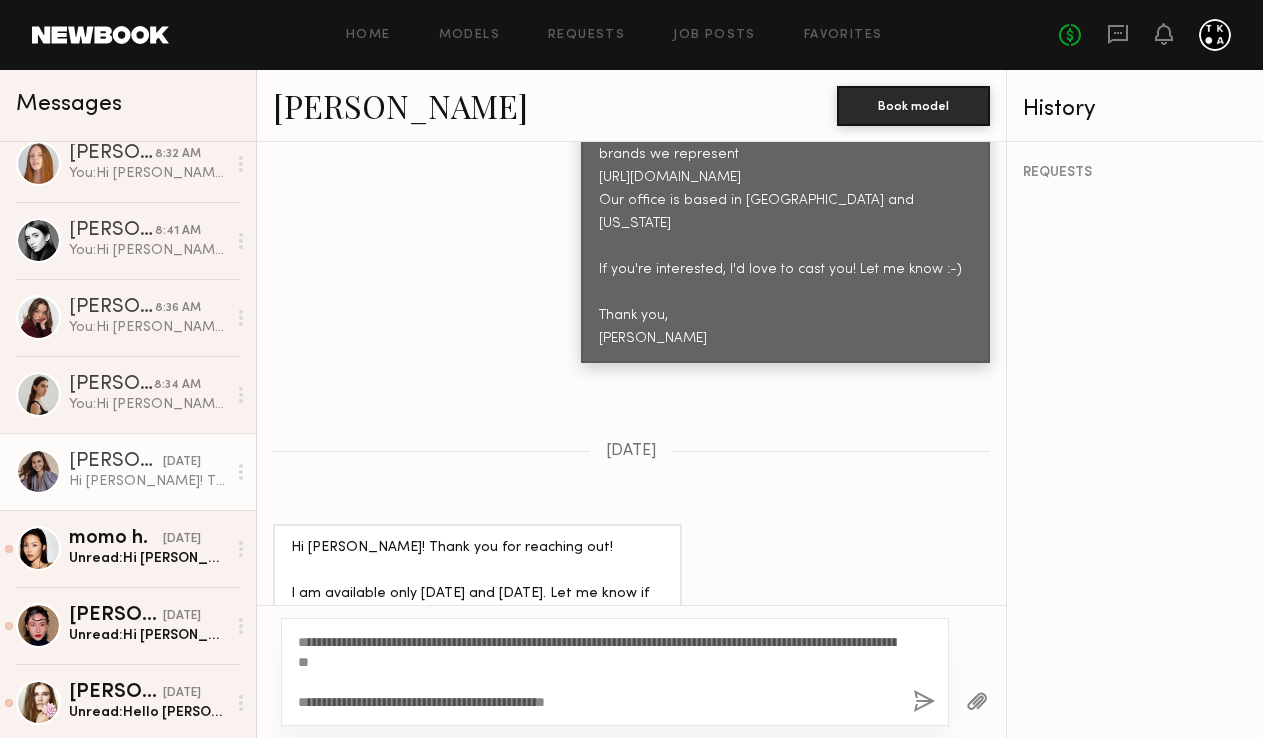 click 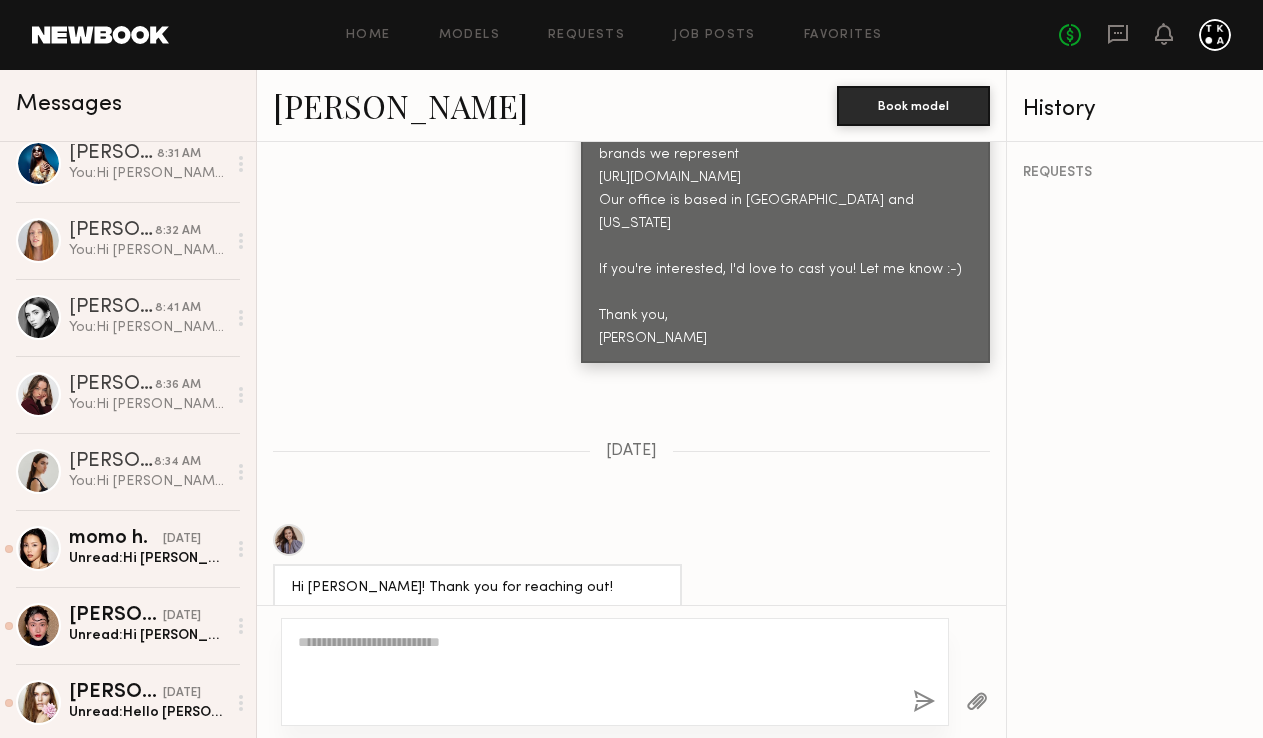scroll, scrollTop: 1892, scrollLeft: 0, axis: vertical 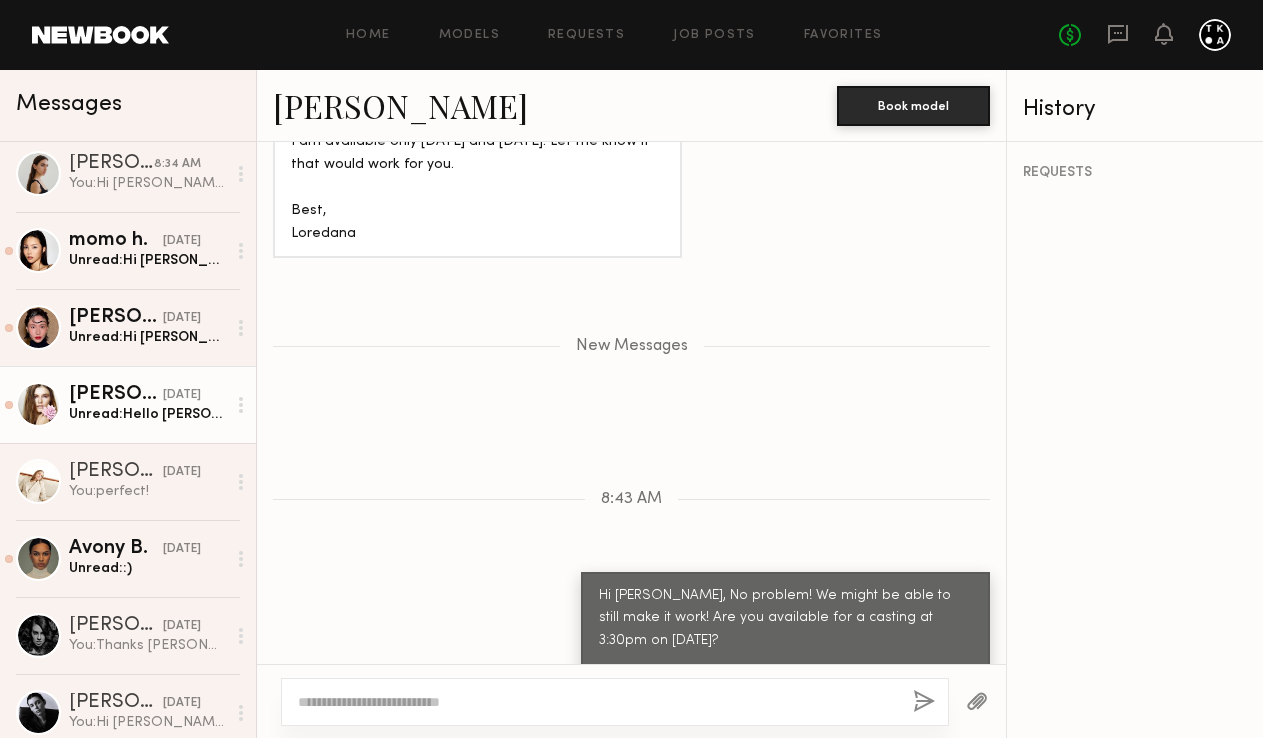 click on "Unread:  Hello Sophie, thanks for your message. So far I am available for those dates.
Thank you ! :)" 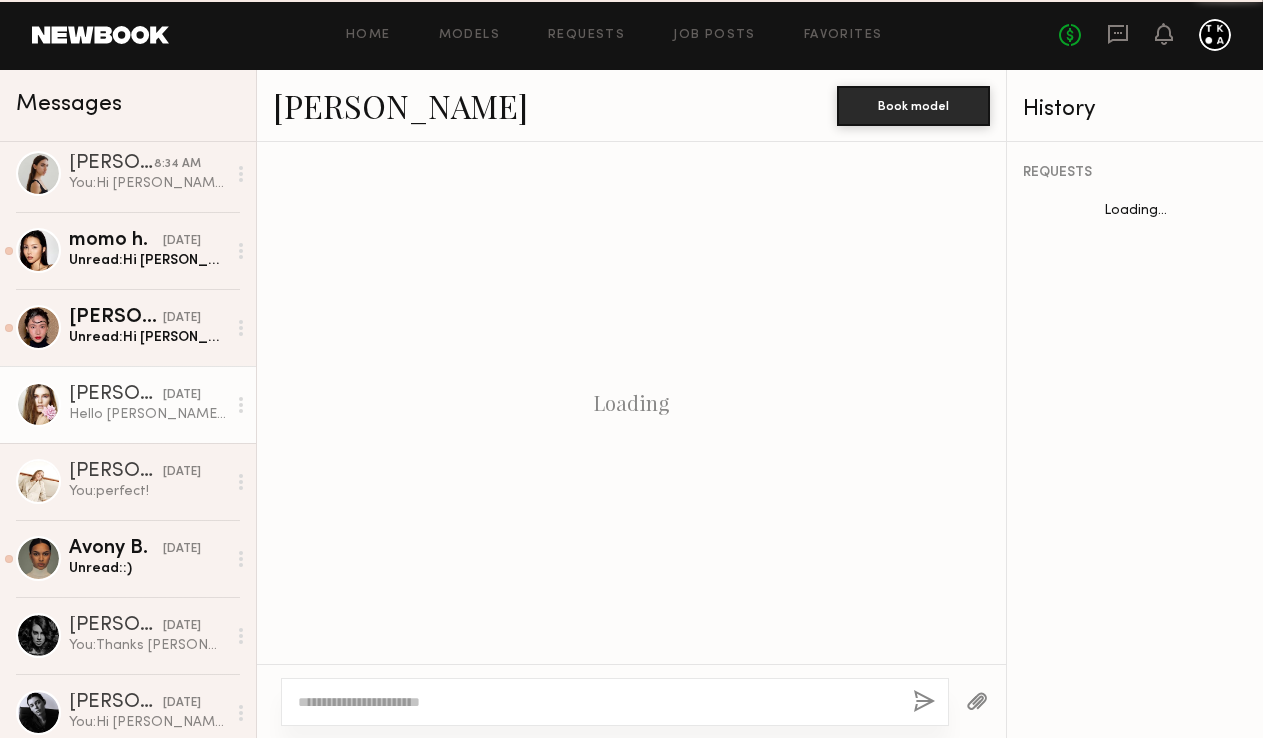 scroll, scrollTop: 3391, scrollLeft: 0, axis: vertical 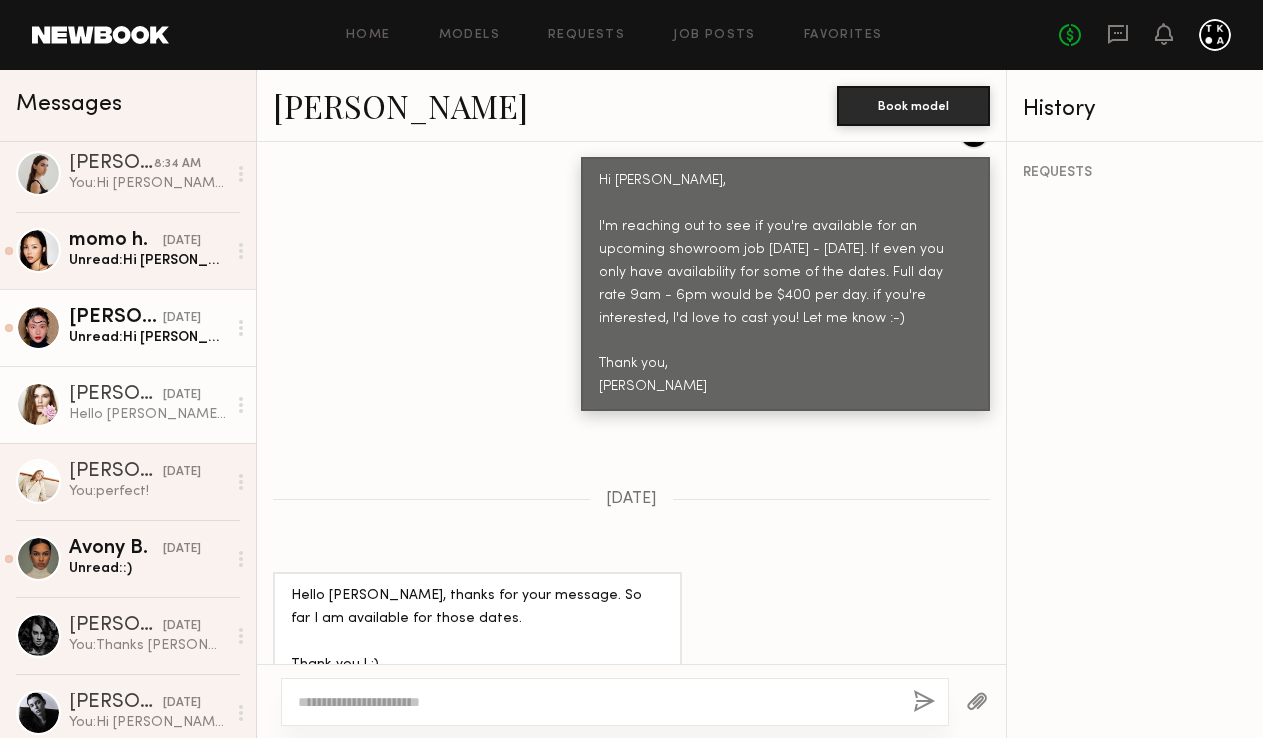 click on "07/25/2025" 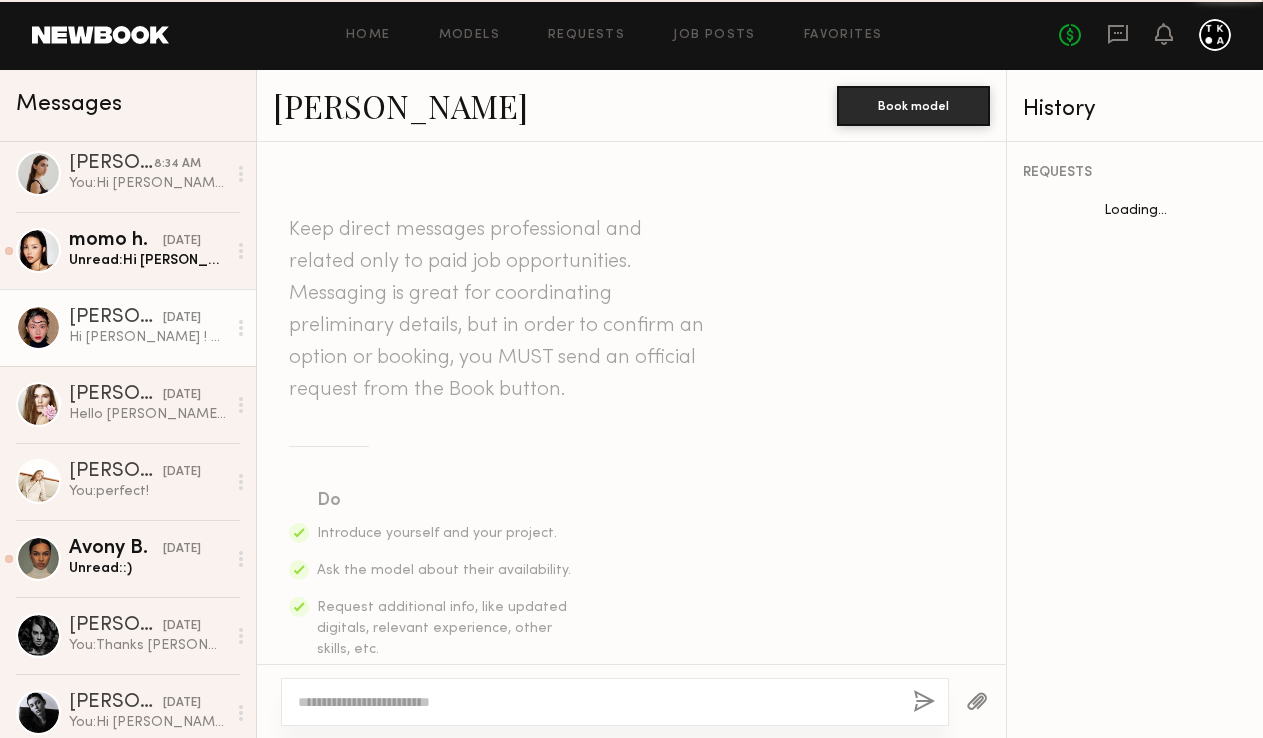 scroll, scrollTop: 1285, scrollLeft: 0, axis: vertical 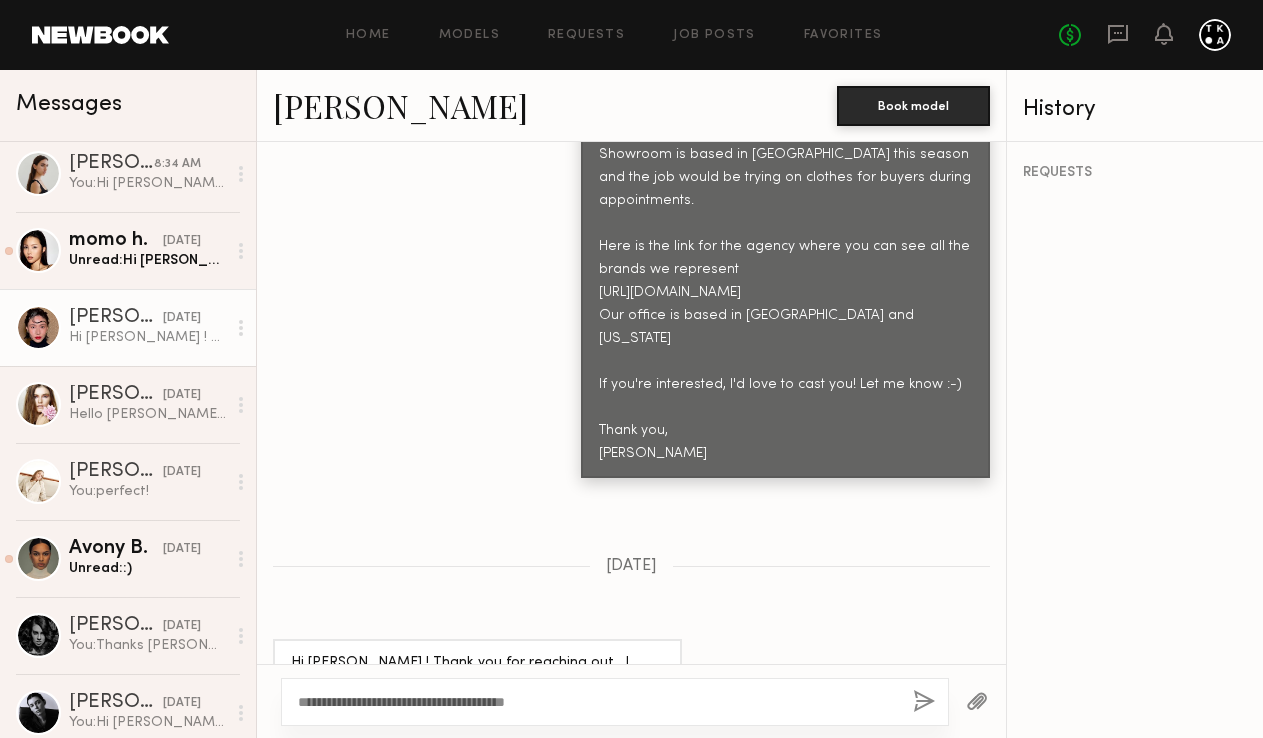 type on "**********" 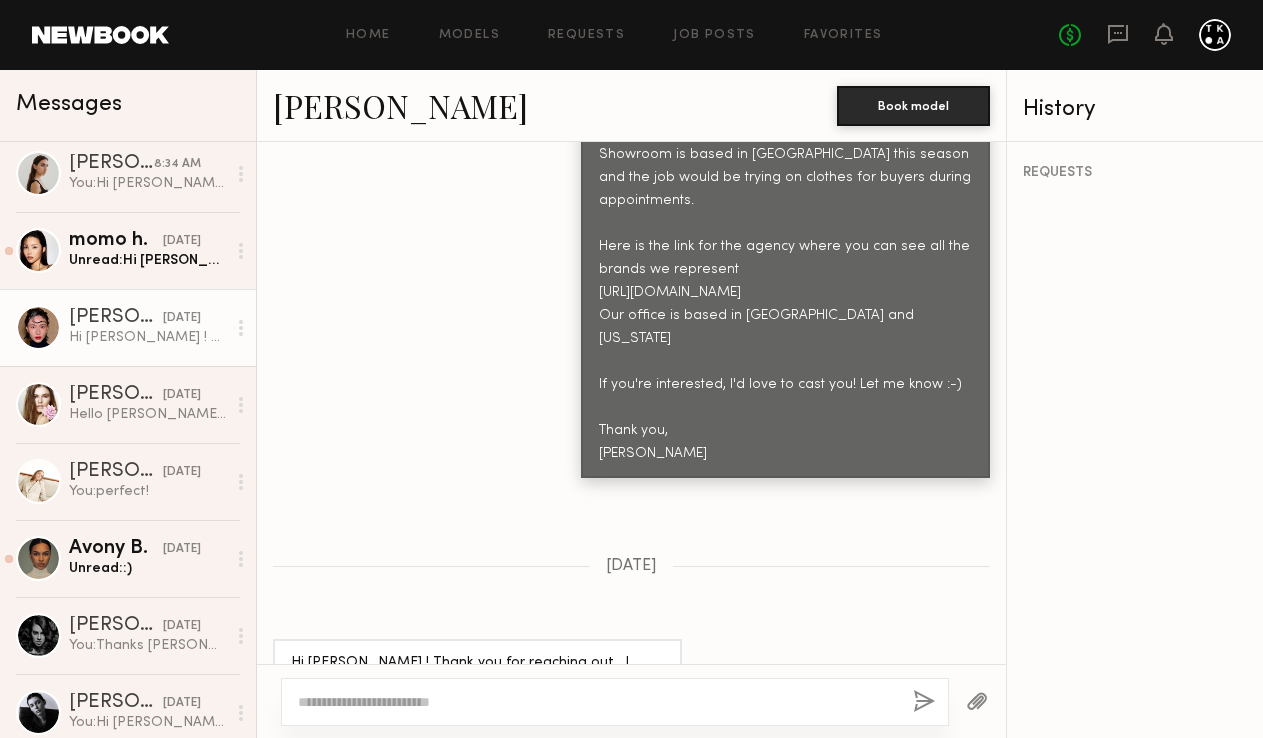 scroll, scrollTop: 1685, scrollLeft: 0, axis: vertical 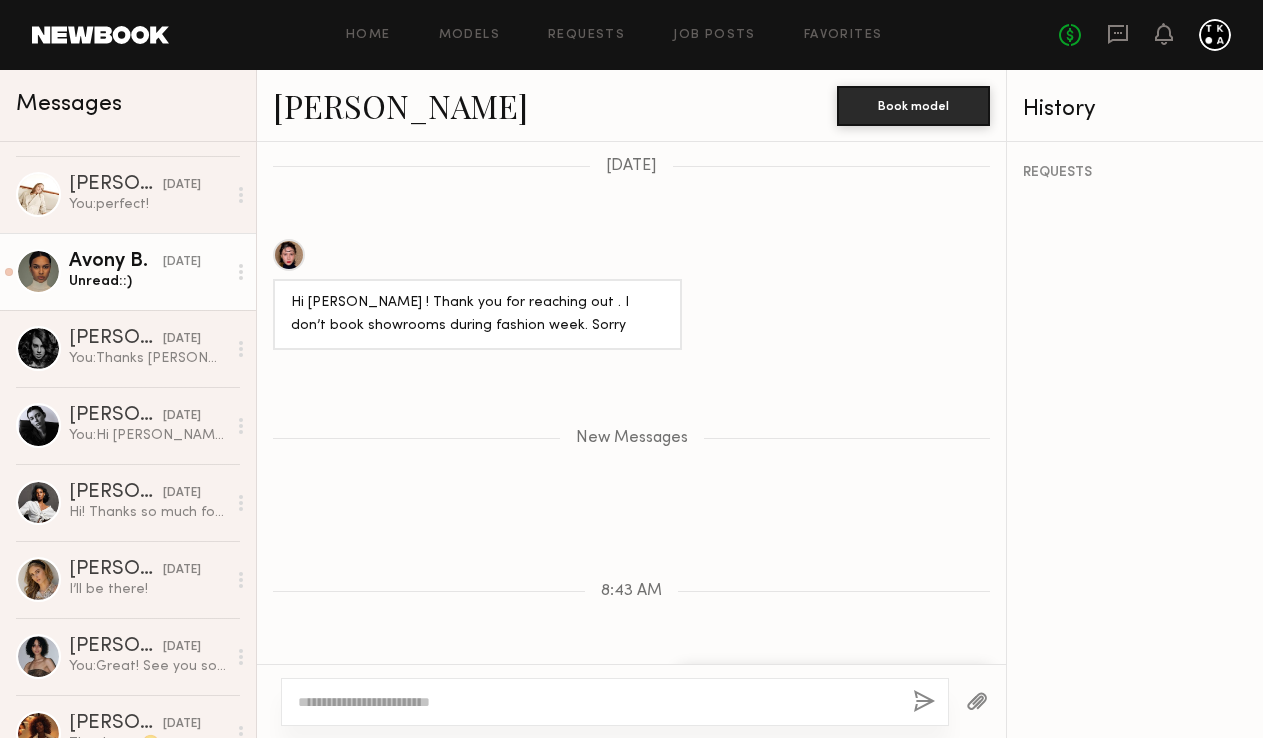 click on "Avony B. 07/24/2025 Unread:  :)" 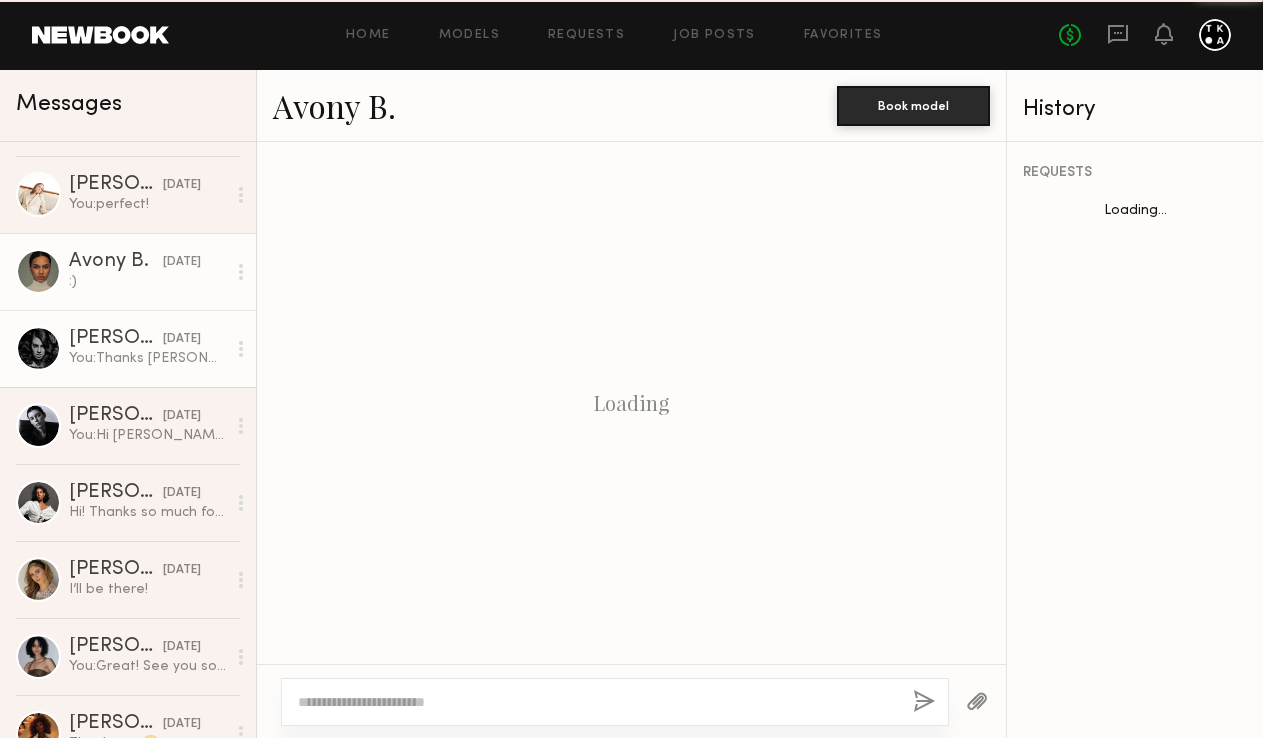scroll, scrollTop: 1374, scrollLeft: 0, axis: vertical 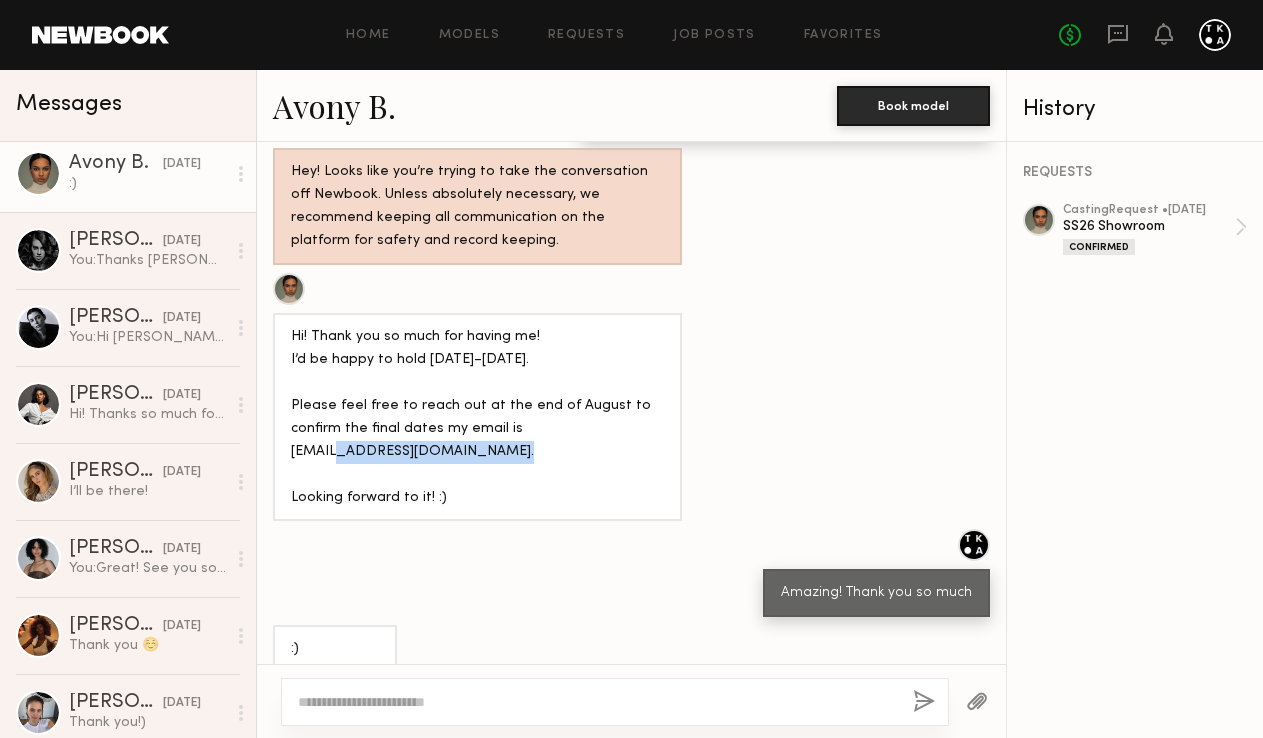drag, startPoint x: 467, startPoint y: 427, endPoint x: 292, endPoint y: 426, distance: 175.00285 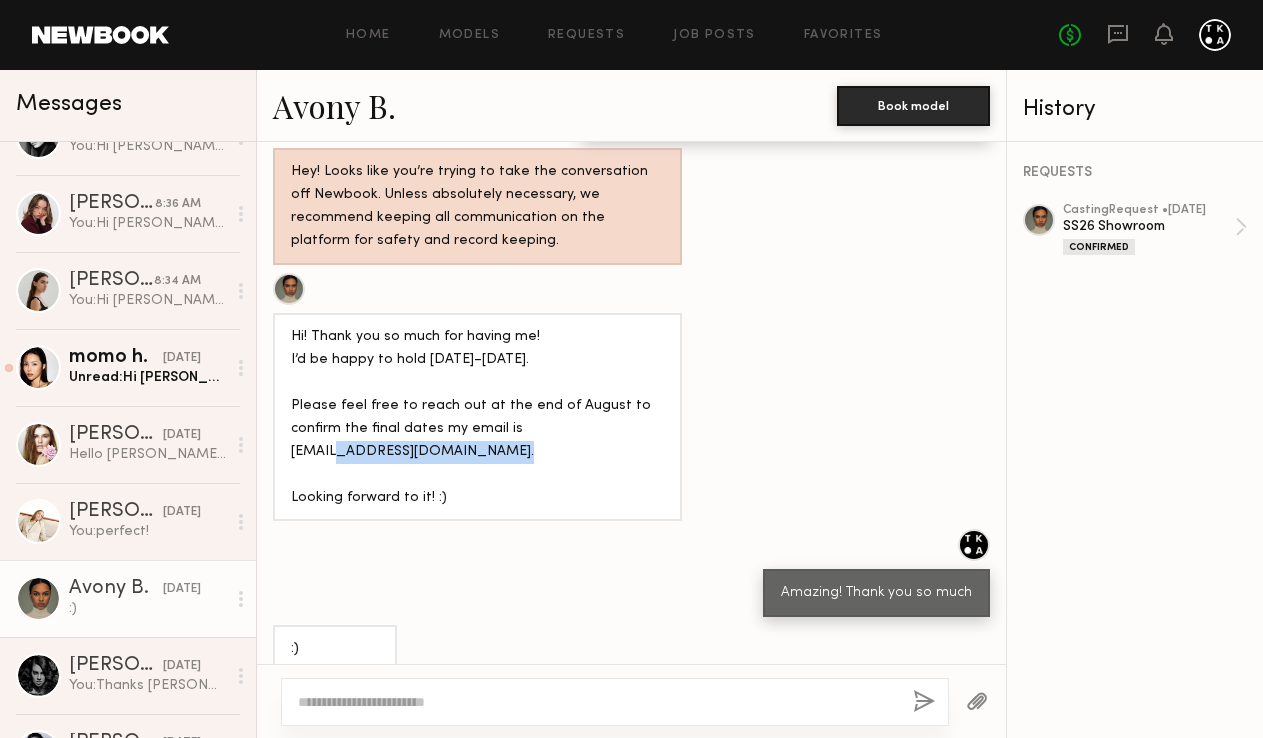 scroll, scrollTop: 657, scrollLeft: 0, axis: vertical 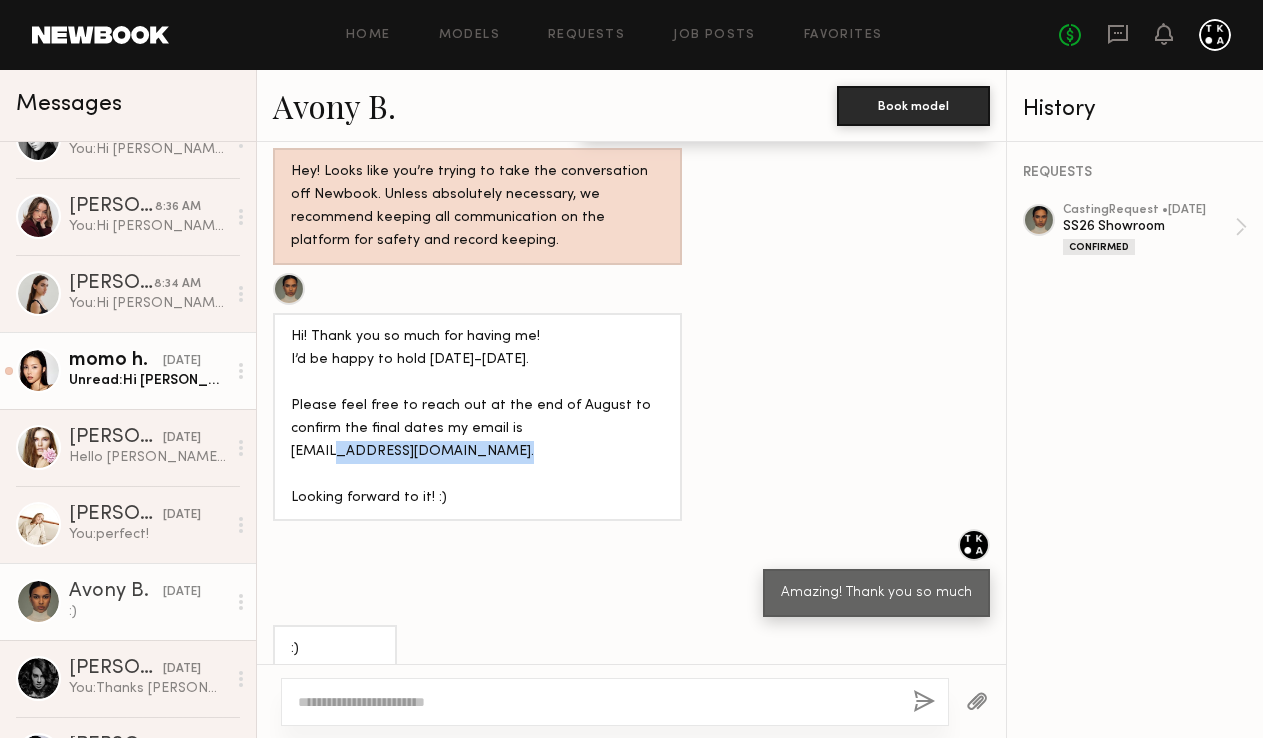 click on "07/25/2025" 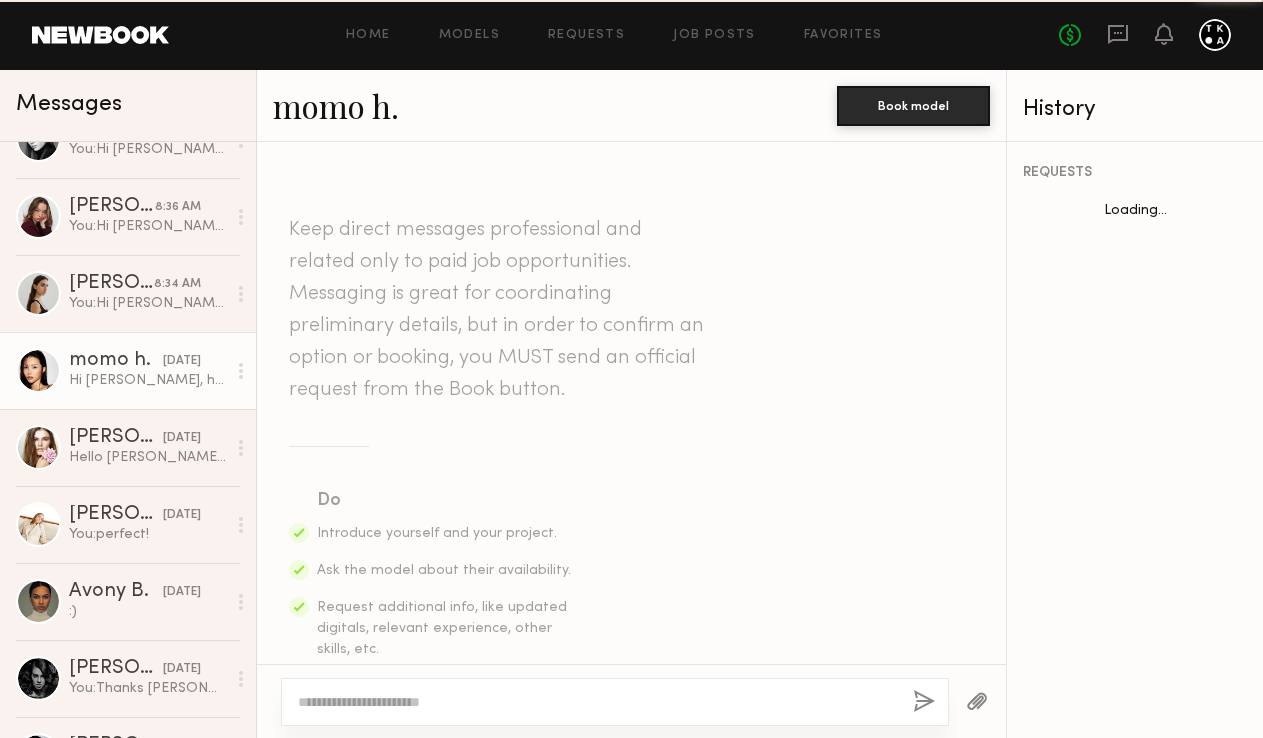 scroll, scrollTop: 1193, scrollLeft: 0, axis: vertical 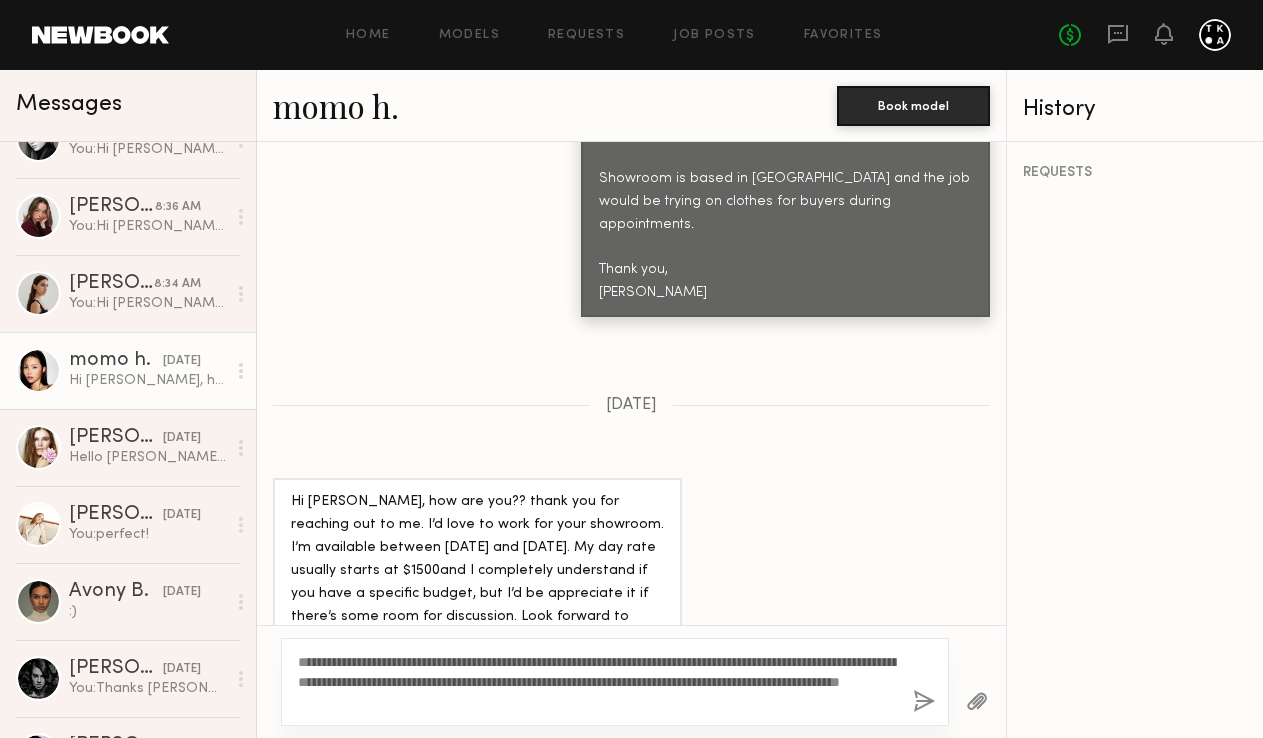 type on "**********" 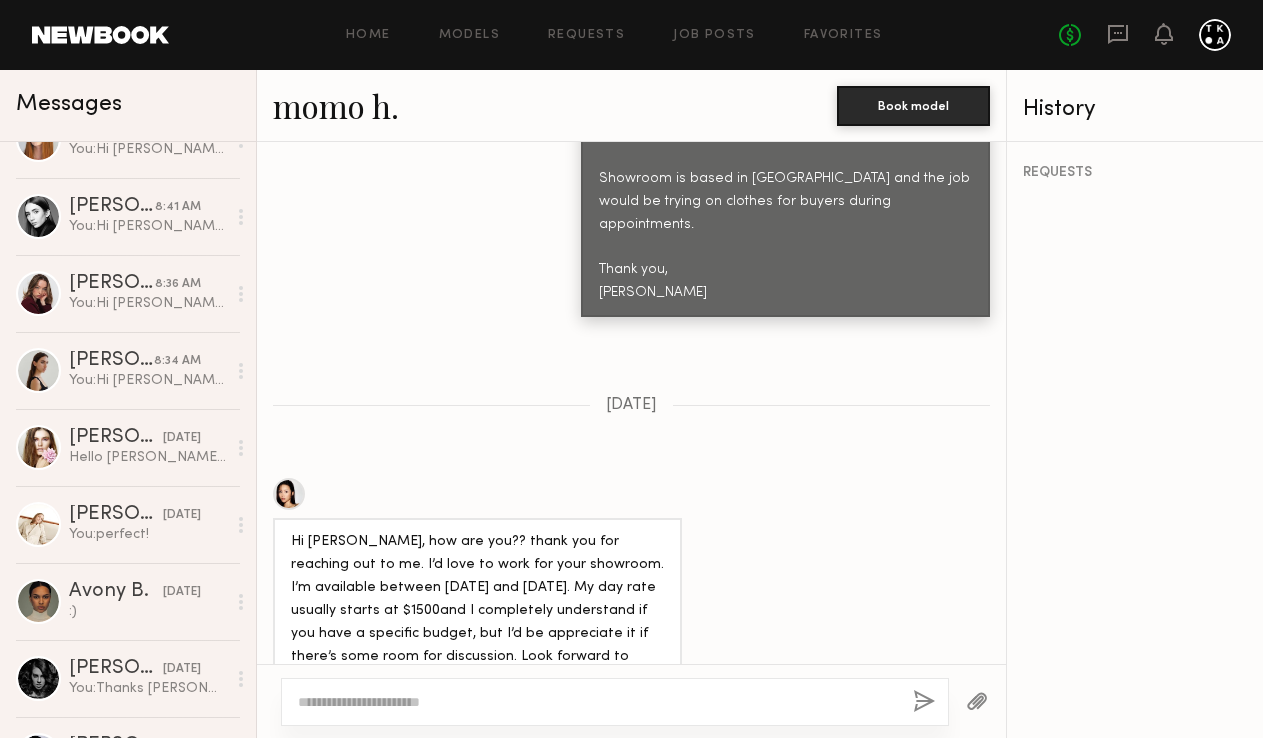 scroll, scrollTop: 1685, scrollLeft: 0, axis: vertical 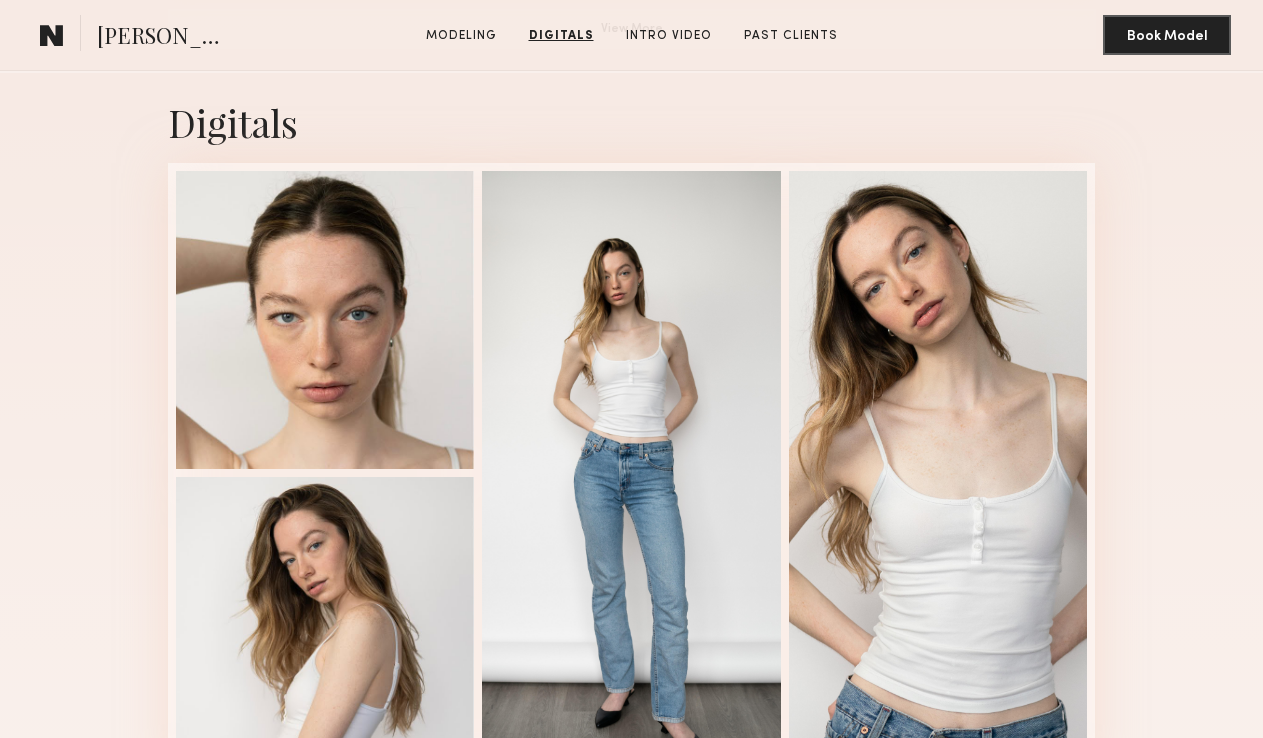 click at bounding box center (631, 473) 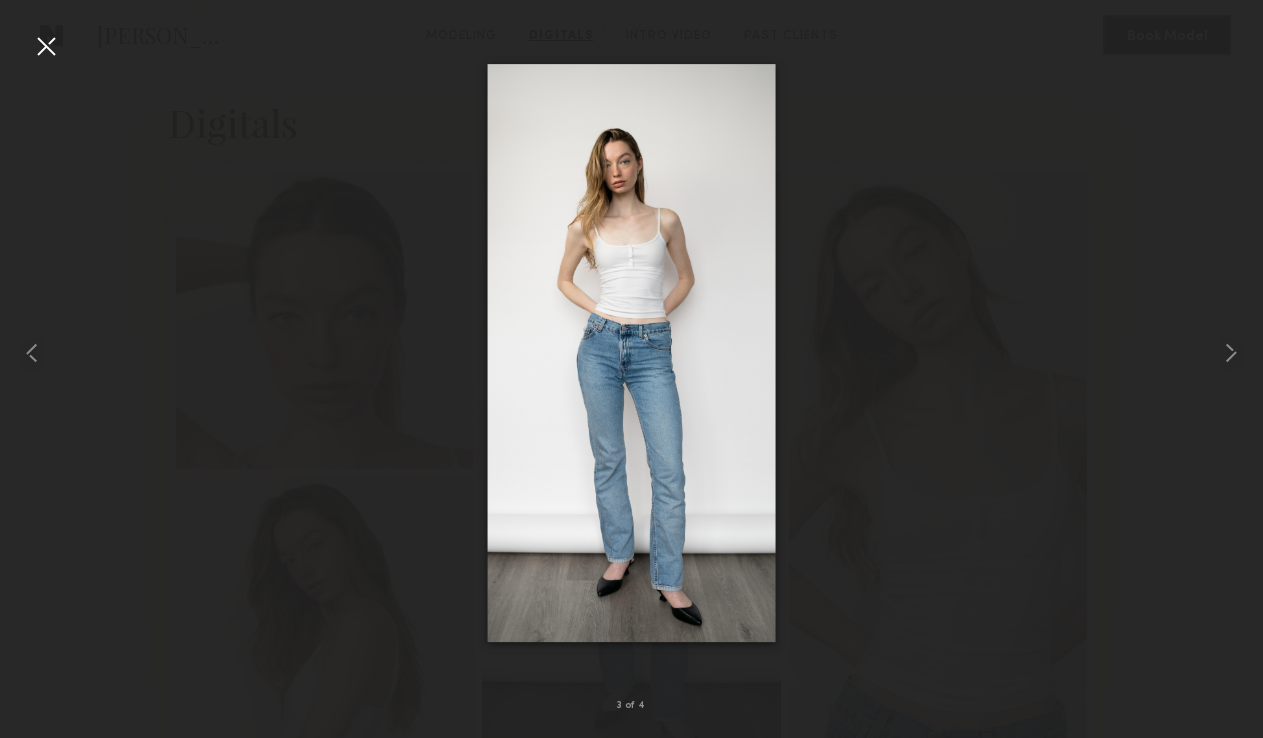 click at bounding box center (46, 46) 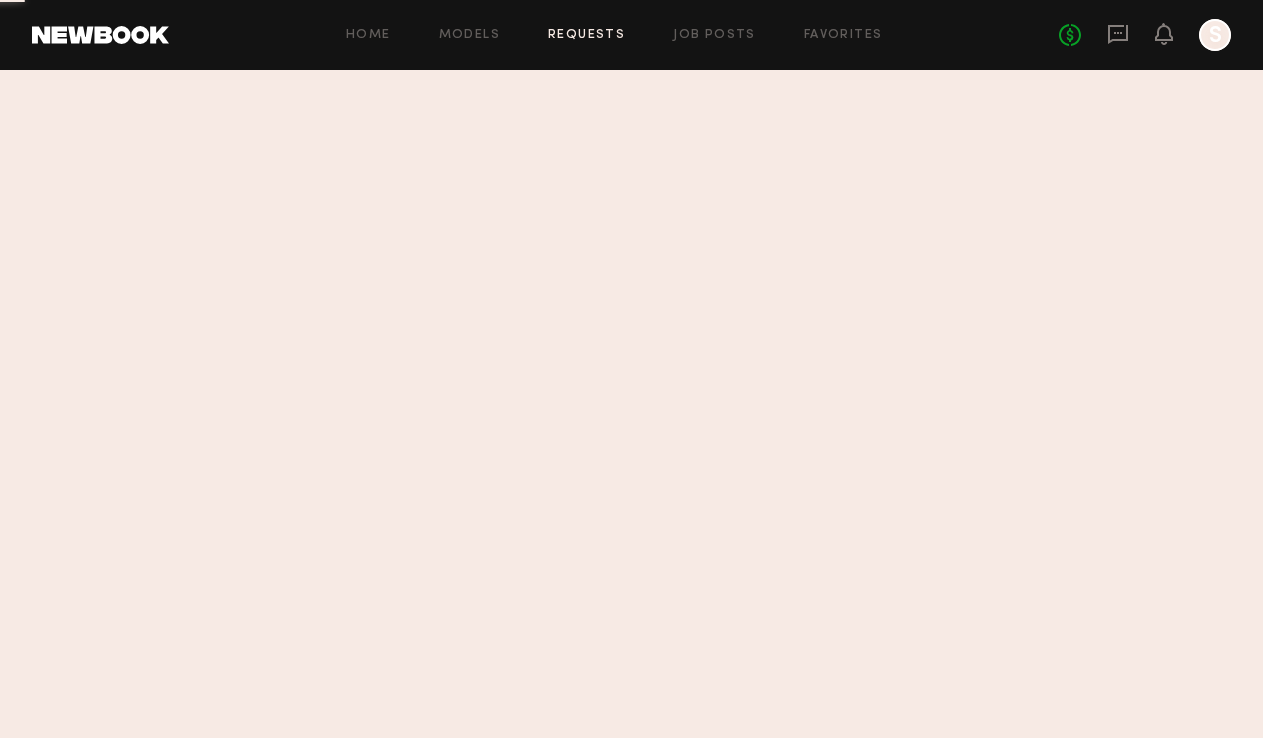 scroll, scrollTop: 0, scrollLeft: 0, axis: both 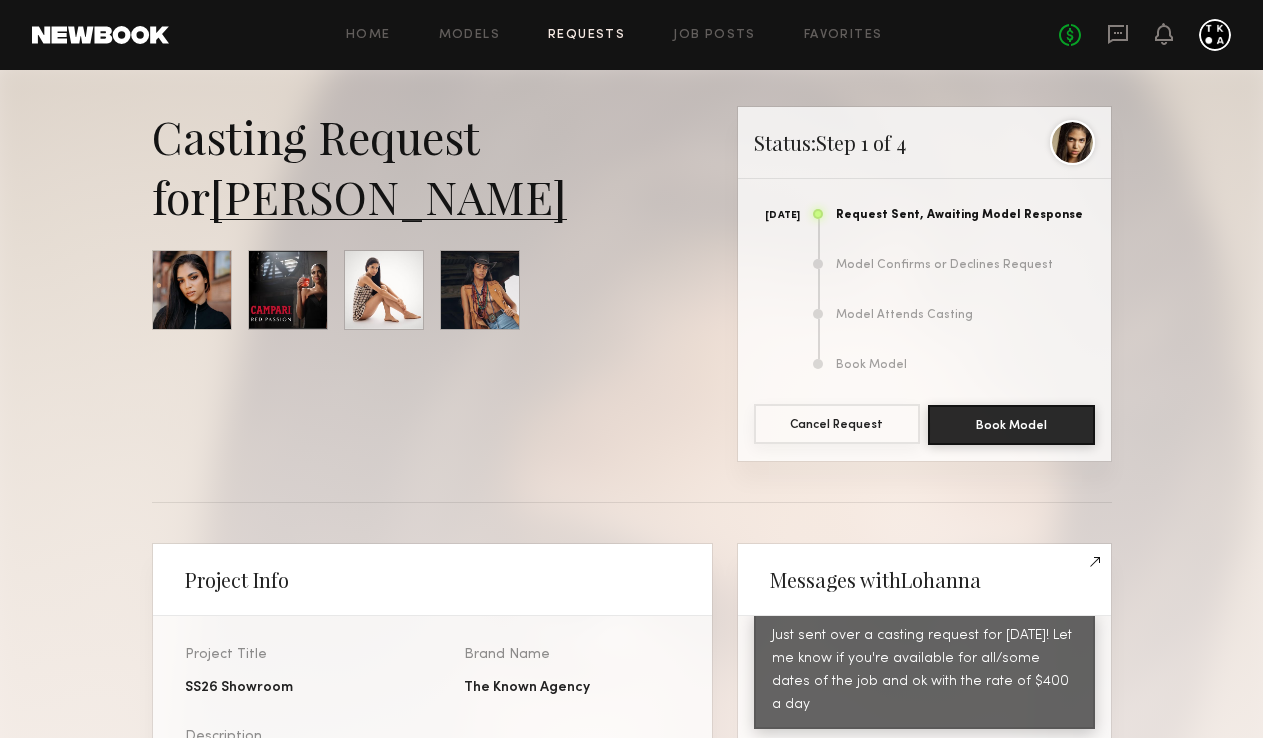 click on "Cancel Request" 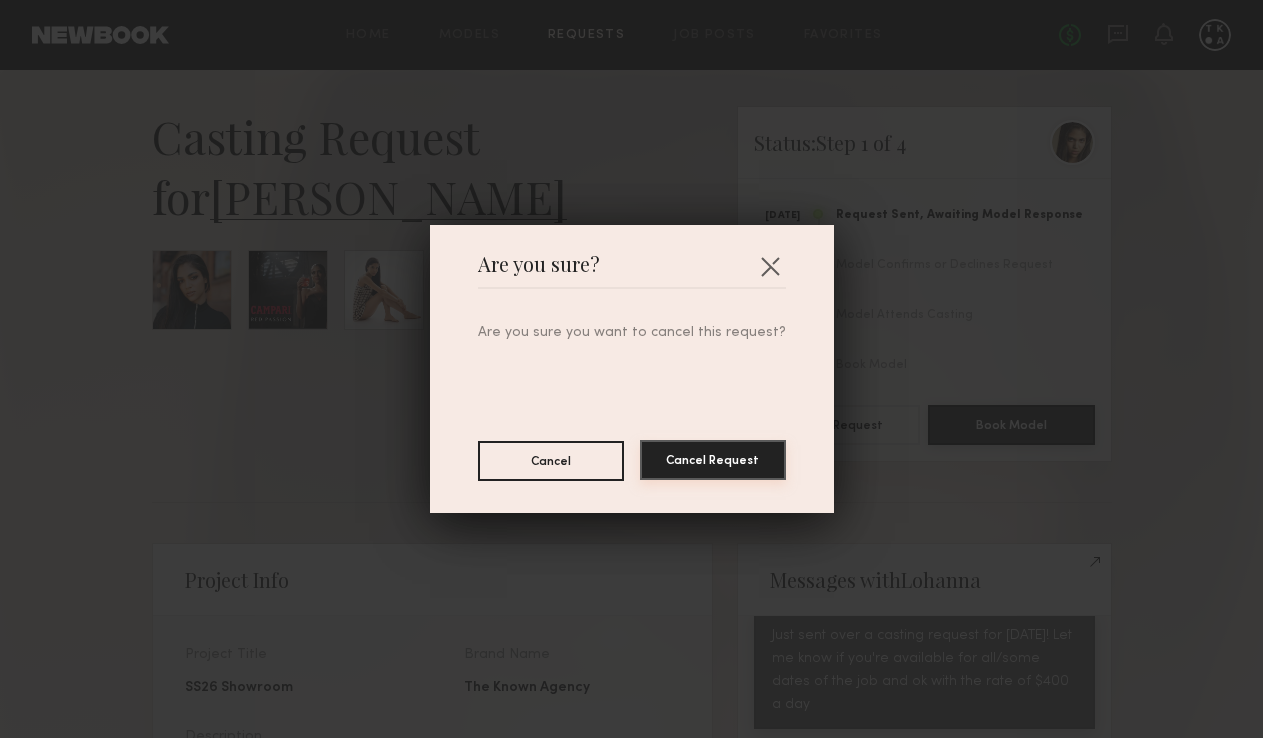 click on "Cancel Request" at bounding box center (713, 460) 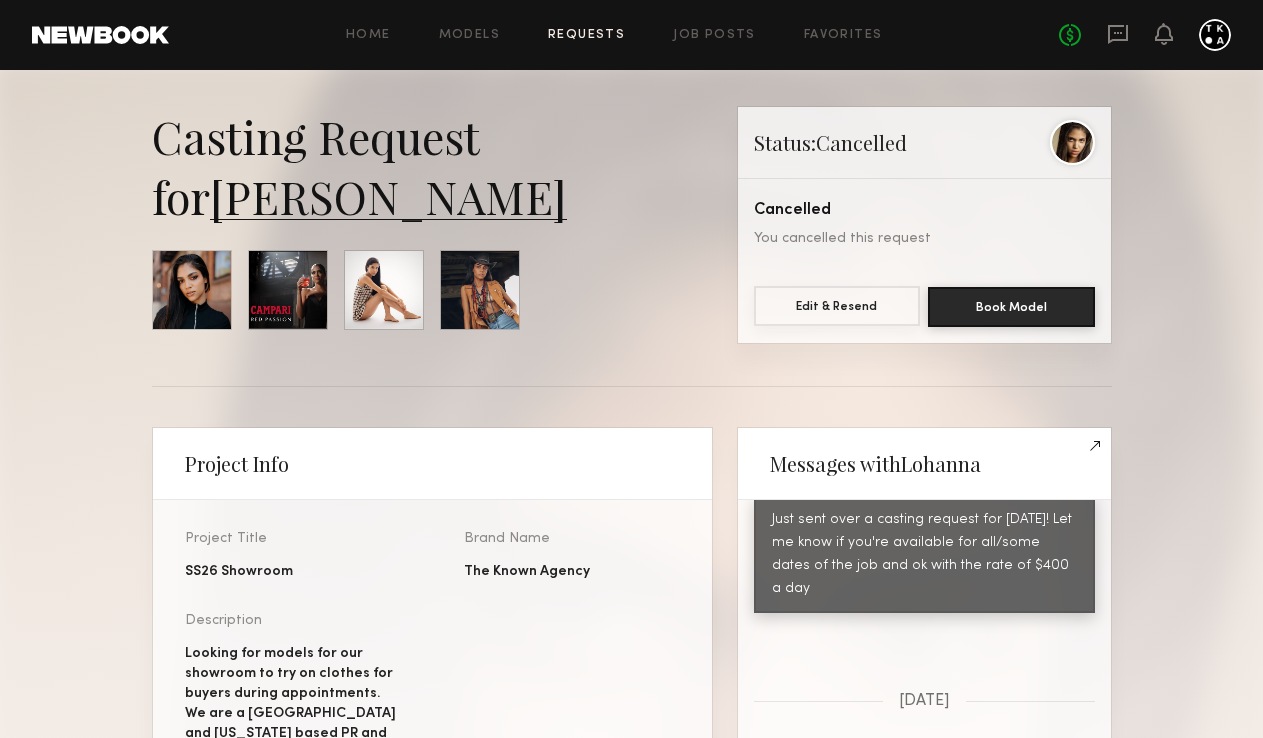 click on "Edit & Resend" 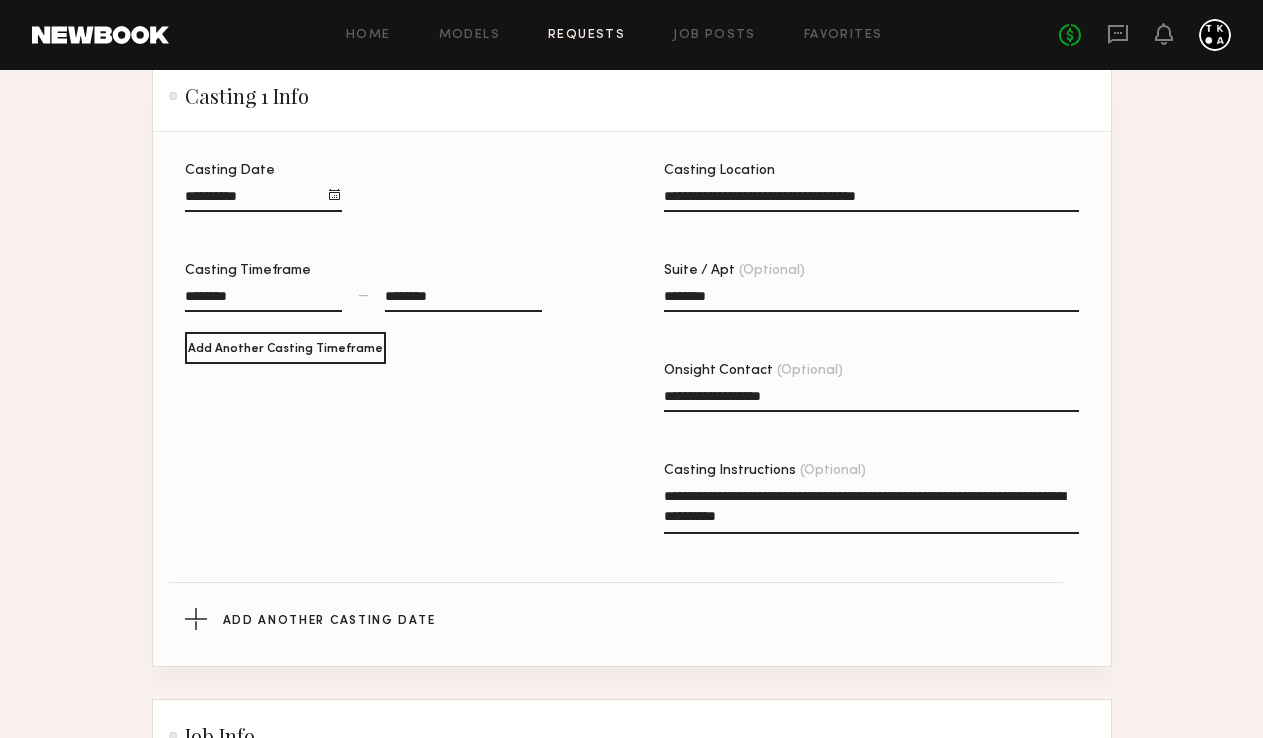 scroll, scrollTop: 547, scrollLeft: 0, axis: vertical 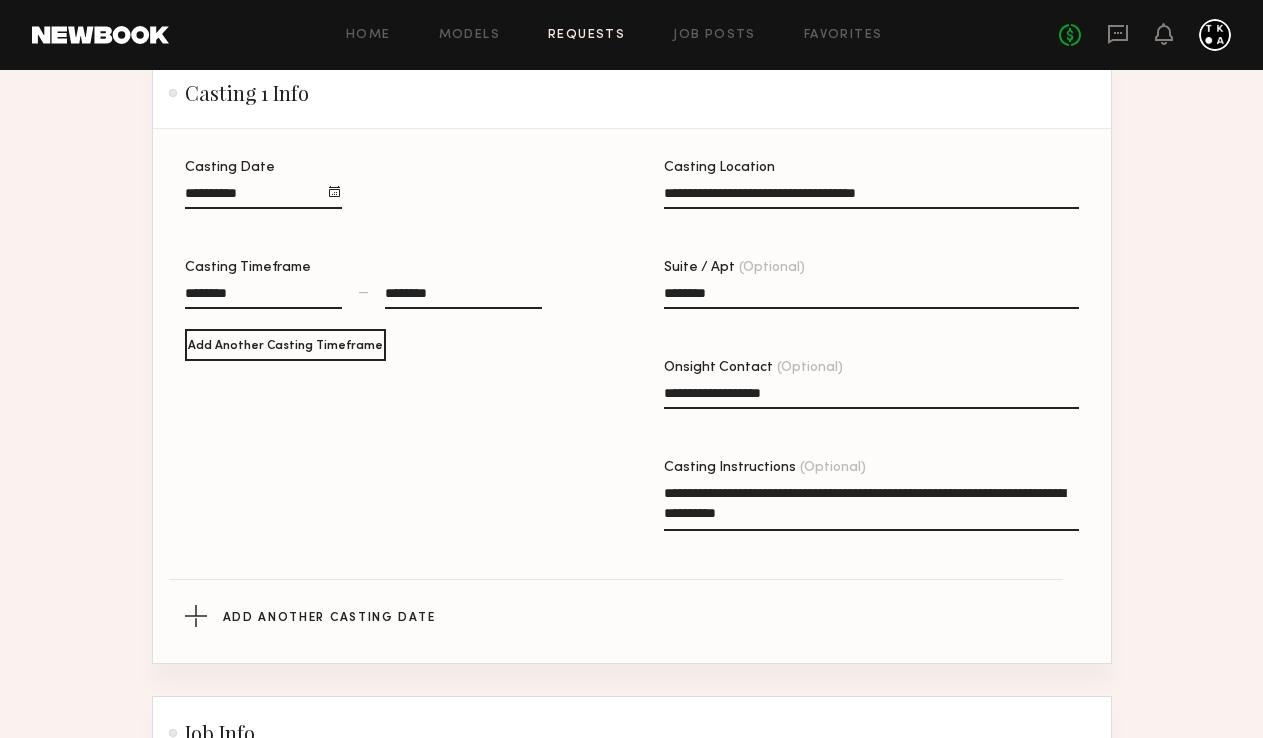 click 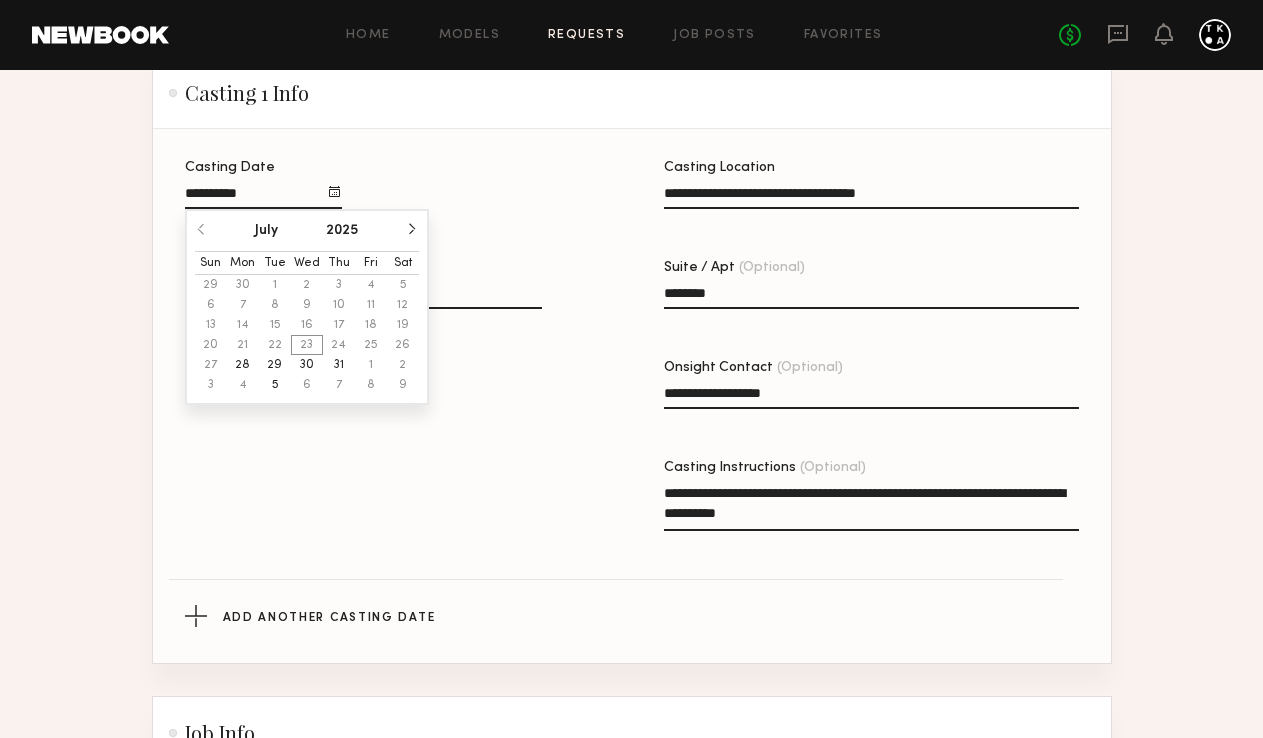 click on "5" 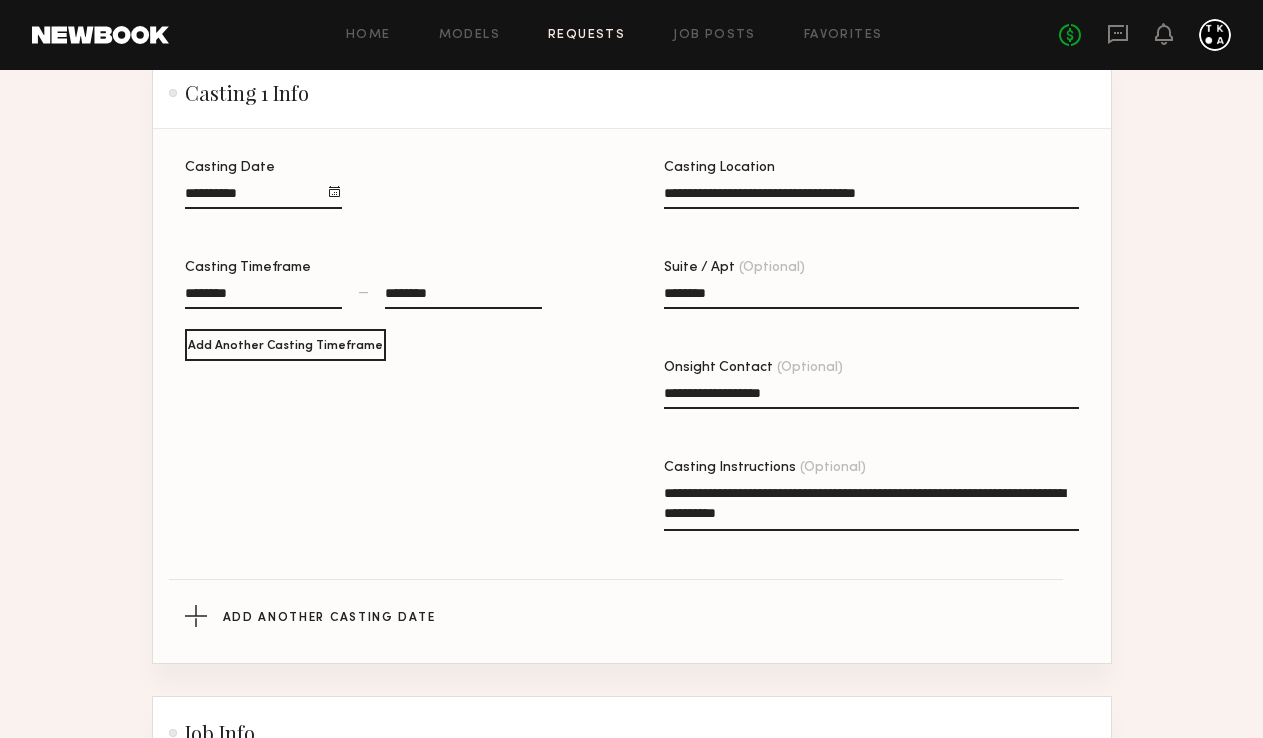 click on "********" 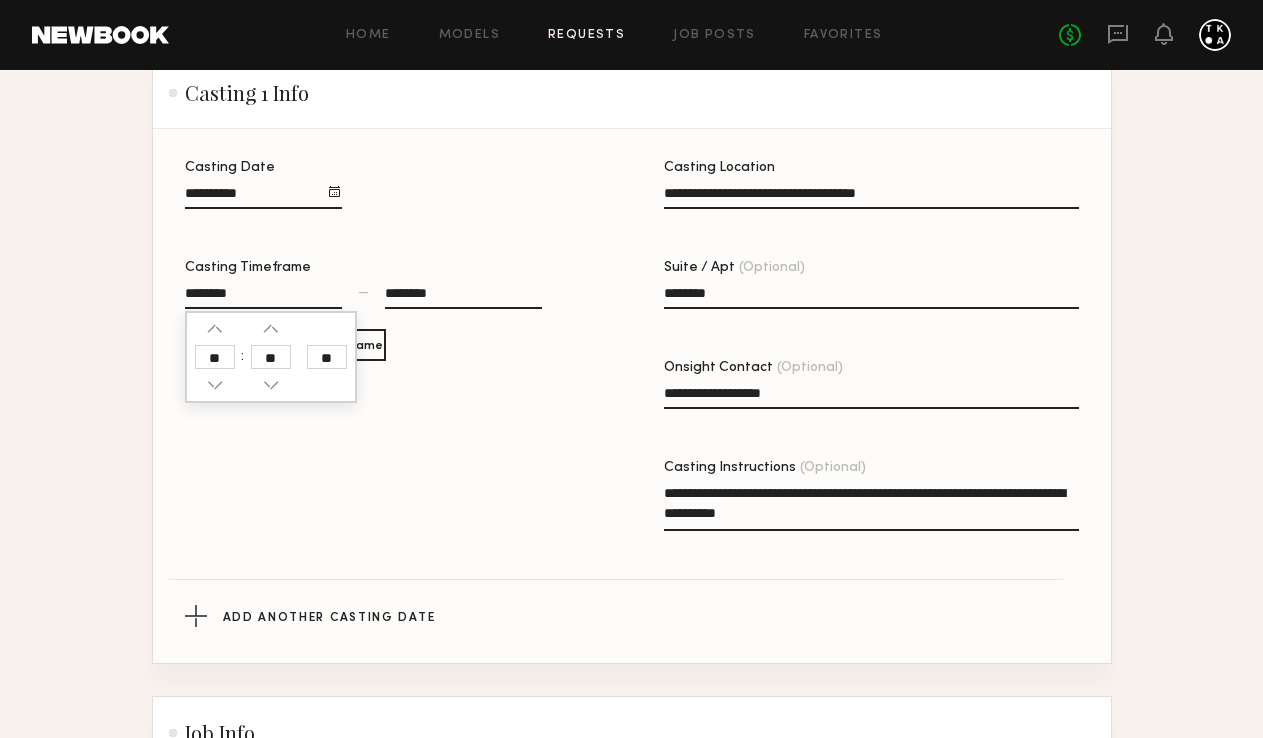 click on "**" 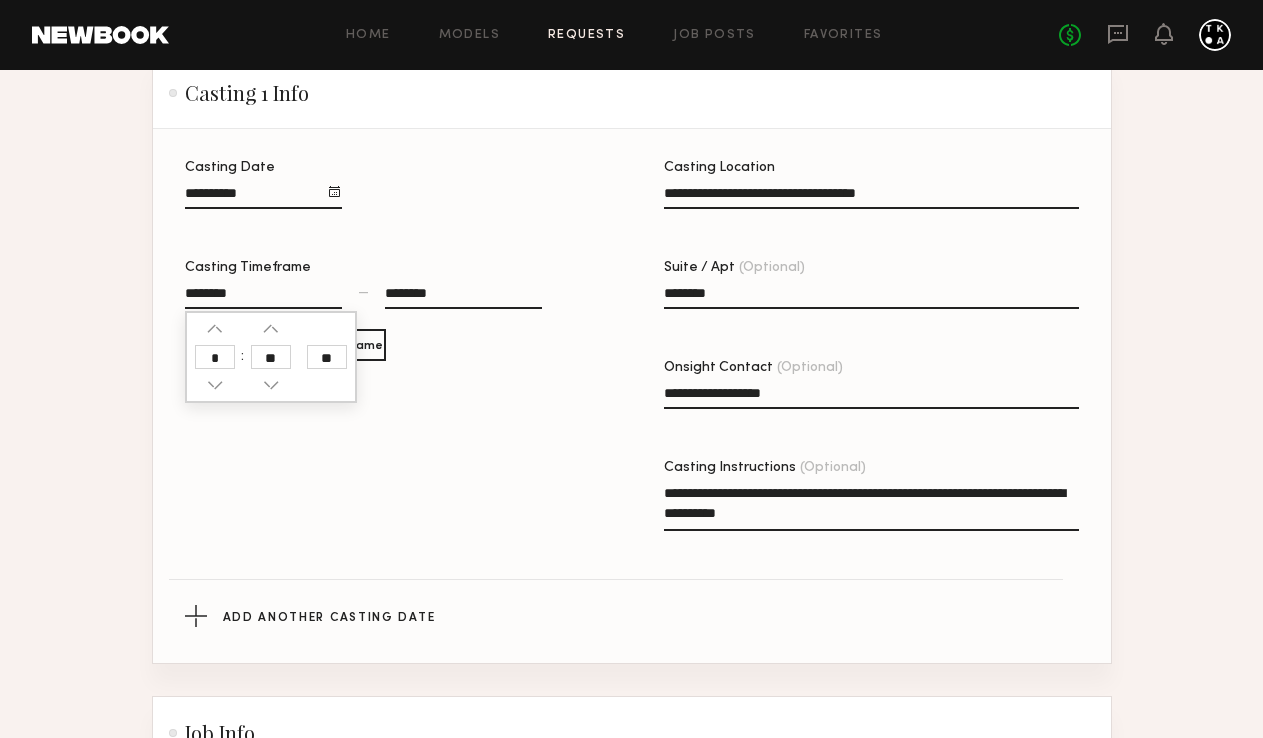 type on "*" 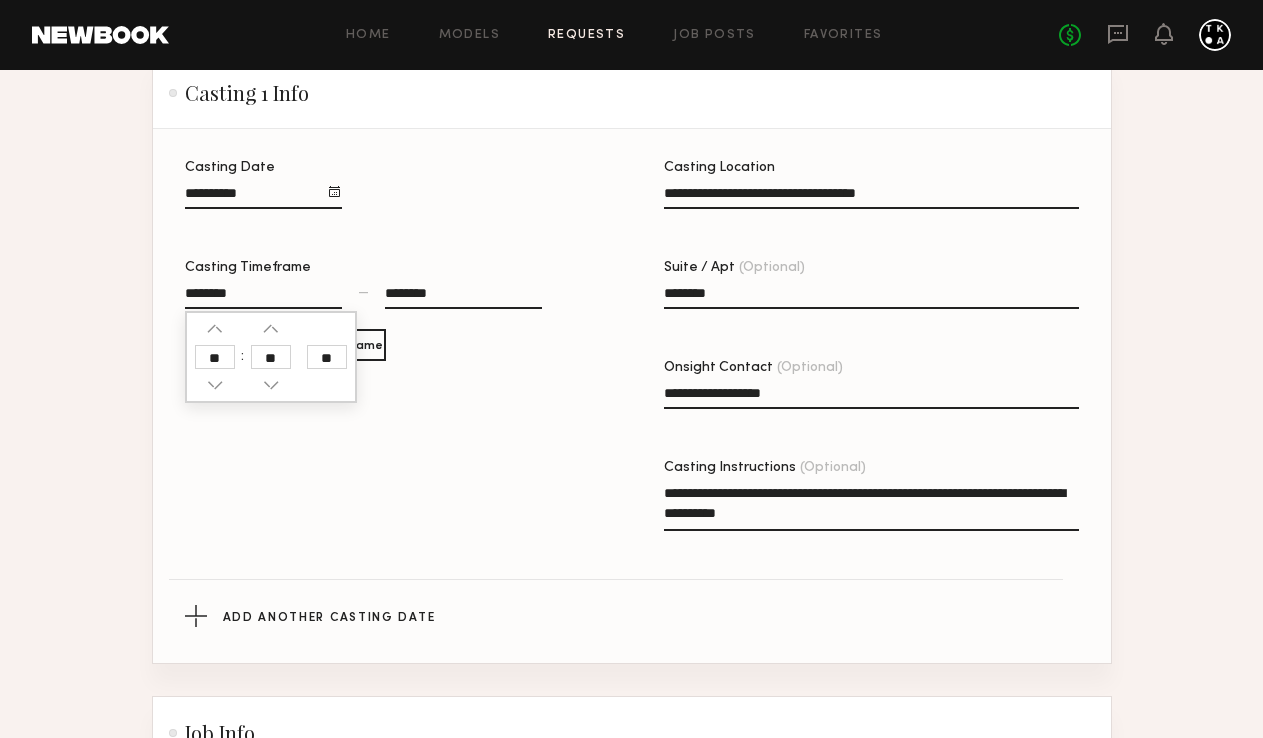 click on "**" 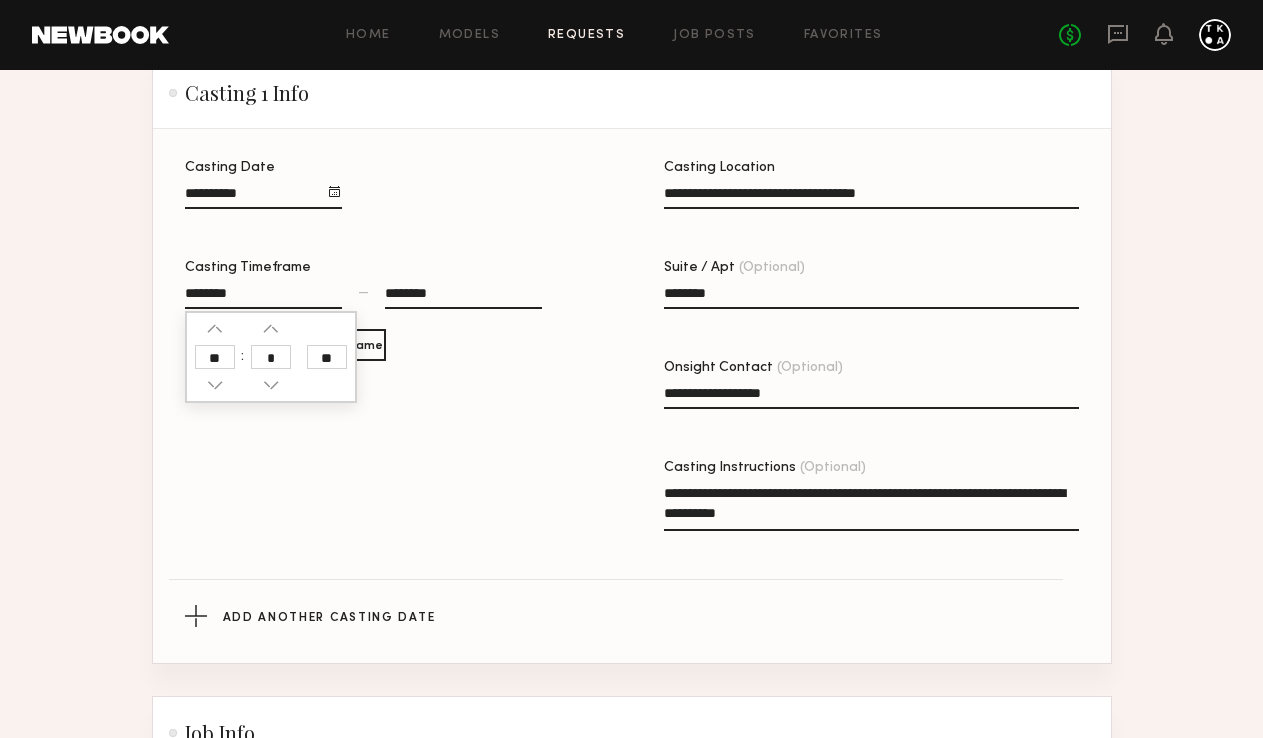 type on "*" 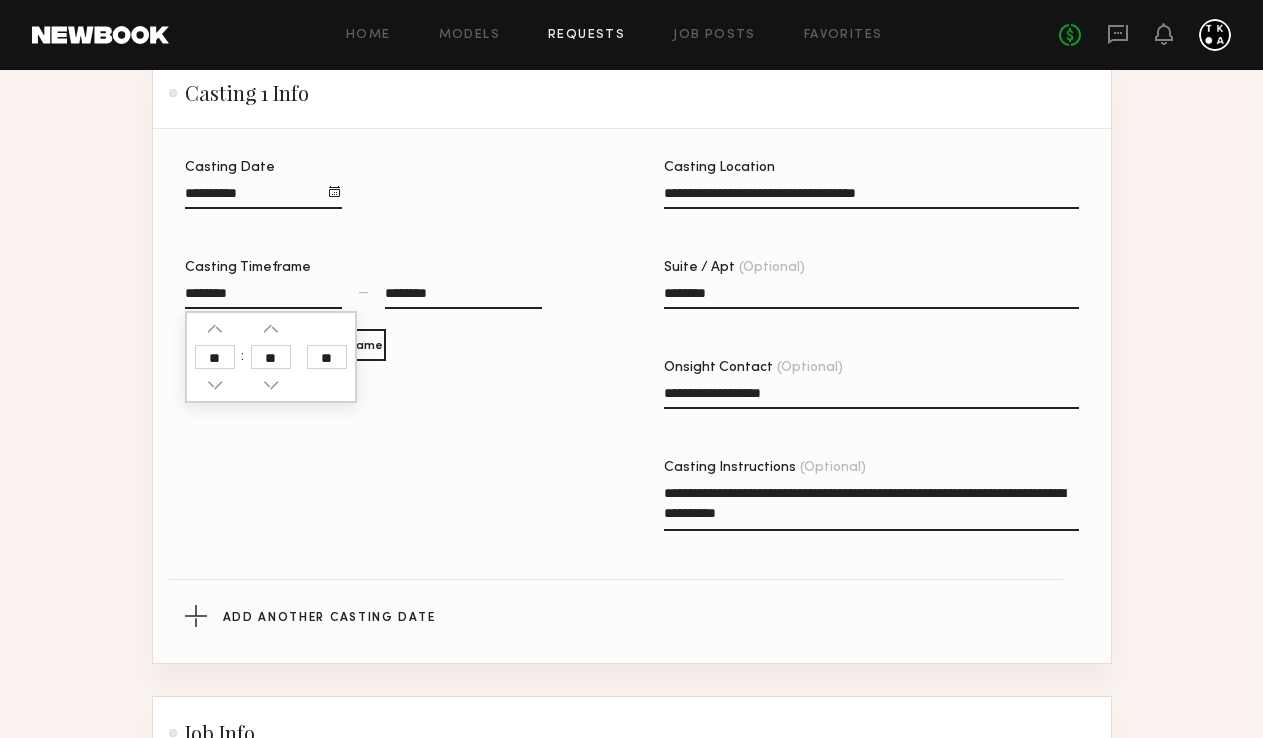 click on "Add Another Casting Timeframe" 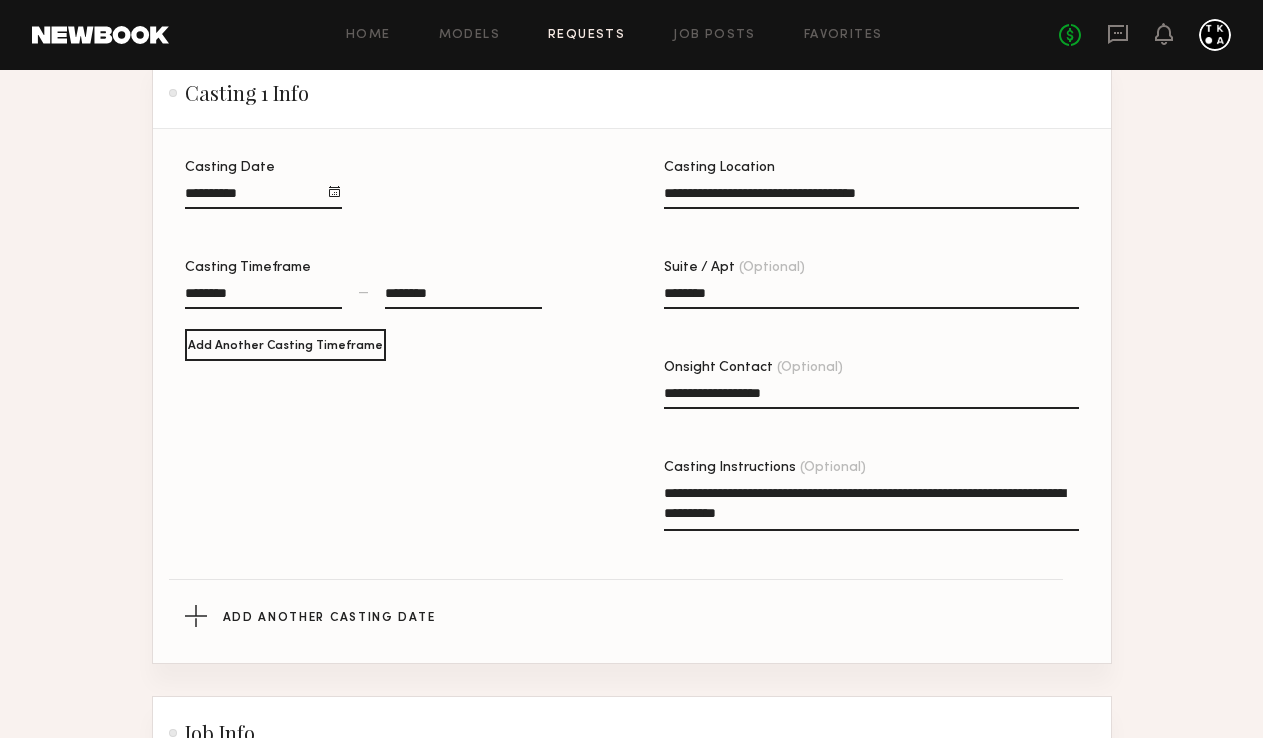 click on "********" 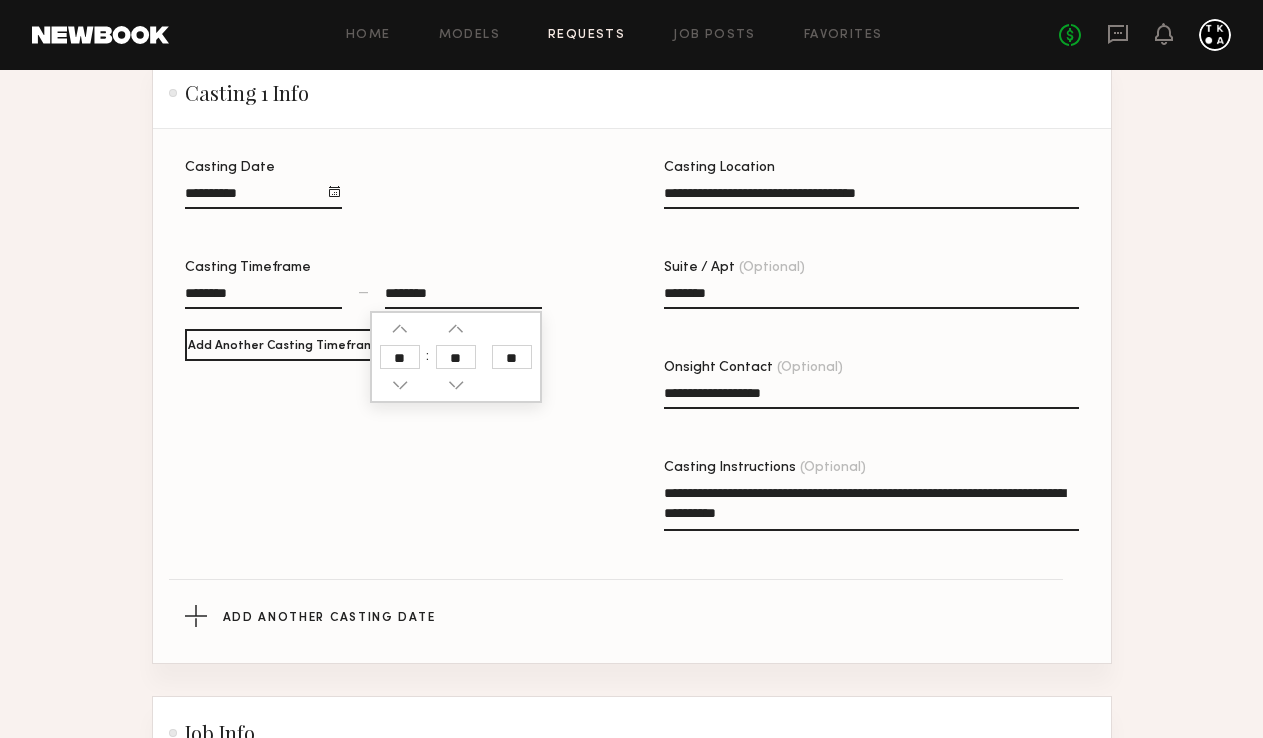 click on "**" 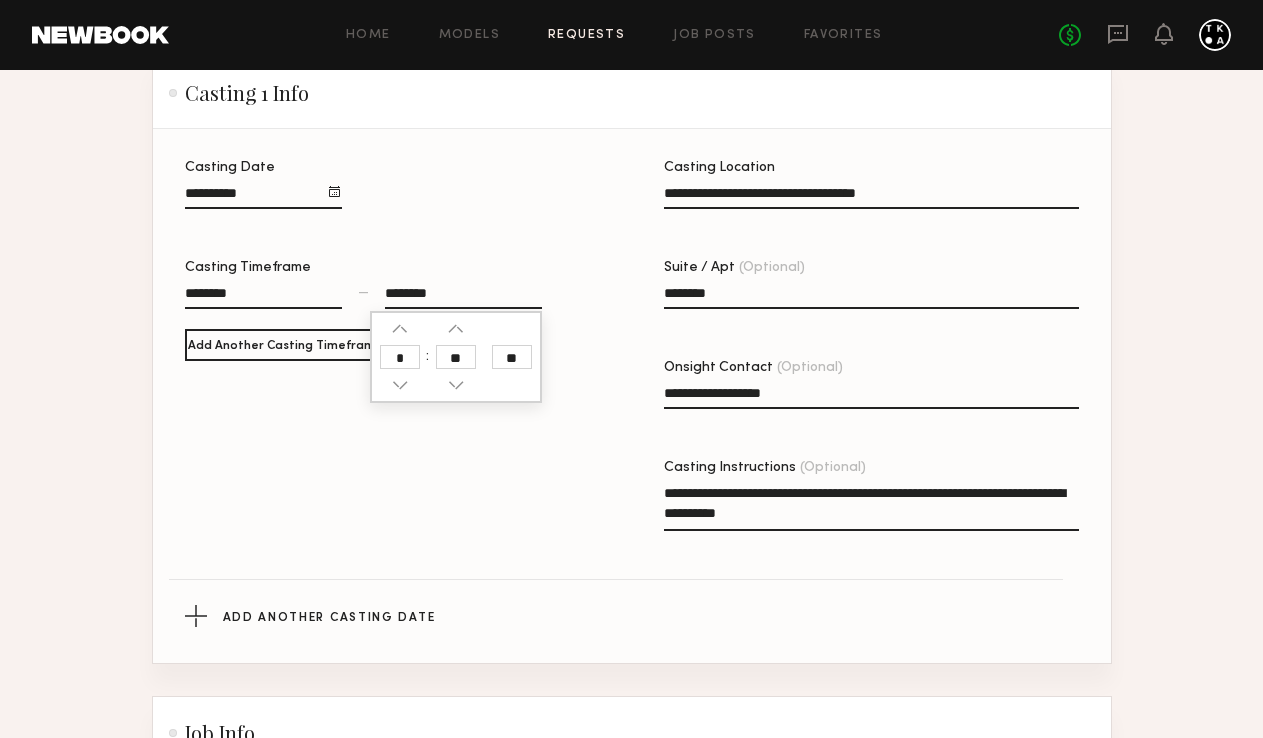 type on "*" 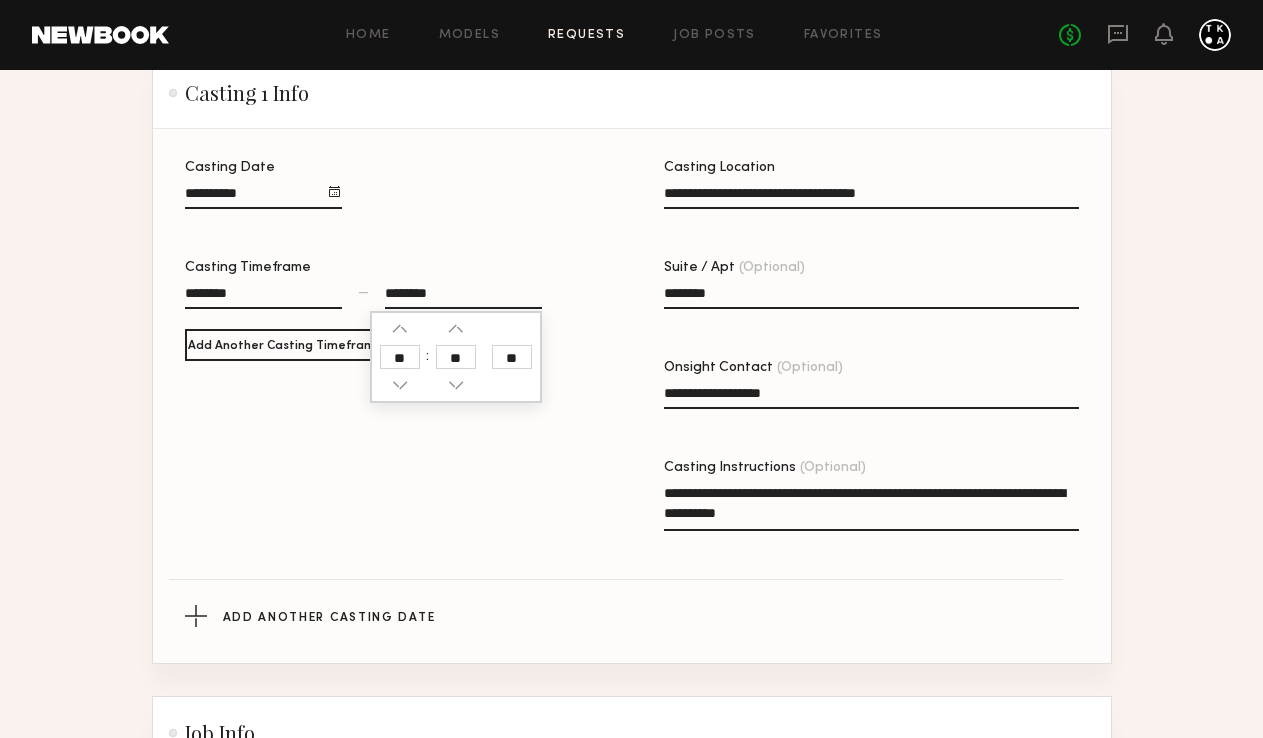 click on "**" 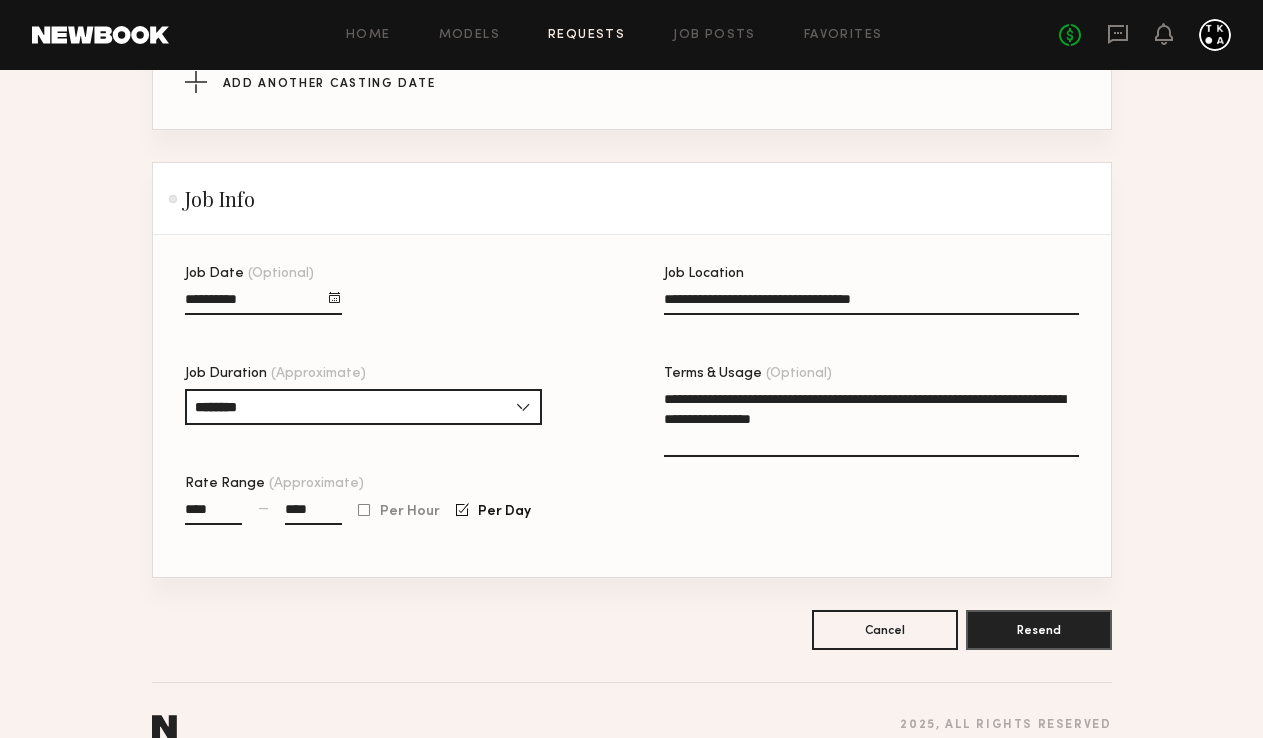 scroll, scrollTop: 1092, scrollLeft: 0, axis: vertical 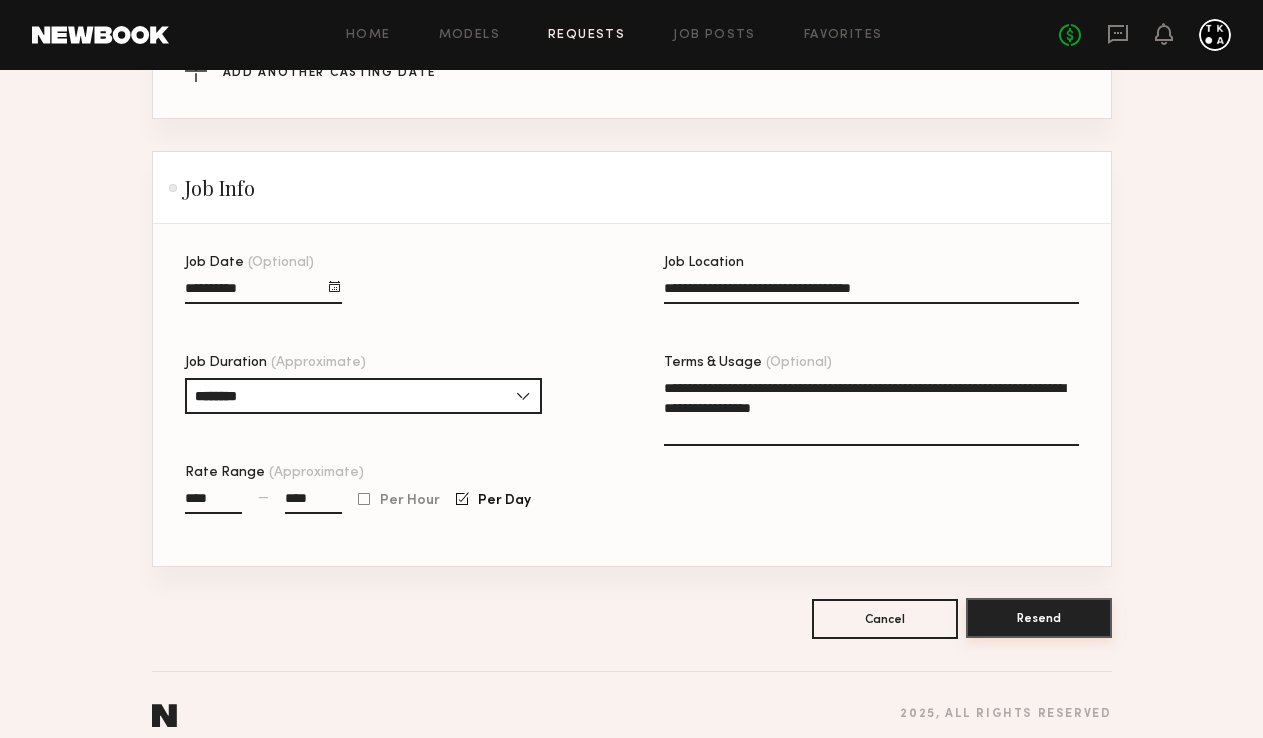 click on "Resend" 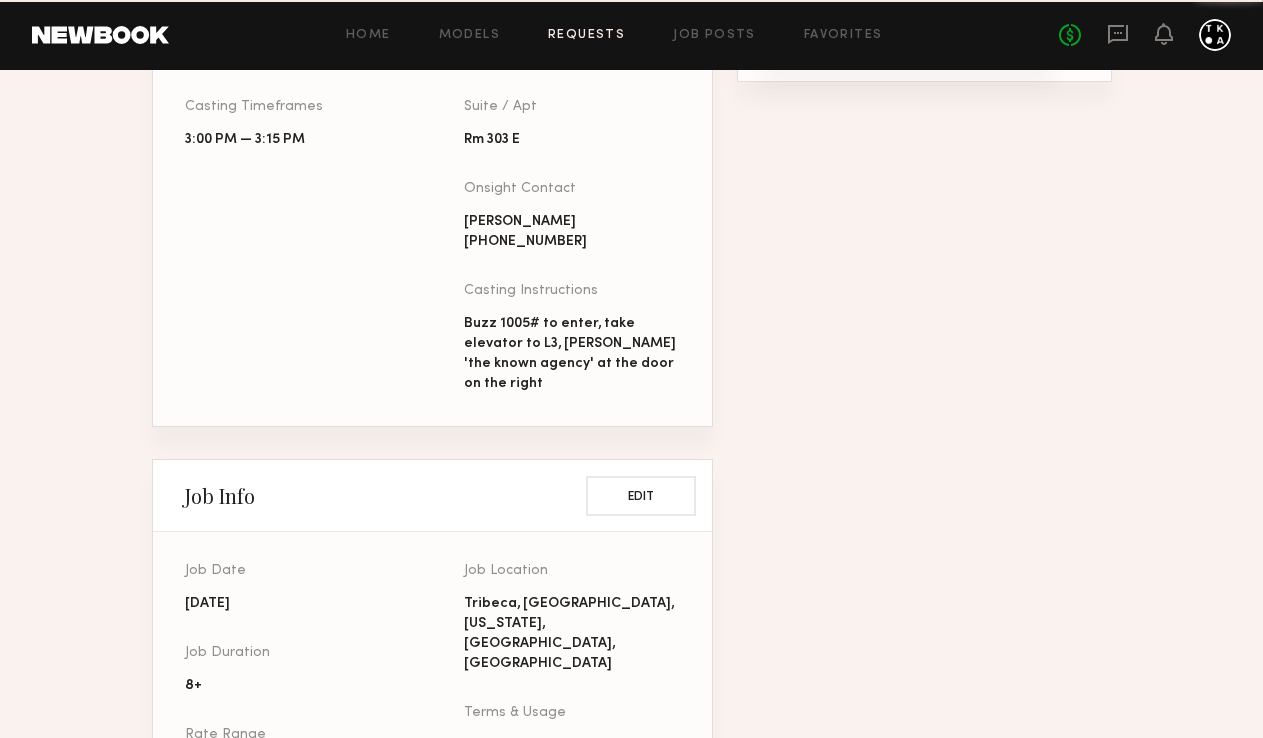 scroll, scrollTop: 0, scrollLeft: 0, axis: both 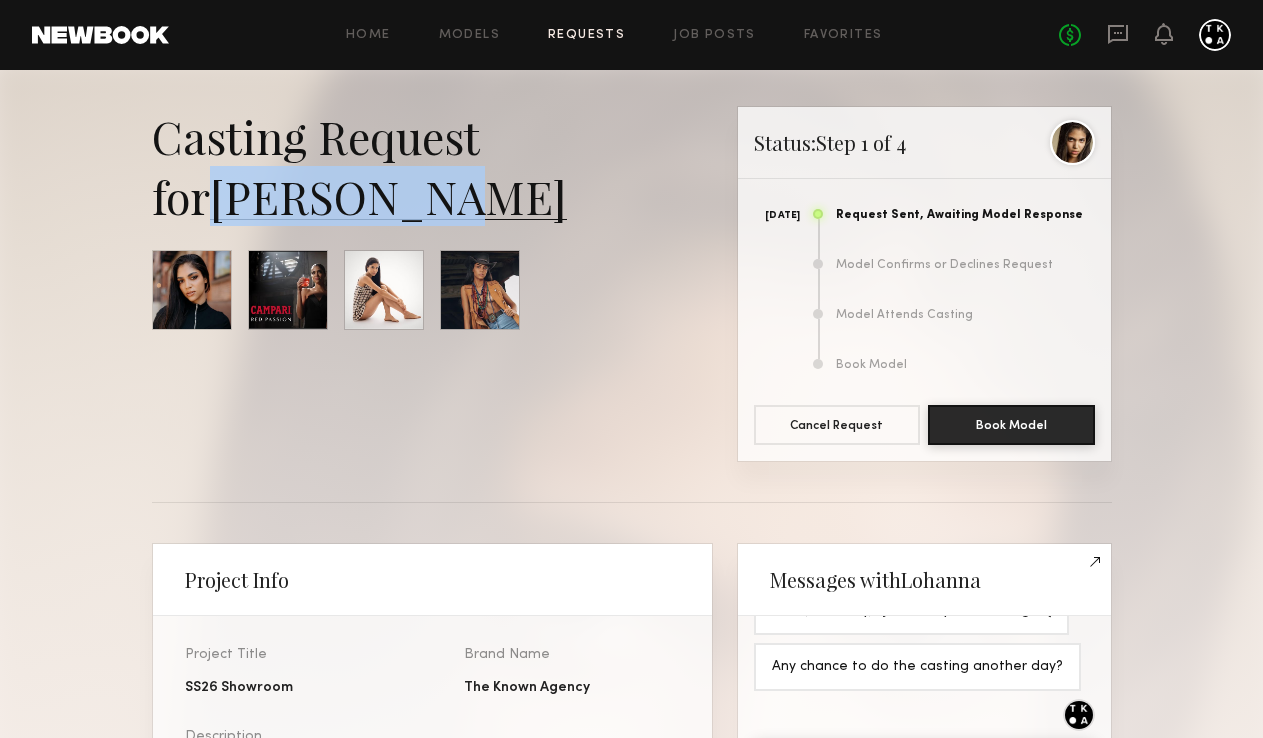 drag, startPoint x: 467, startPoint y: 200, endPoint x: 225, endPoint y: 203, distance: 242.0186 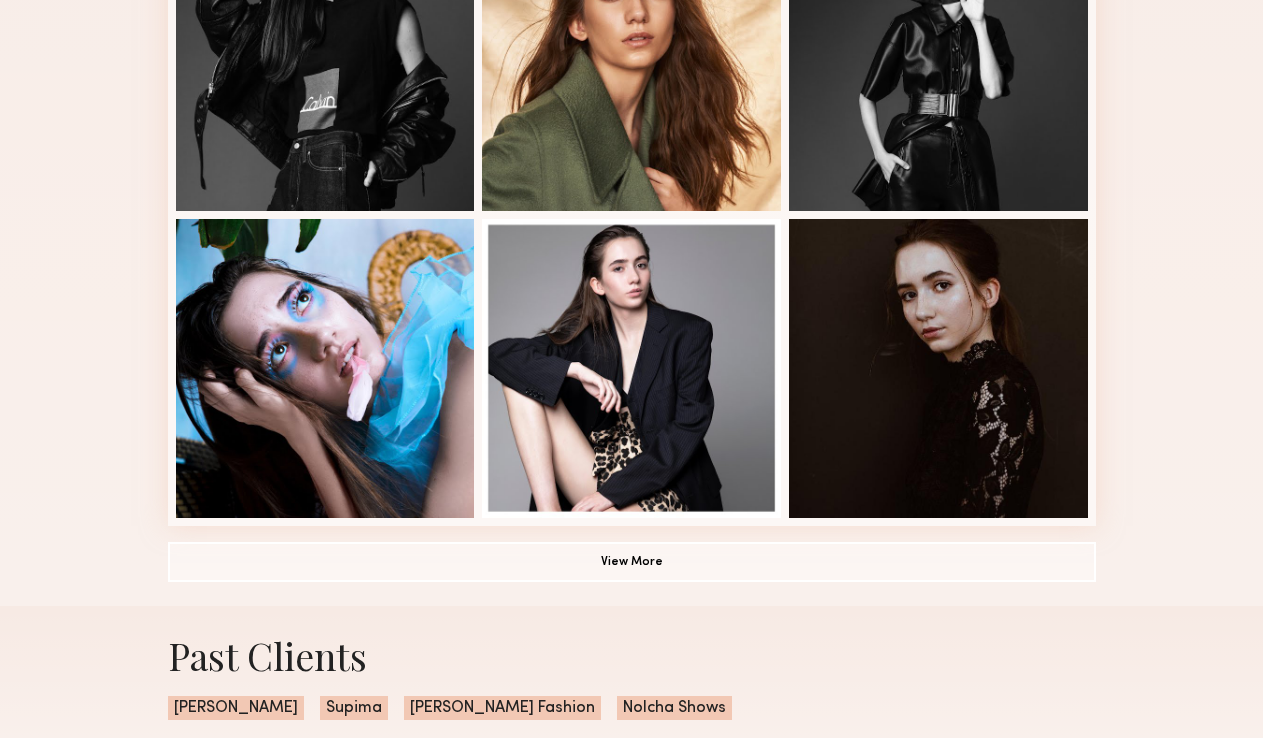 scroll, scrollTop: 1280, scrollLeft: 0, axis: vertical 